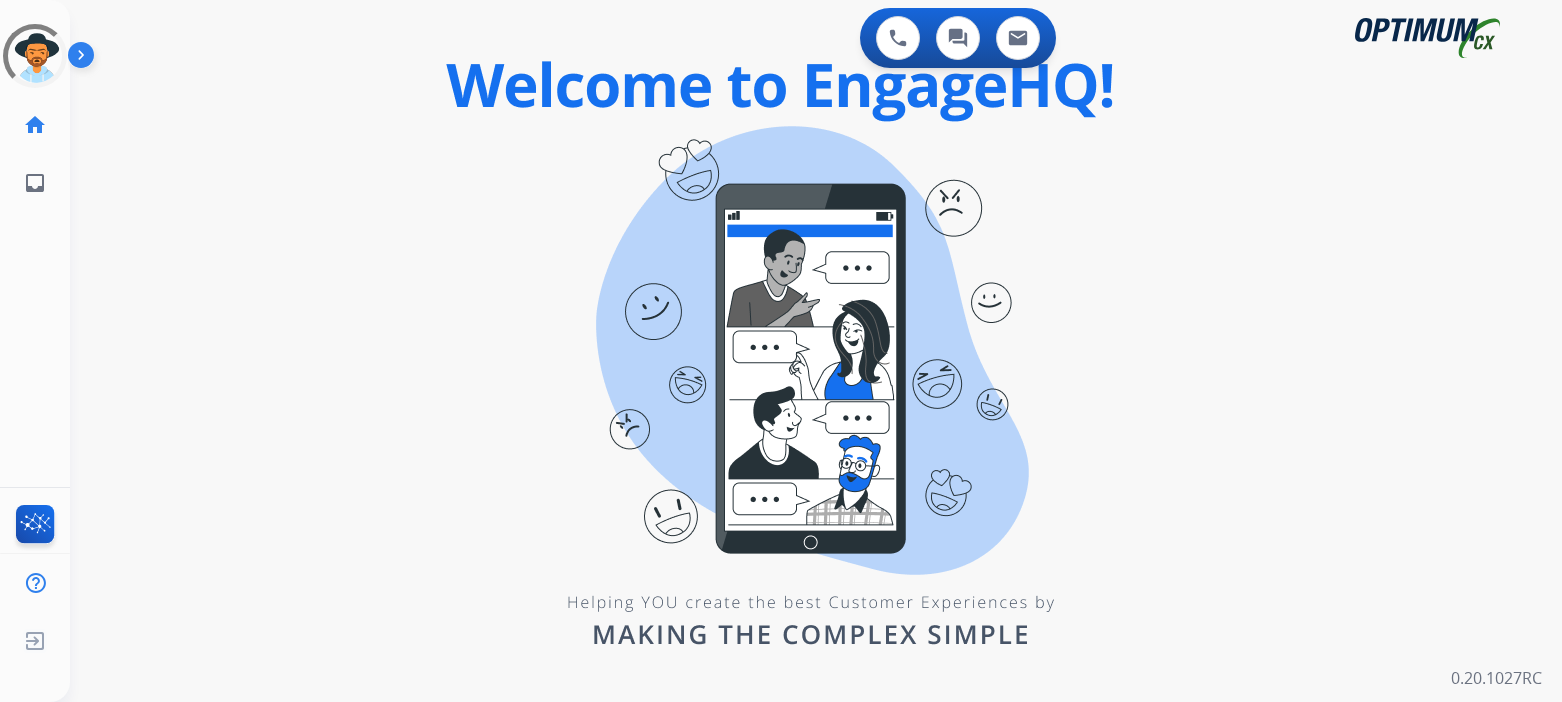 scroll, scrollTop: 0, scrollLeft: 0, axis: both 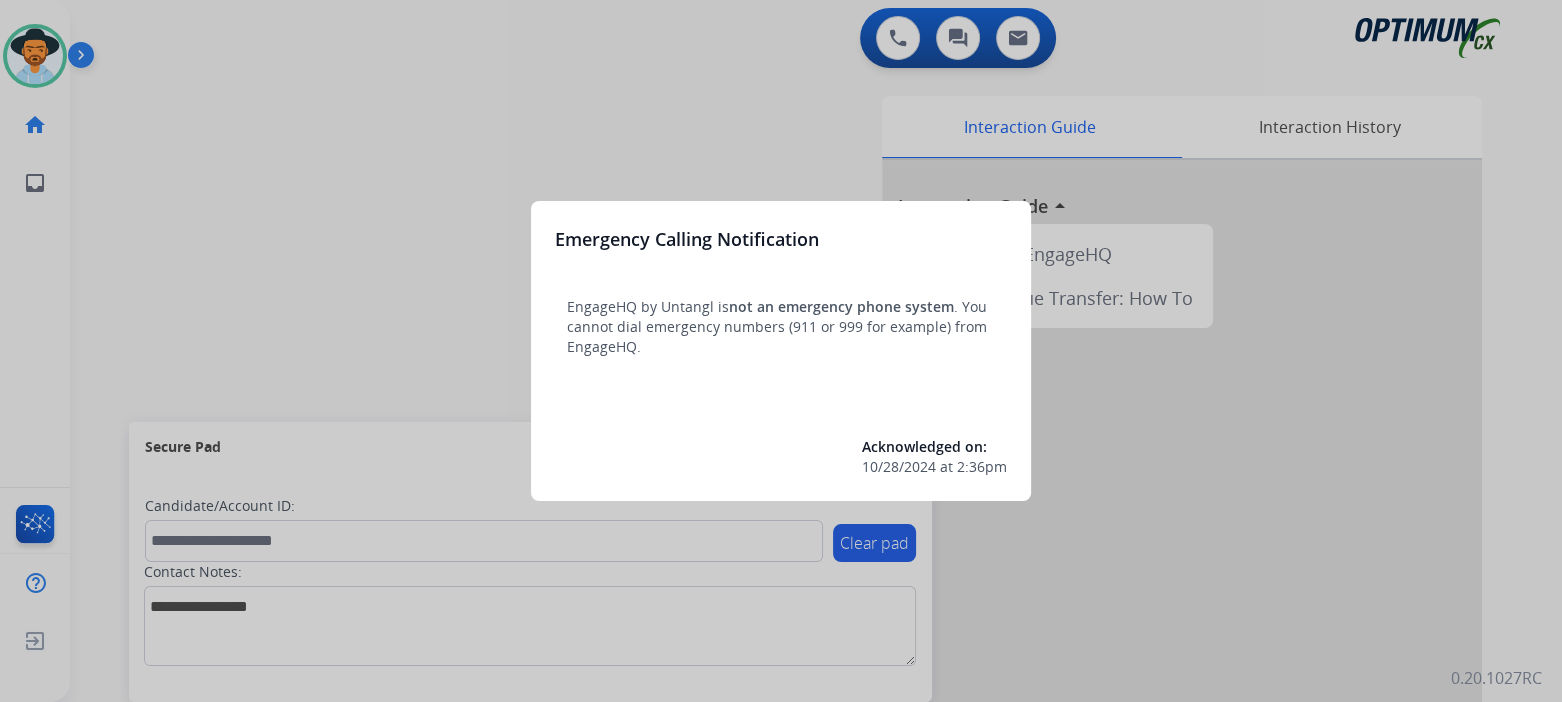 click at bounding box center (781, 351) 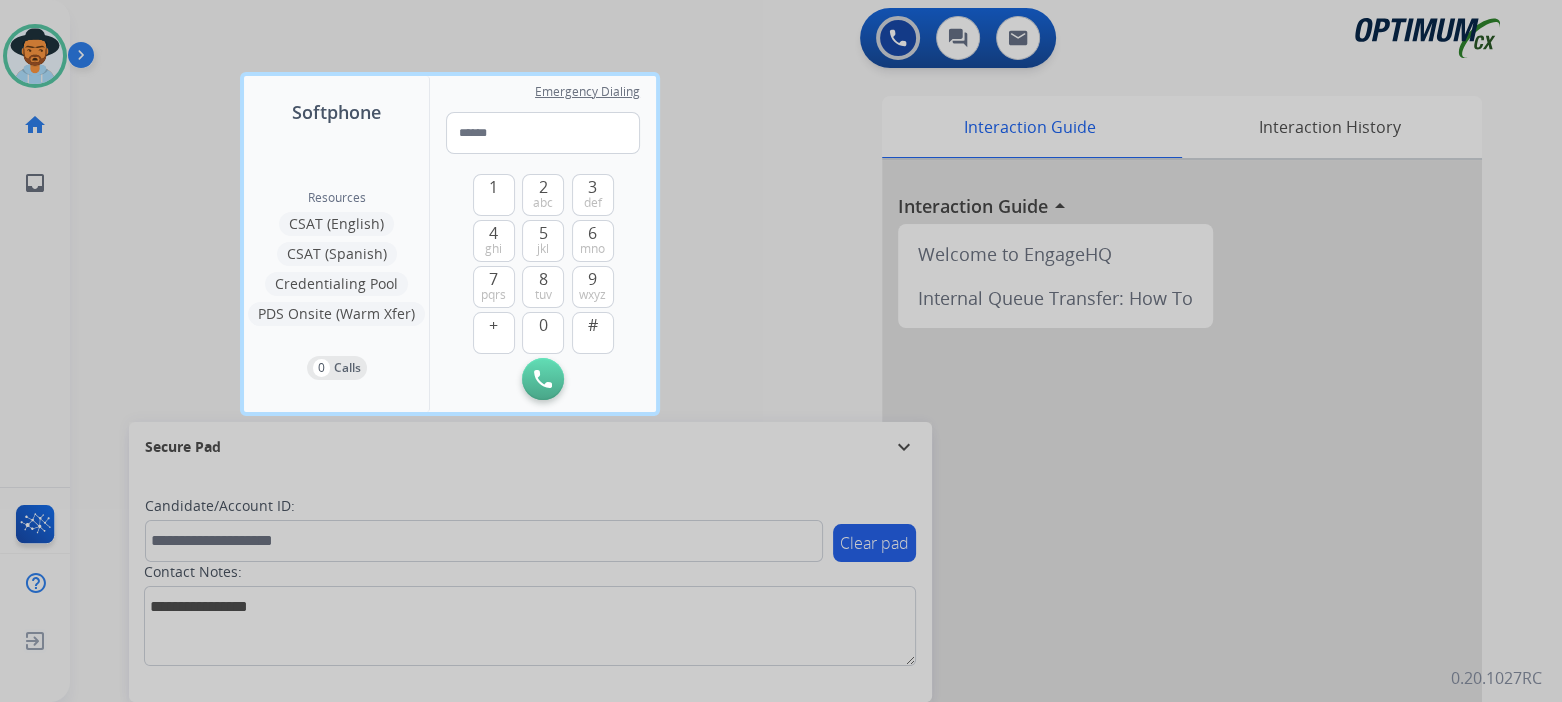 click at bounding box center [781, 351] 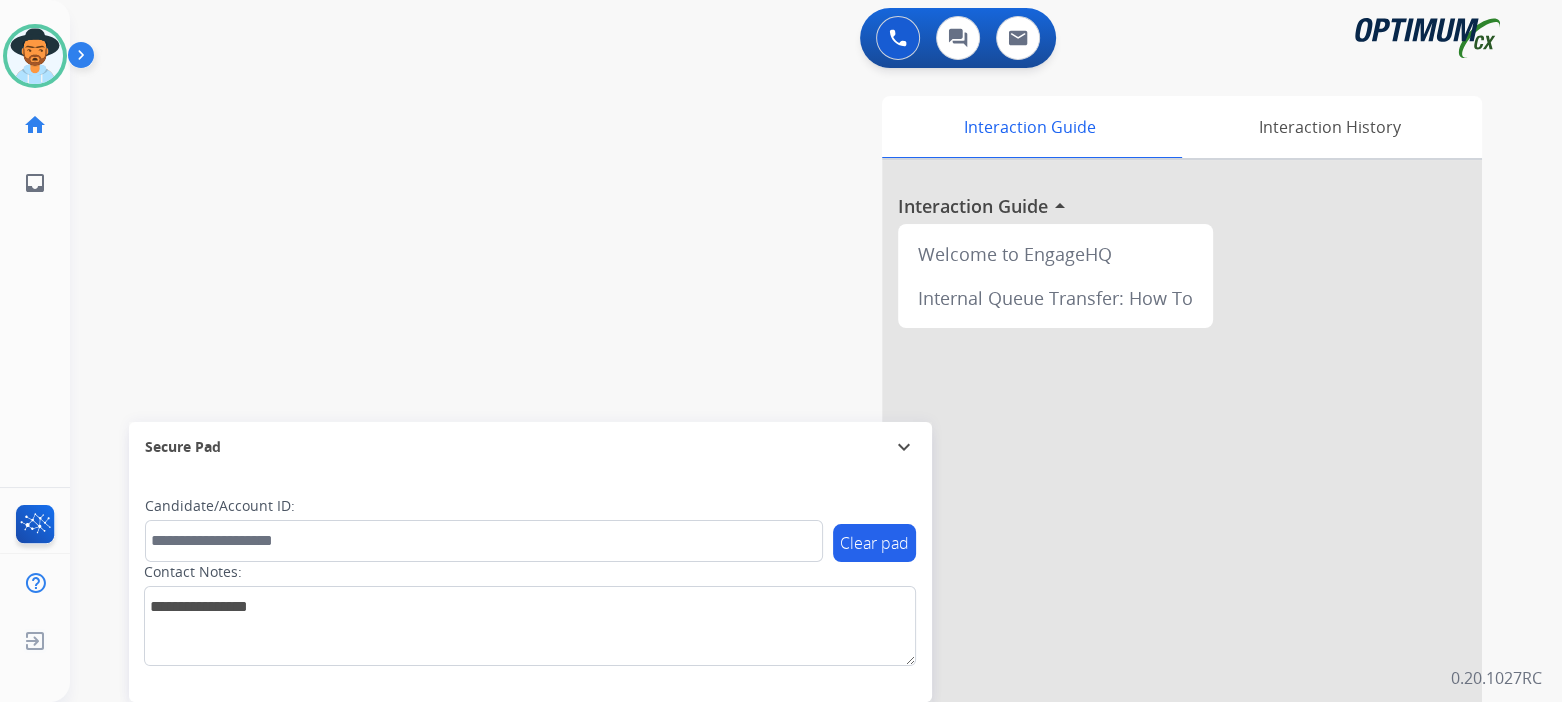 click on "Interaction Guide   Interaction History  Interaction Guide arrow_drop_up  Welcome to EngageHQ   Internal Queue Transfer: How To" at bounding box center (1050, 501) 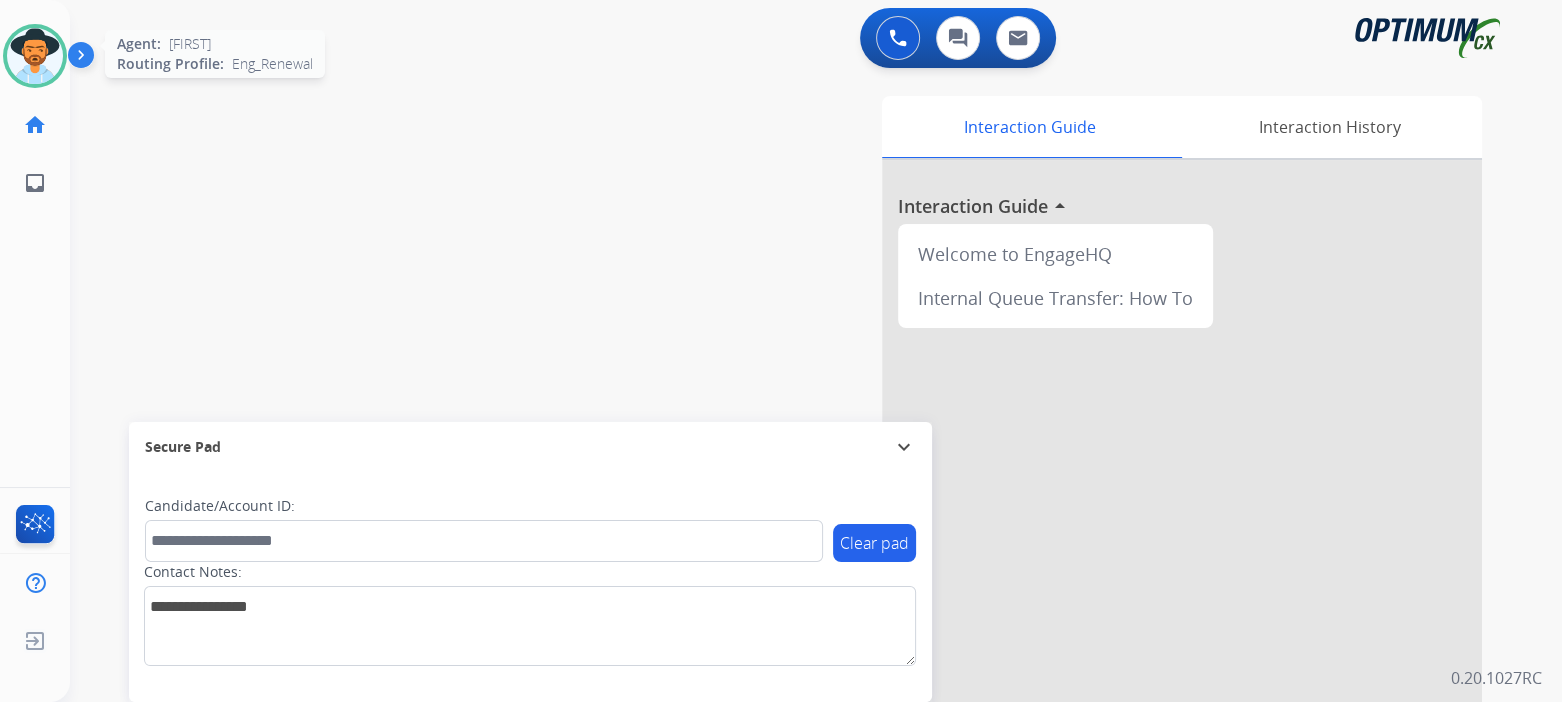click at bounding box center (35, 56) 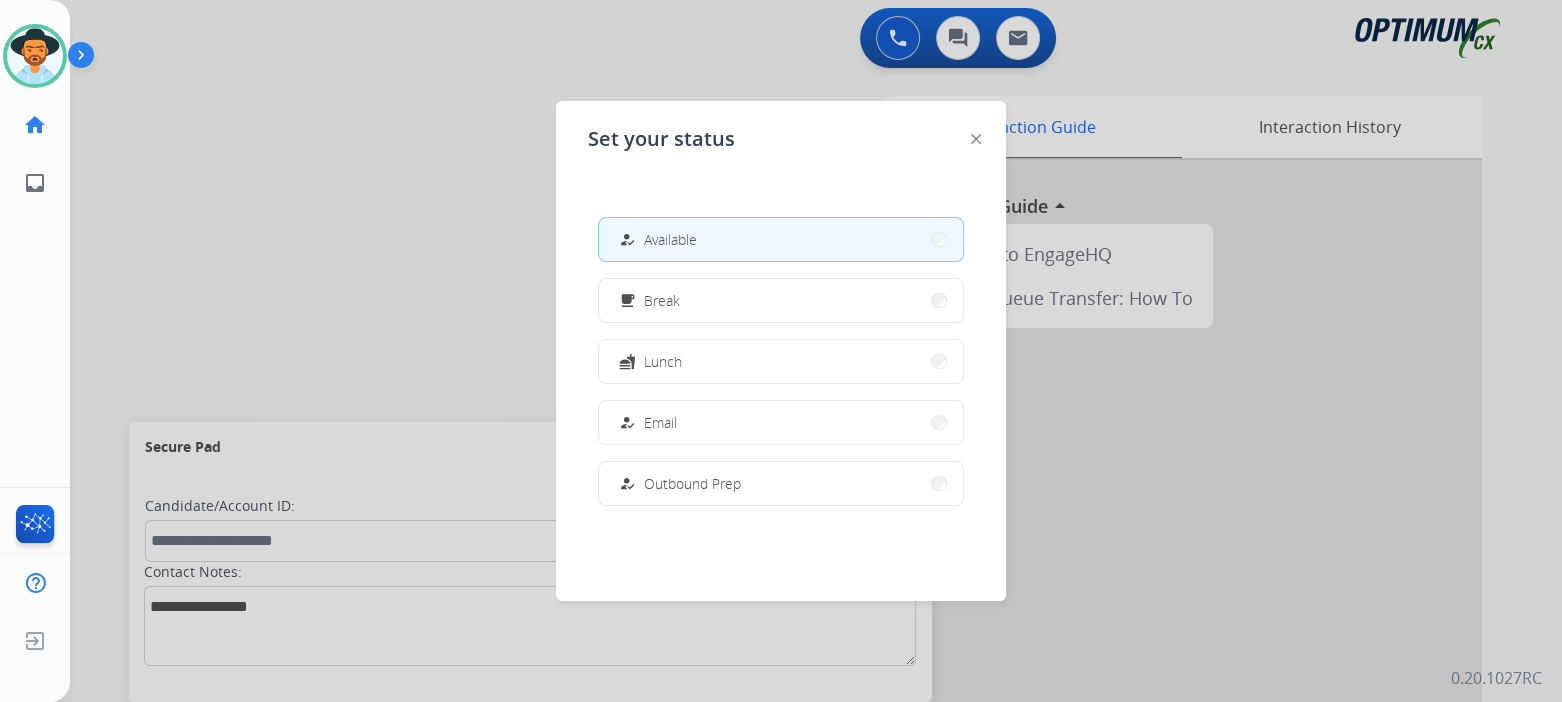 click on "how_to_reg Available" at bounding box center [781, 239] 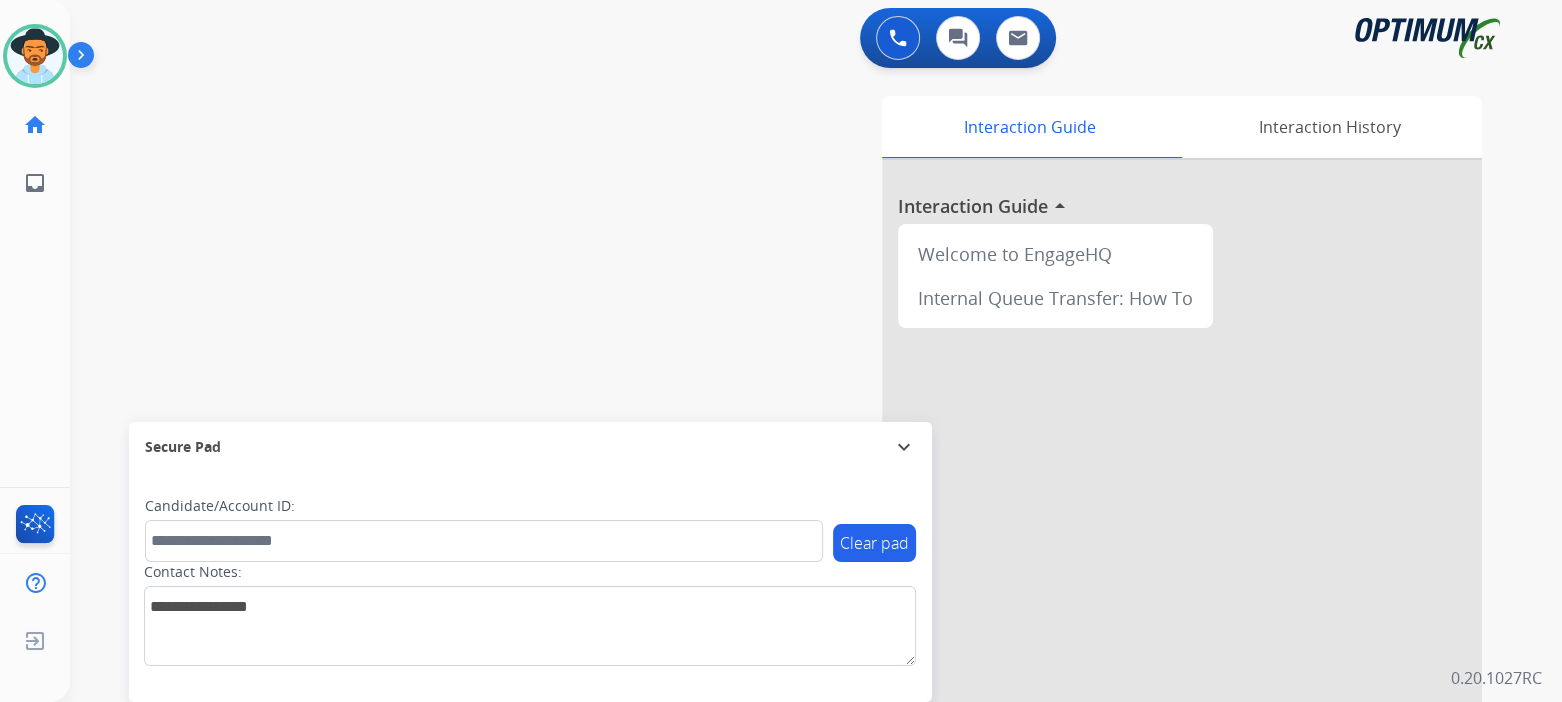 click on "swap_horiz Break voice bridge close_fullscreen Connect 3-Way Call merge_type Separate 3-Way Call  Interaction Guide   Interaction History  Interaction Guide arrow_drop_up  Welcome to EngageHQ   Internal Queue Transfer: How To  Secure Pad expand_more Clear pad Candidate/Account ID: Contact Notes:" at bounding box center (792, 489) 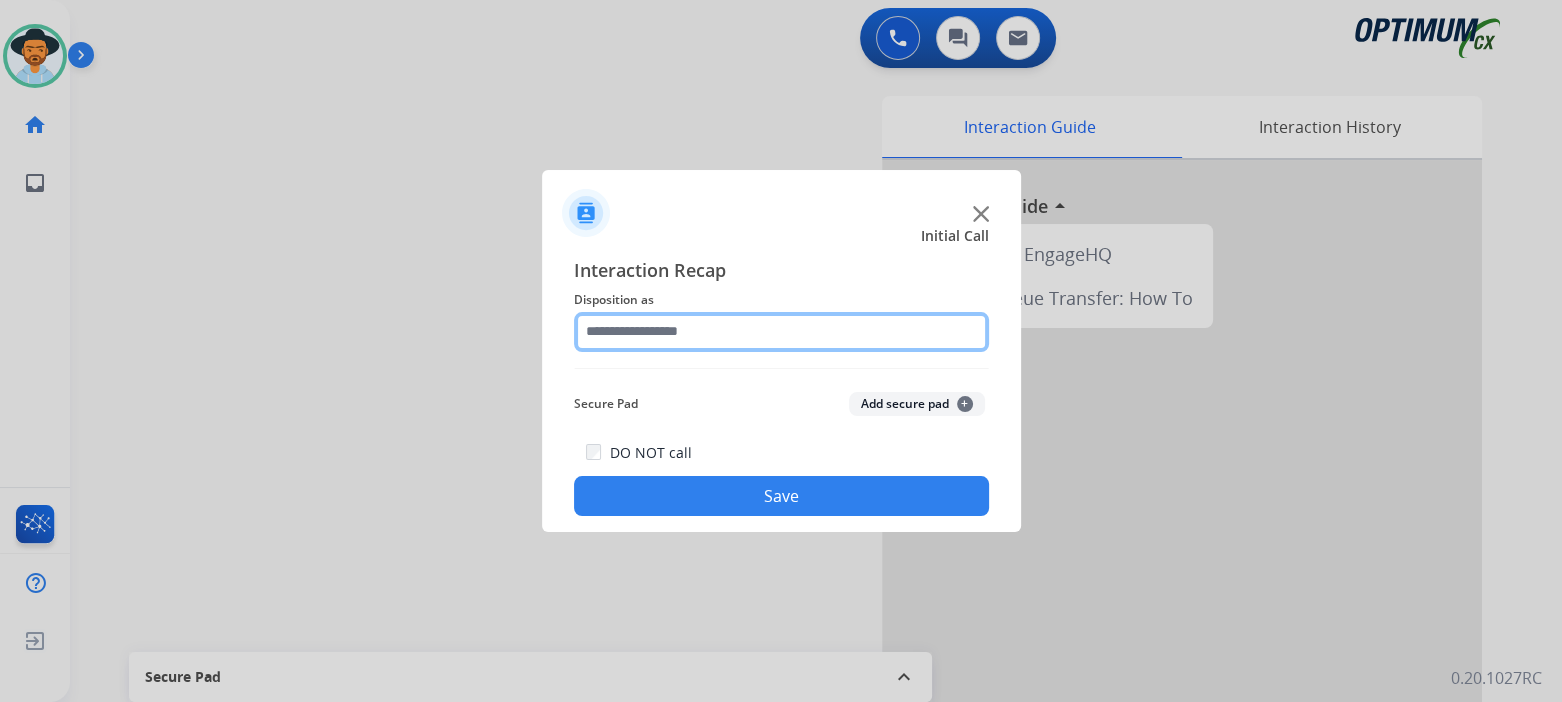 click 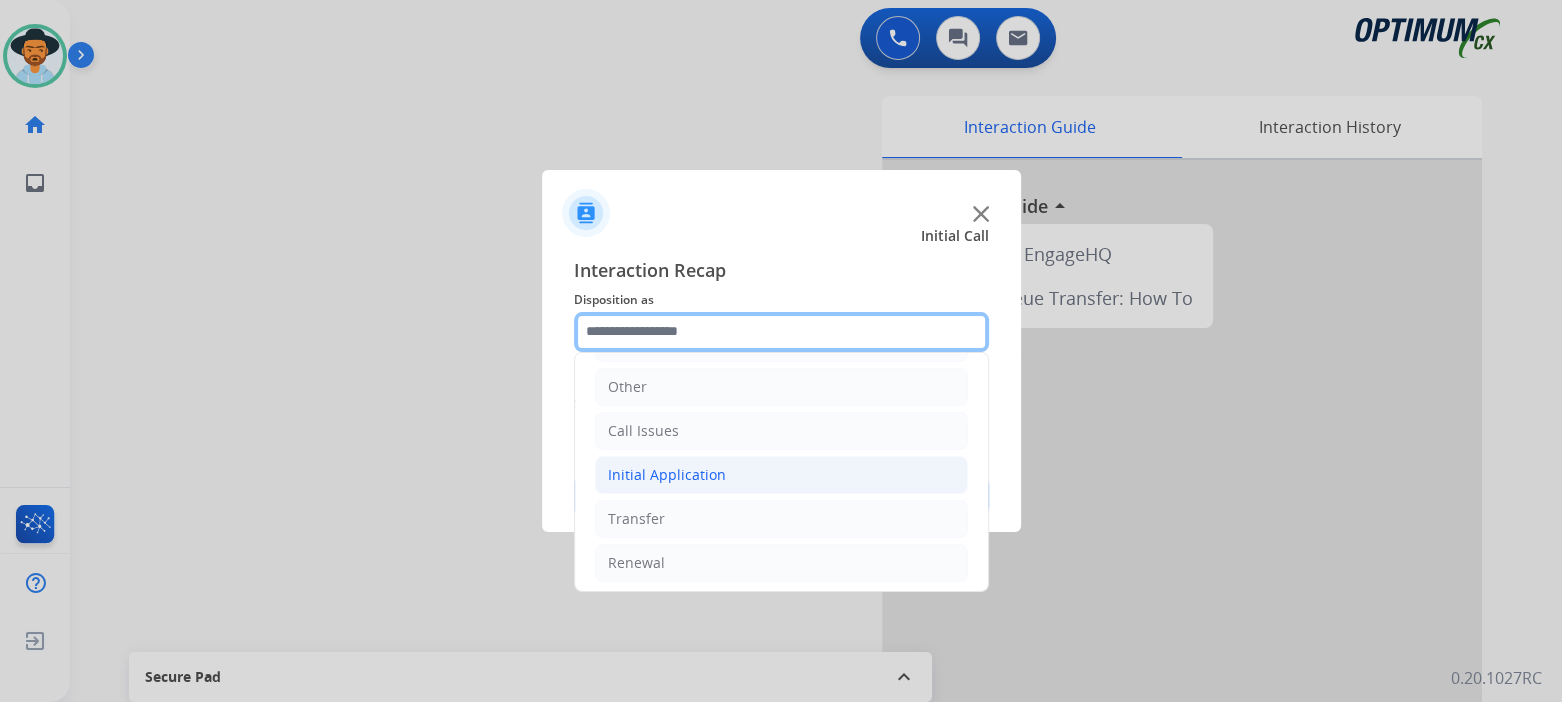 scroll, scrollTop: 132, scrollLeft: 0, axis: vertical 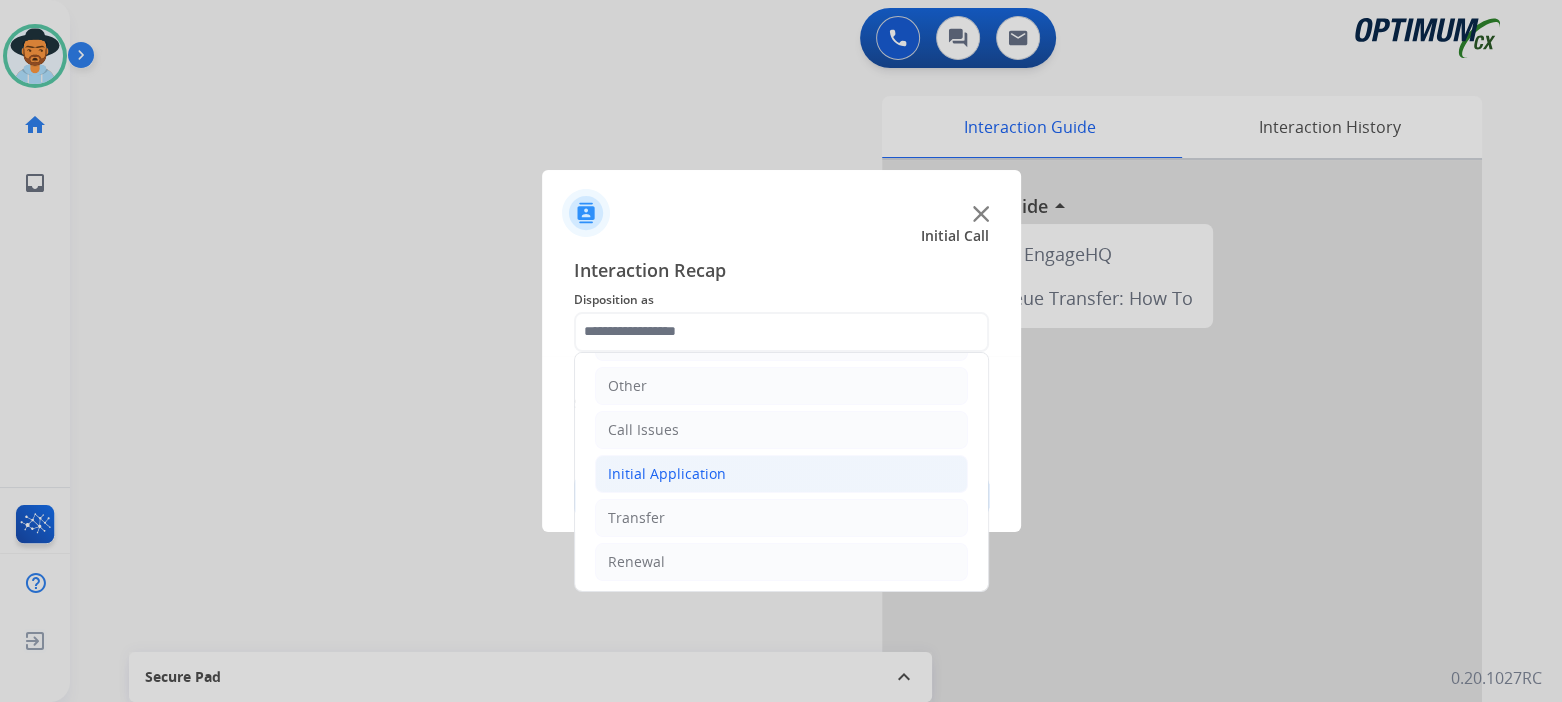 click on "Initial Application" 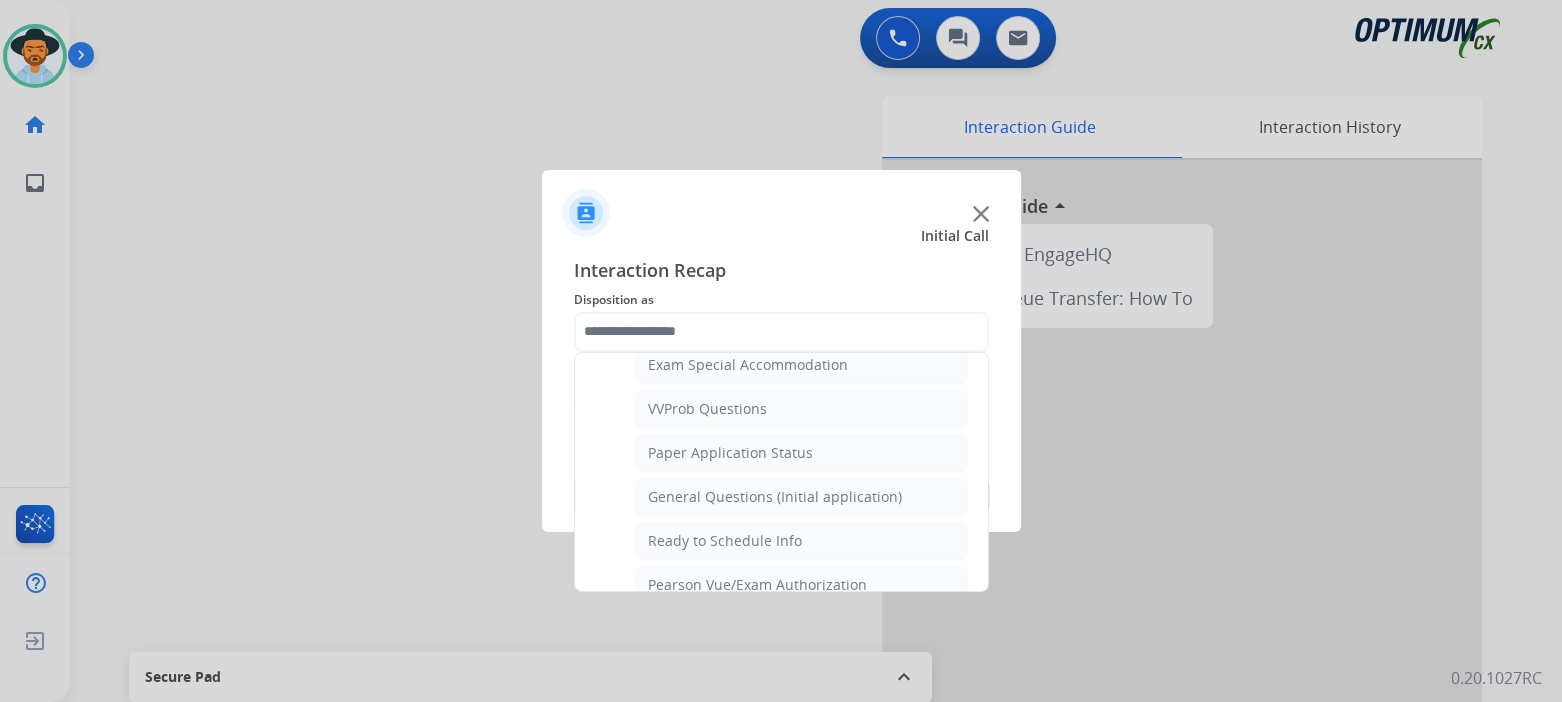 click on "Credential Resend (Initial application)   Appeals   Stuck in Staff Review   Paper Exam Status   Online Walk-Through (Initial application)   Names Change Questions/Assistance (Initial application)   Endorsement Number Not Working   No Show VV   Fax Receipt Confirmation (Initial application)   Initial Application Price Increase   Search Request   V3 Request   Credential Type Change   Admin Change Notice - Temporary   No Show Exam   Visit Cancelation Request   Language Specialization Change   Exam Special Accommodation   VVProb Questions   Paper Application Status   General Questions (Initial application)   Ready to Schedule Info   Pearson Vue/Exam Authorization   Extend Deadline (Initial application)" 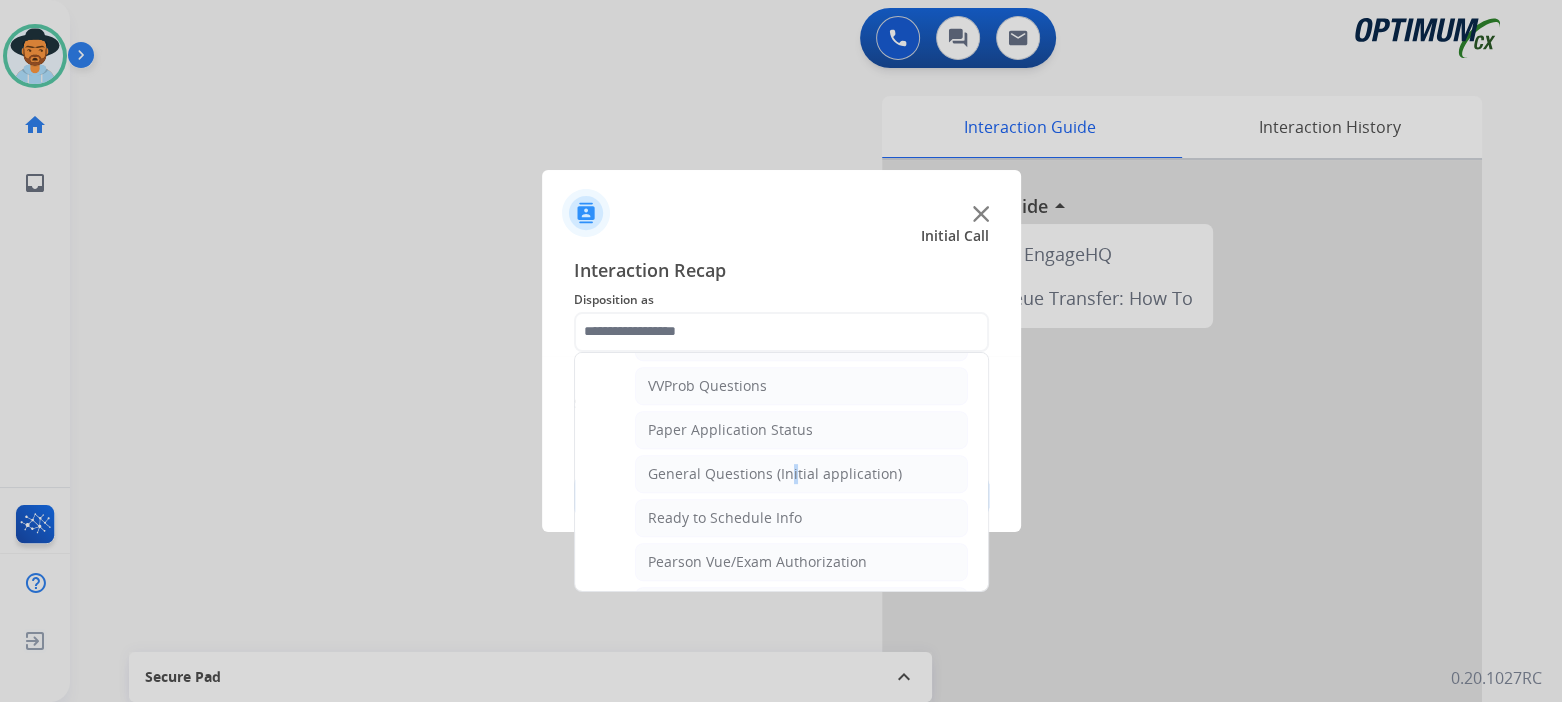 scroll, scrollTop: 1081, scrollLeft: 0, axis: vertical 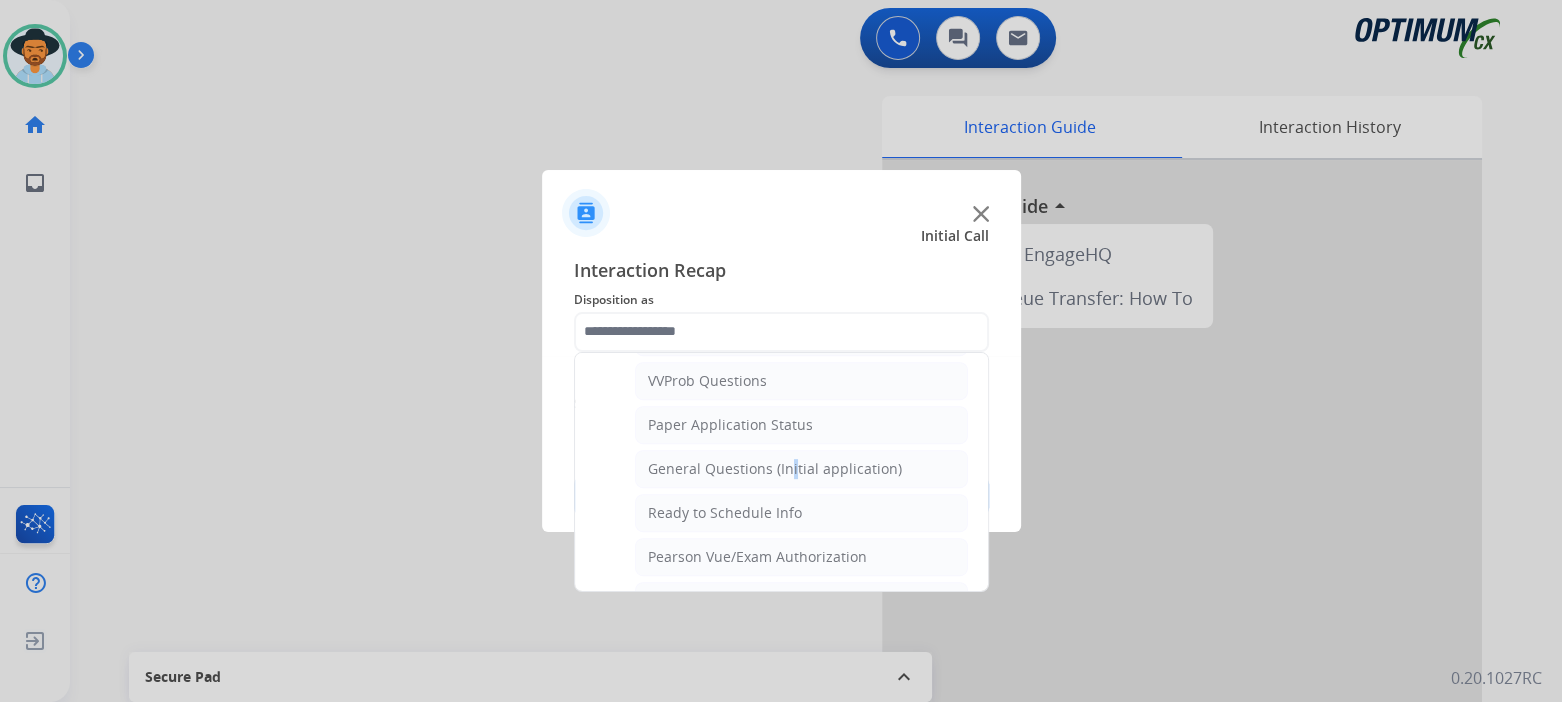 drag, startPoint x: 783, startPoint y: 460, endPoint x: 879, endPoint y: 412, distance: 107.33126 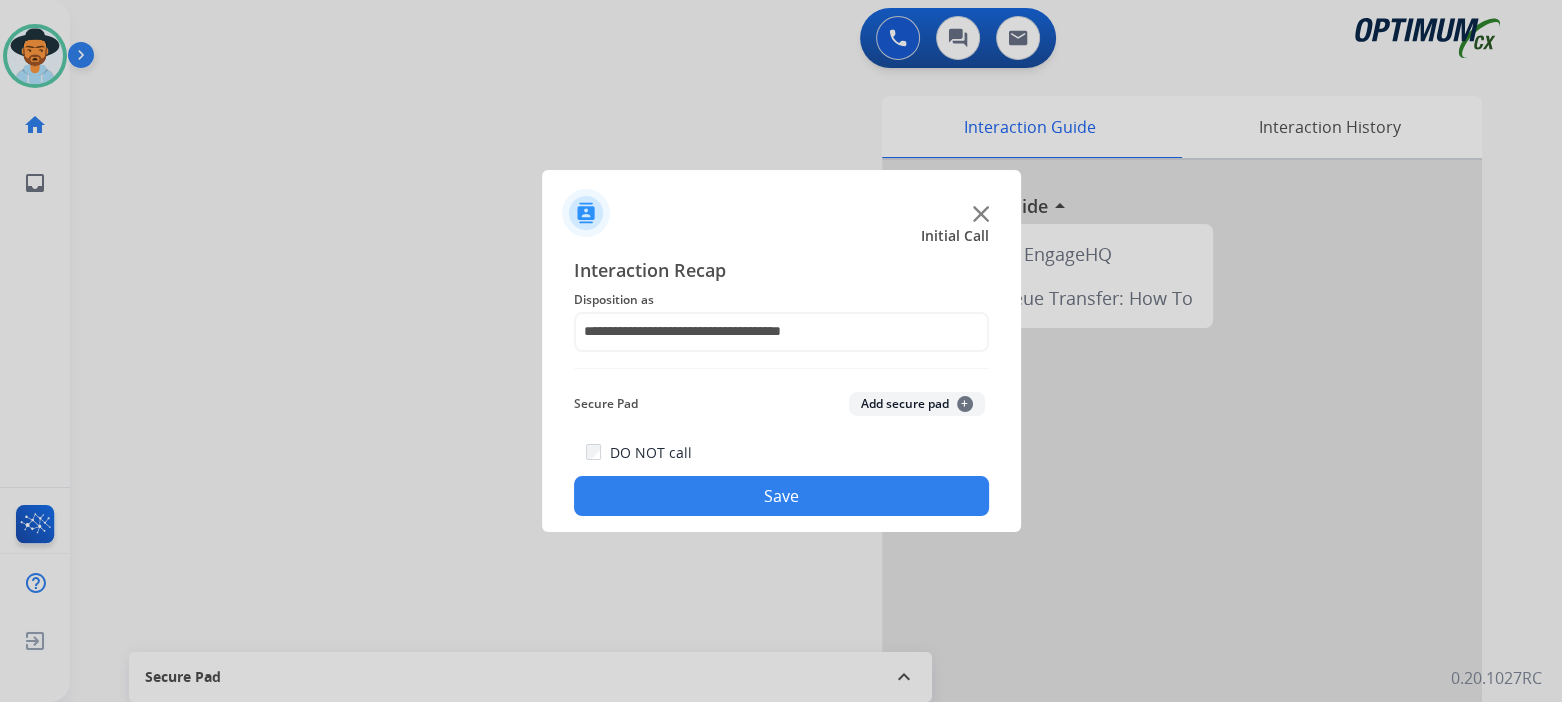 drag, startPoint x: 873, startPoint y: 478, endPoint x: 897, endPoint y: 474, distance: 24.33105 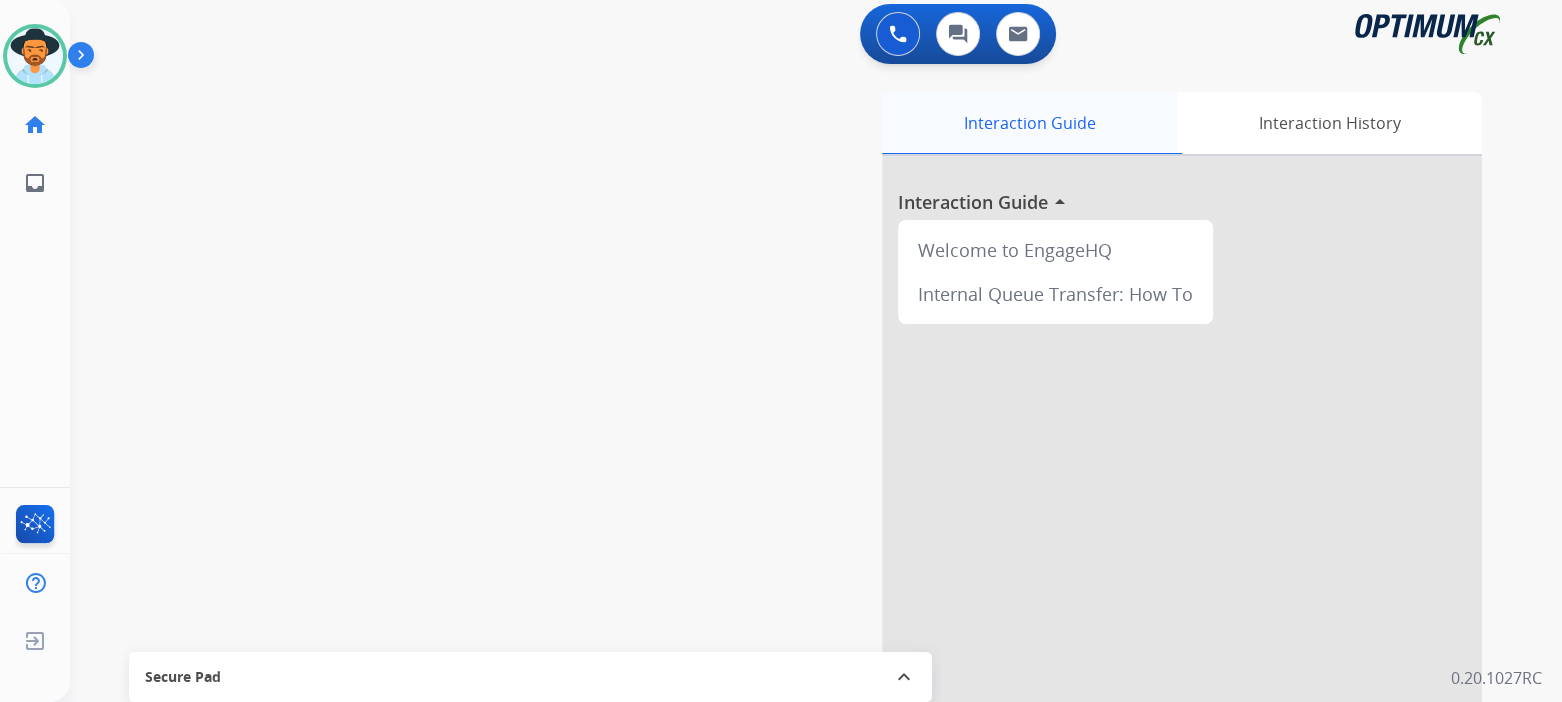 scroll, scrollTop: 5, scrollLeft: 0, axis: vertical 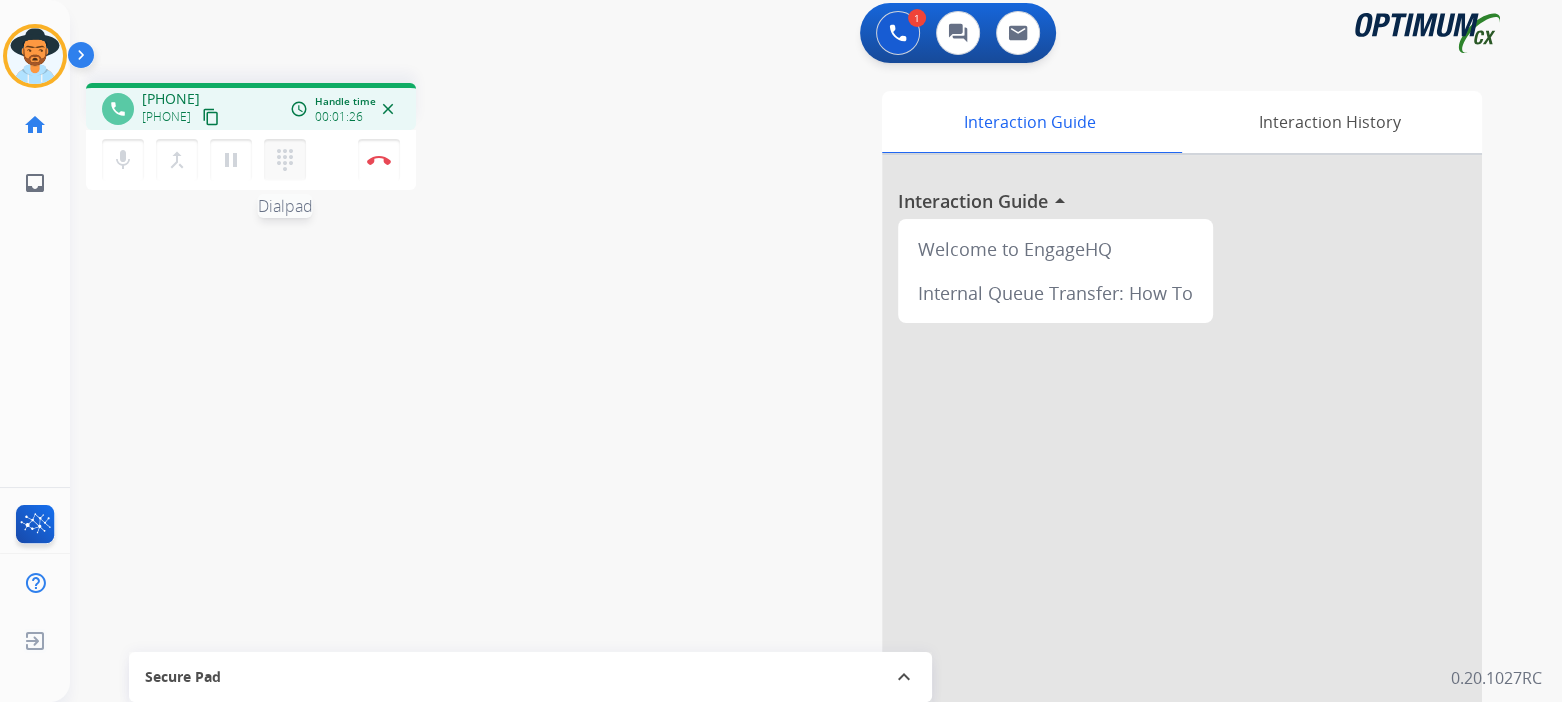 click on "dialpad" at bounding box center (285, 160) 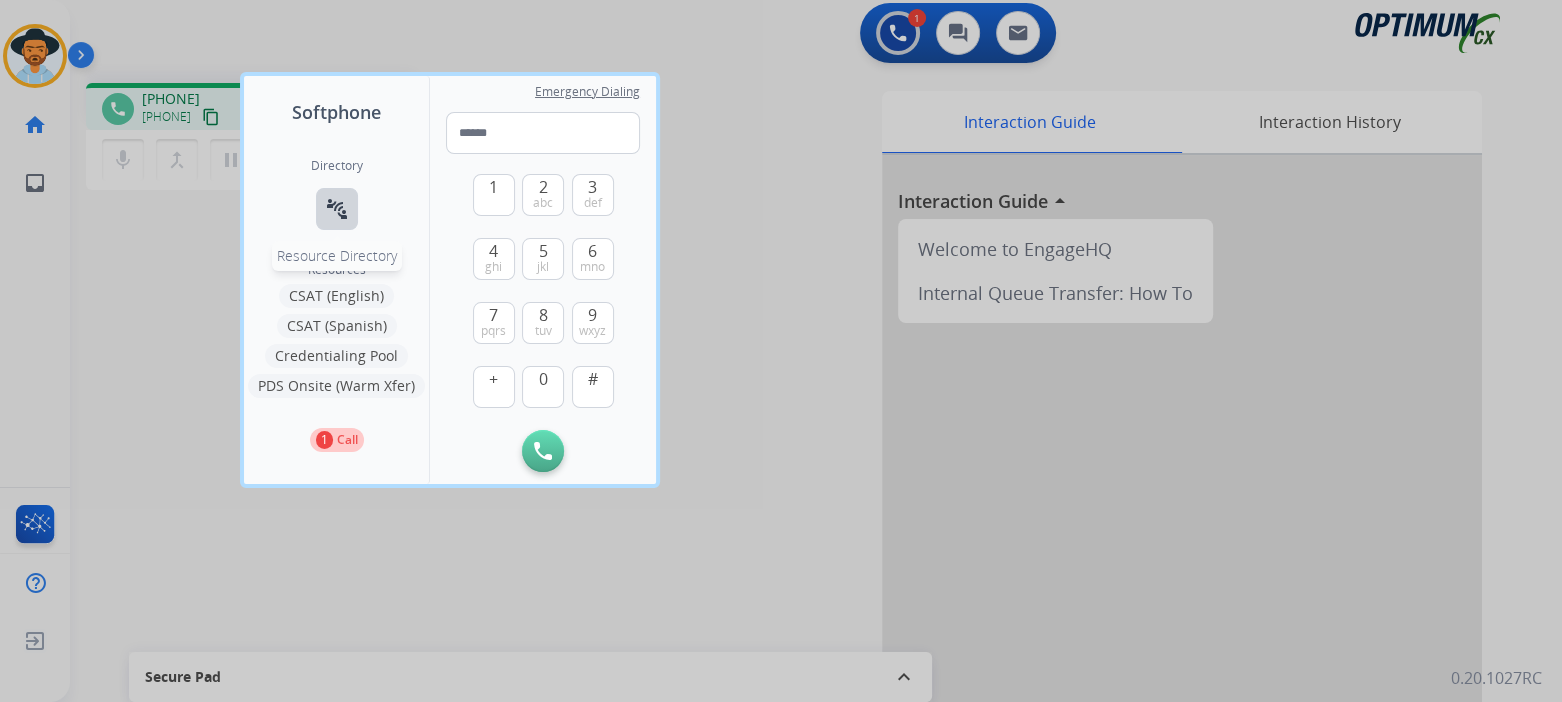 click on "connect_without_contact" at bounding box center [337, 209] 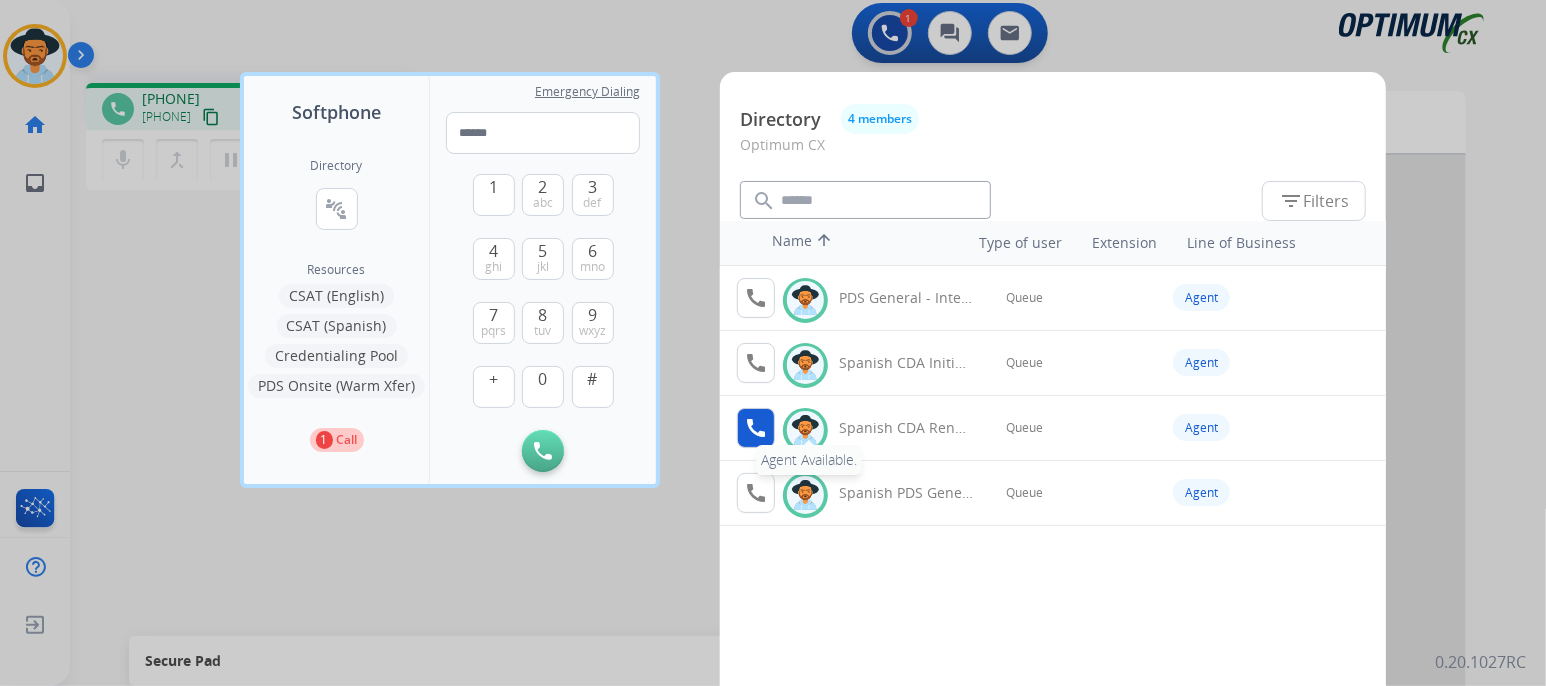 click on "call  Agent Available." at bounding box center (756, 428) 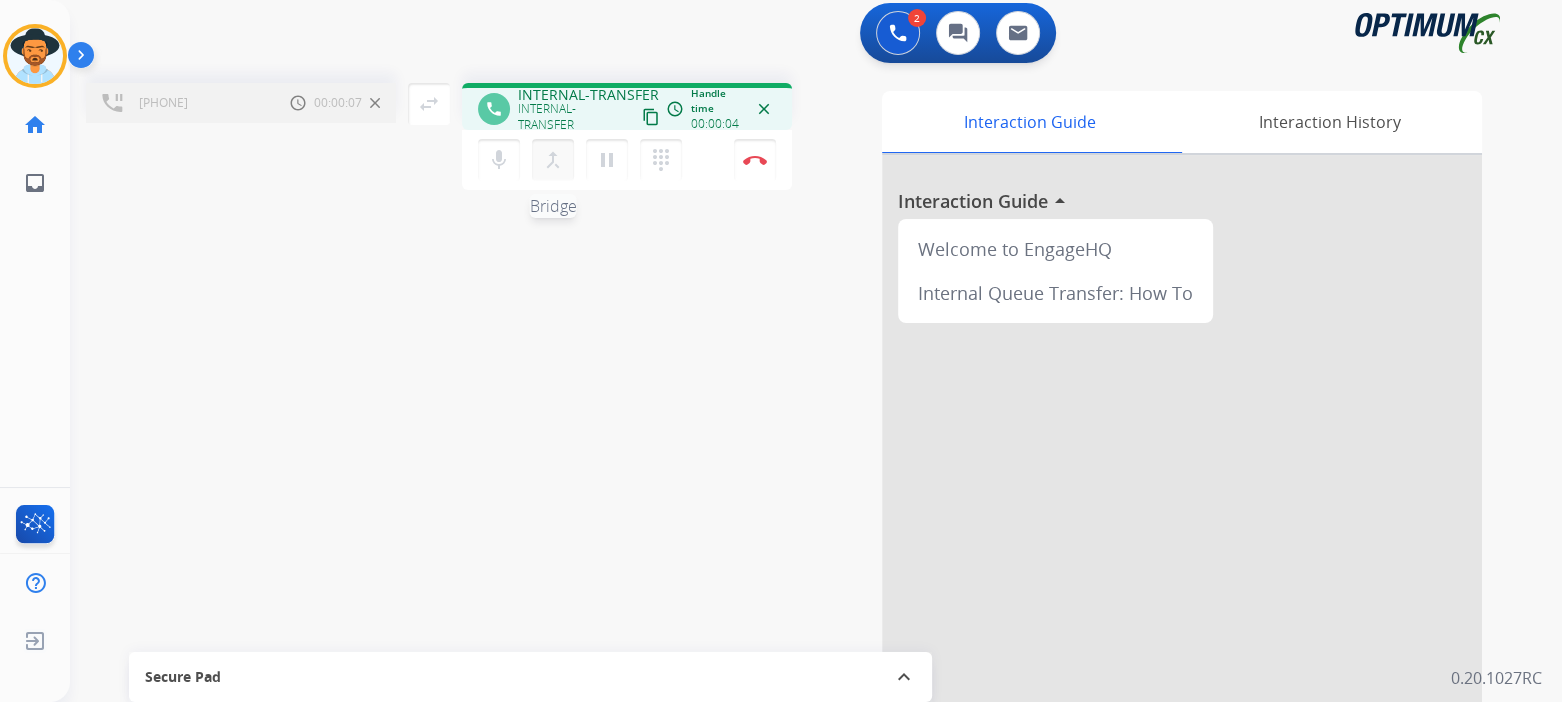 click on "merge_type" at bounding box center (553, 160) 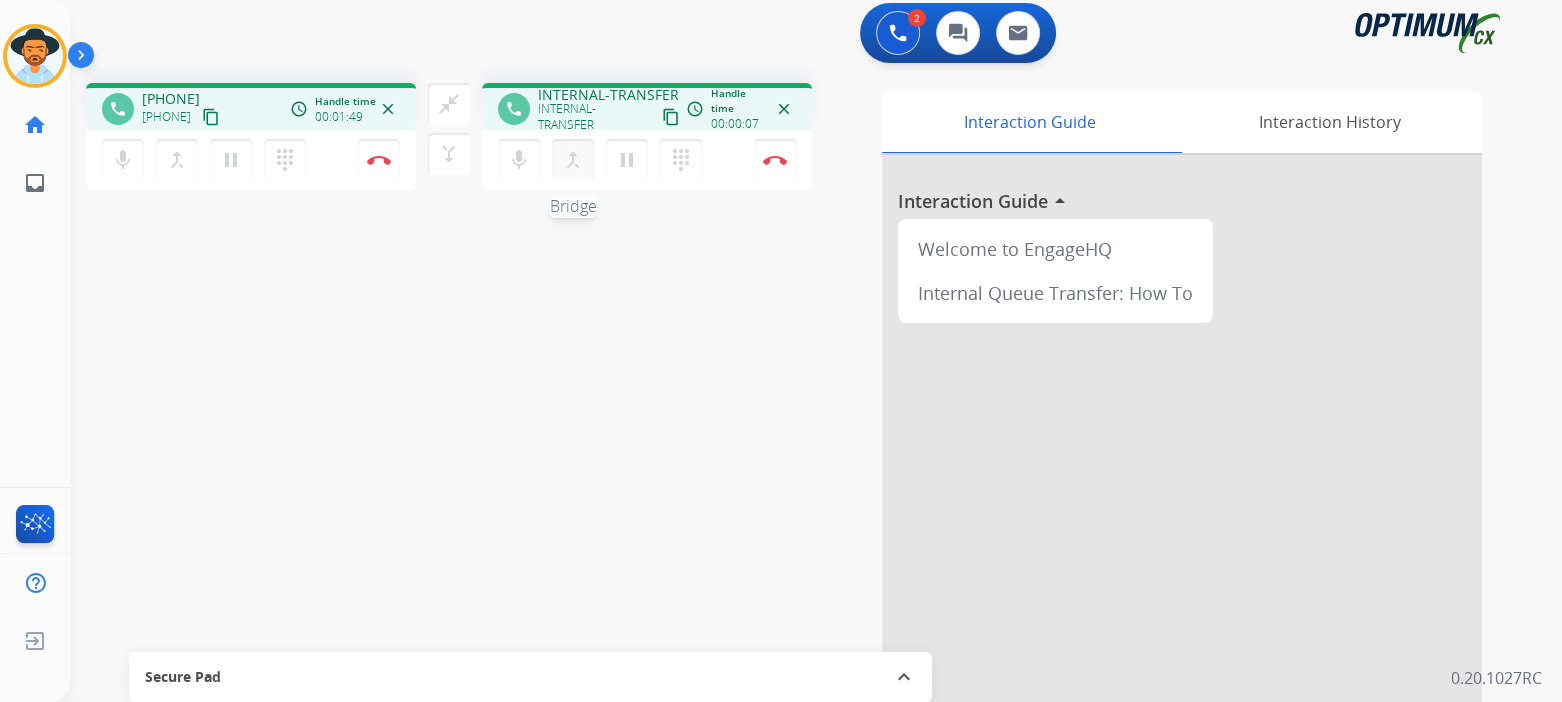 click on "merge_type" at bounding box center [177, 160] 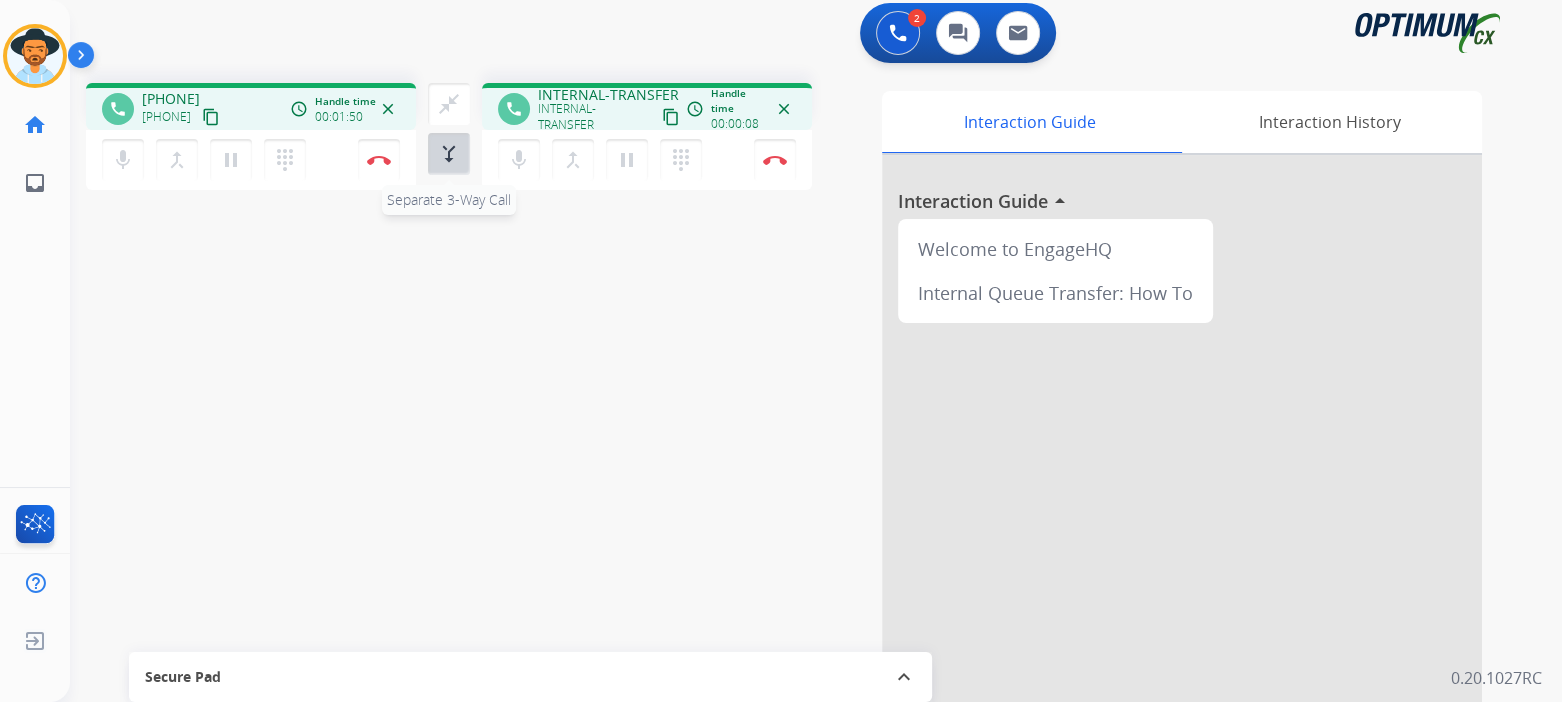 click on "merge_type" at bounding box center (449, 154) 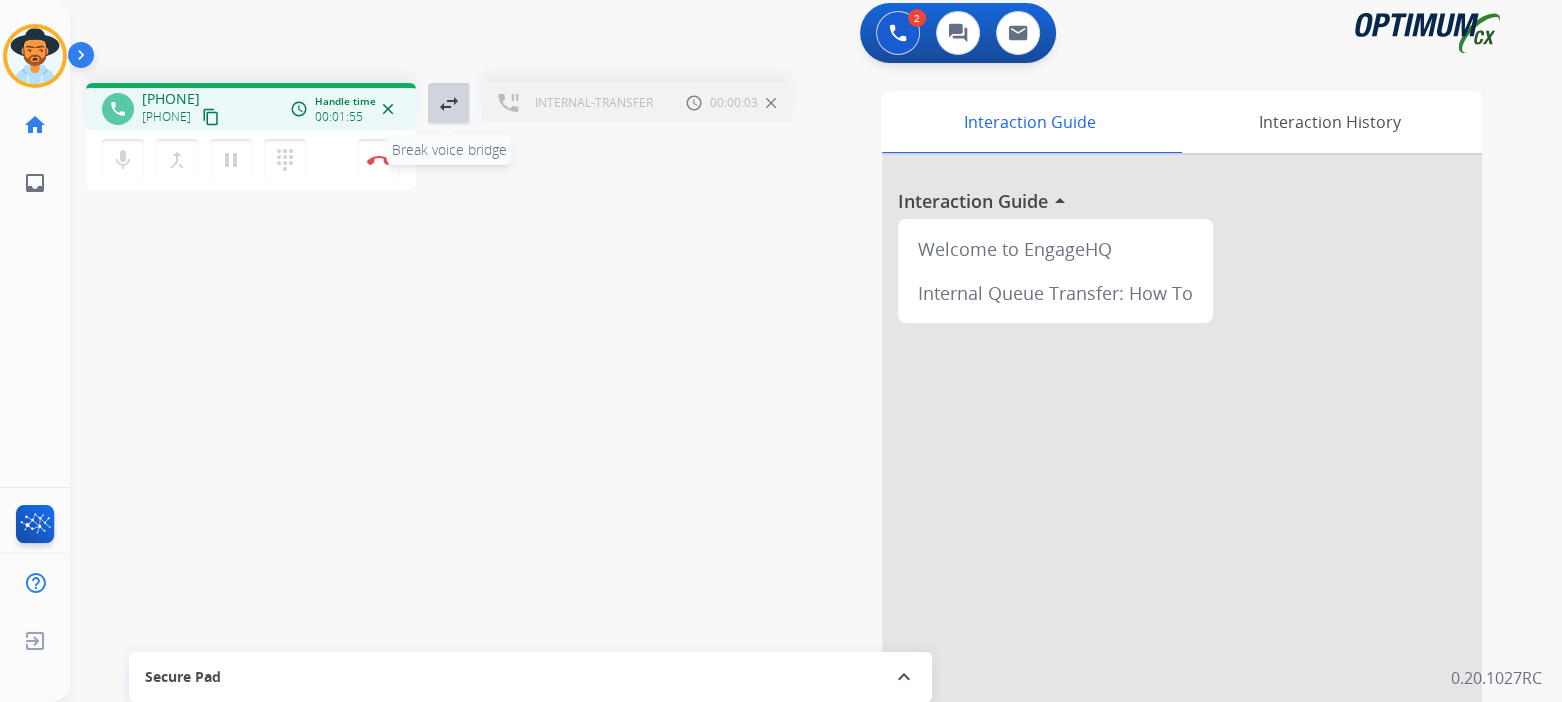 click on "swap_horiz" at bounding box center [449, 104] 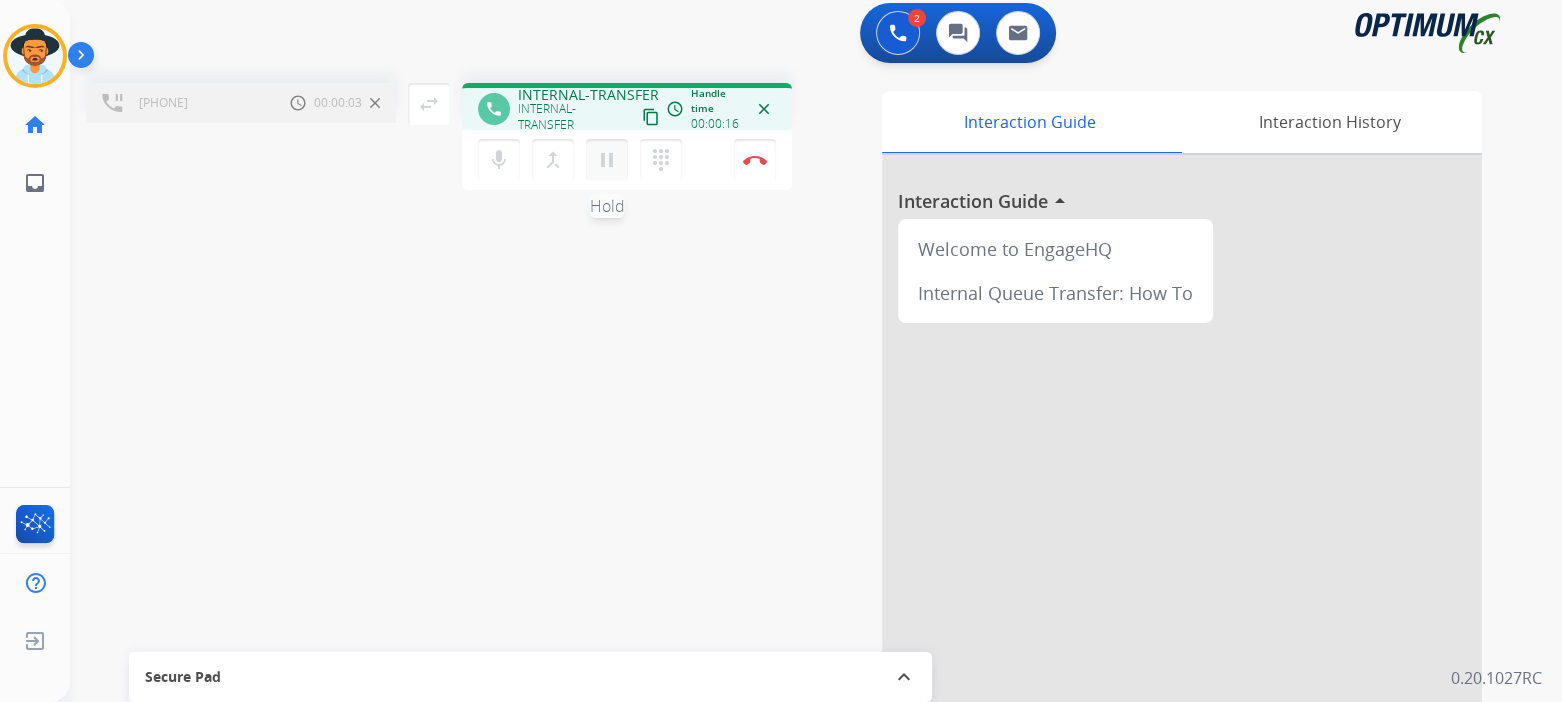 click on "pause" at bounding box center [607, 160] 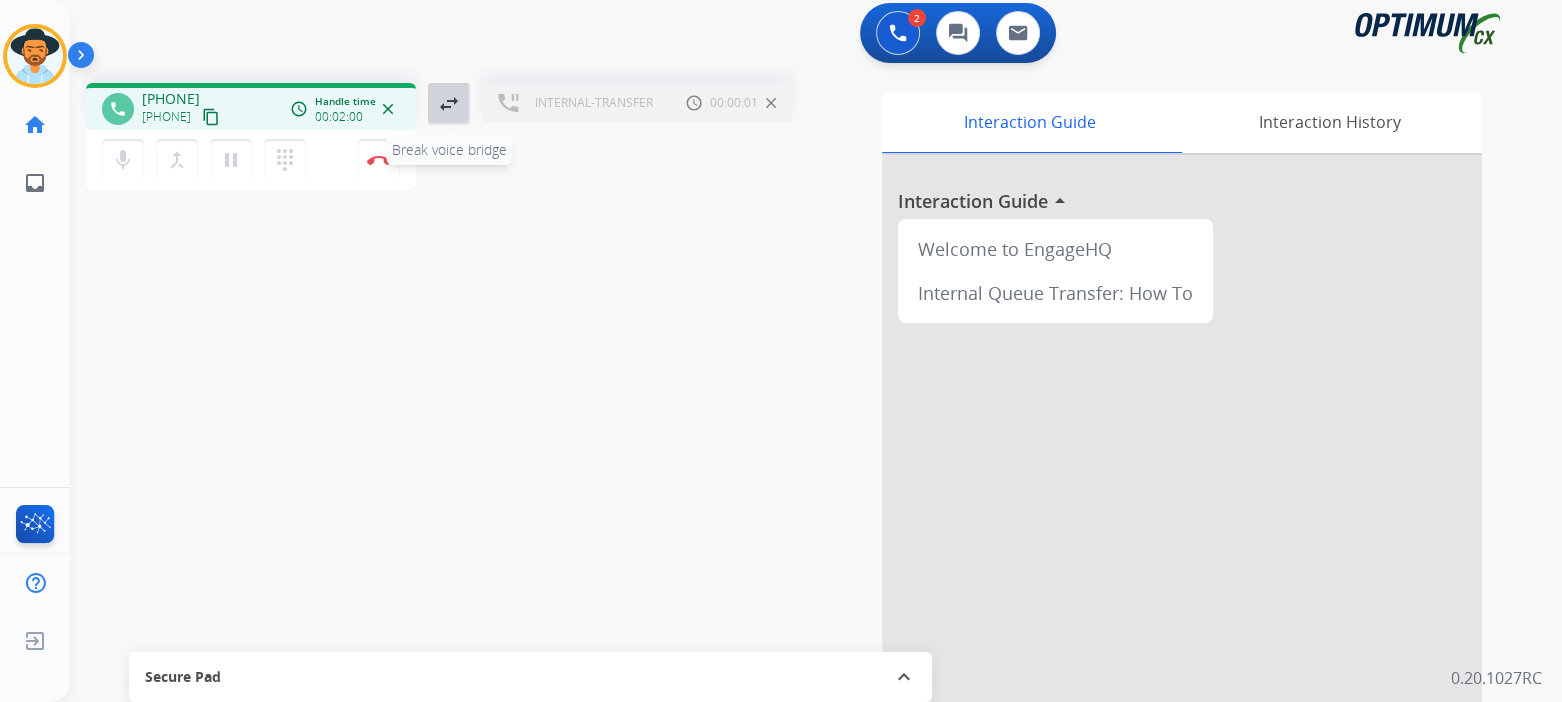 click on "swap_horiz" at bounding box center [449, 104] 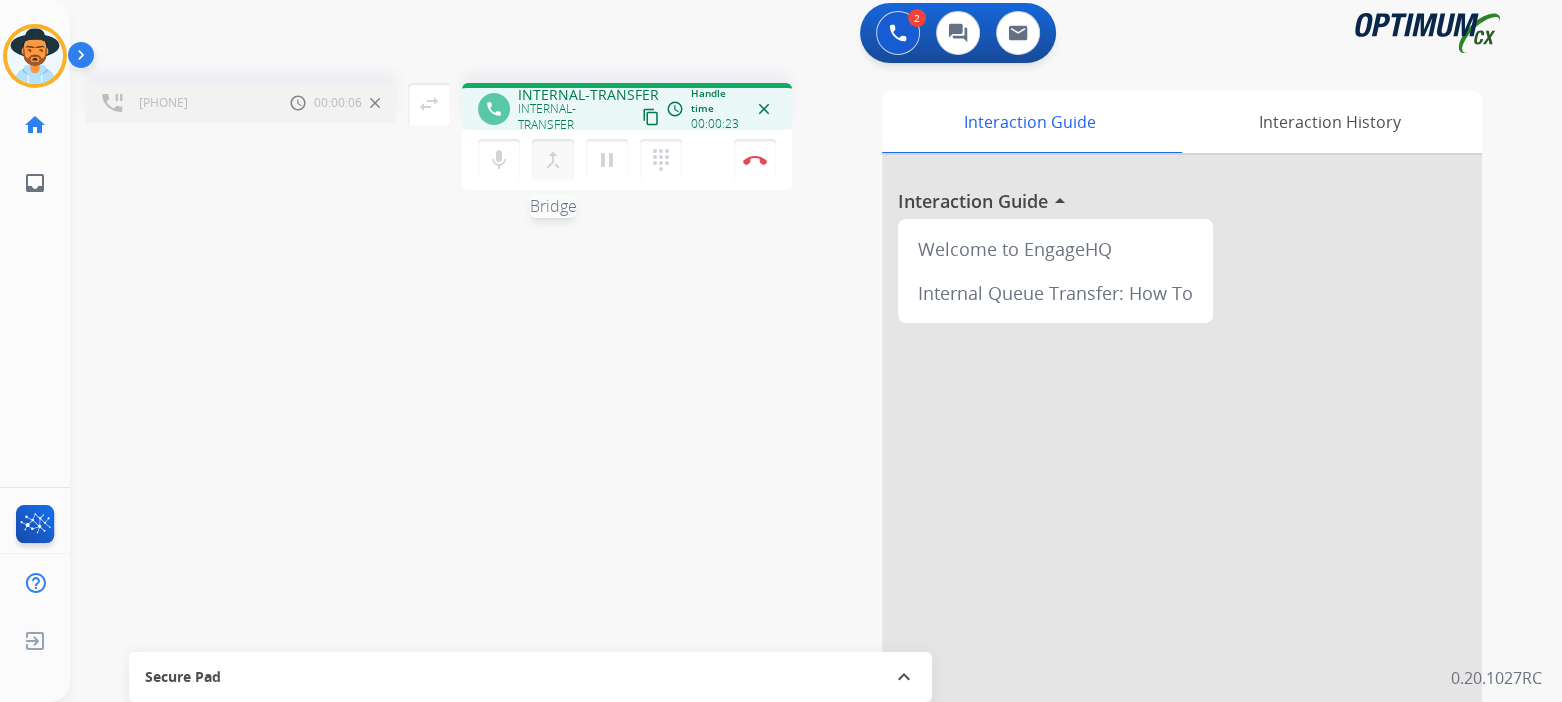 click on "merge_type" at bounding box center [553, 160] 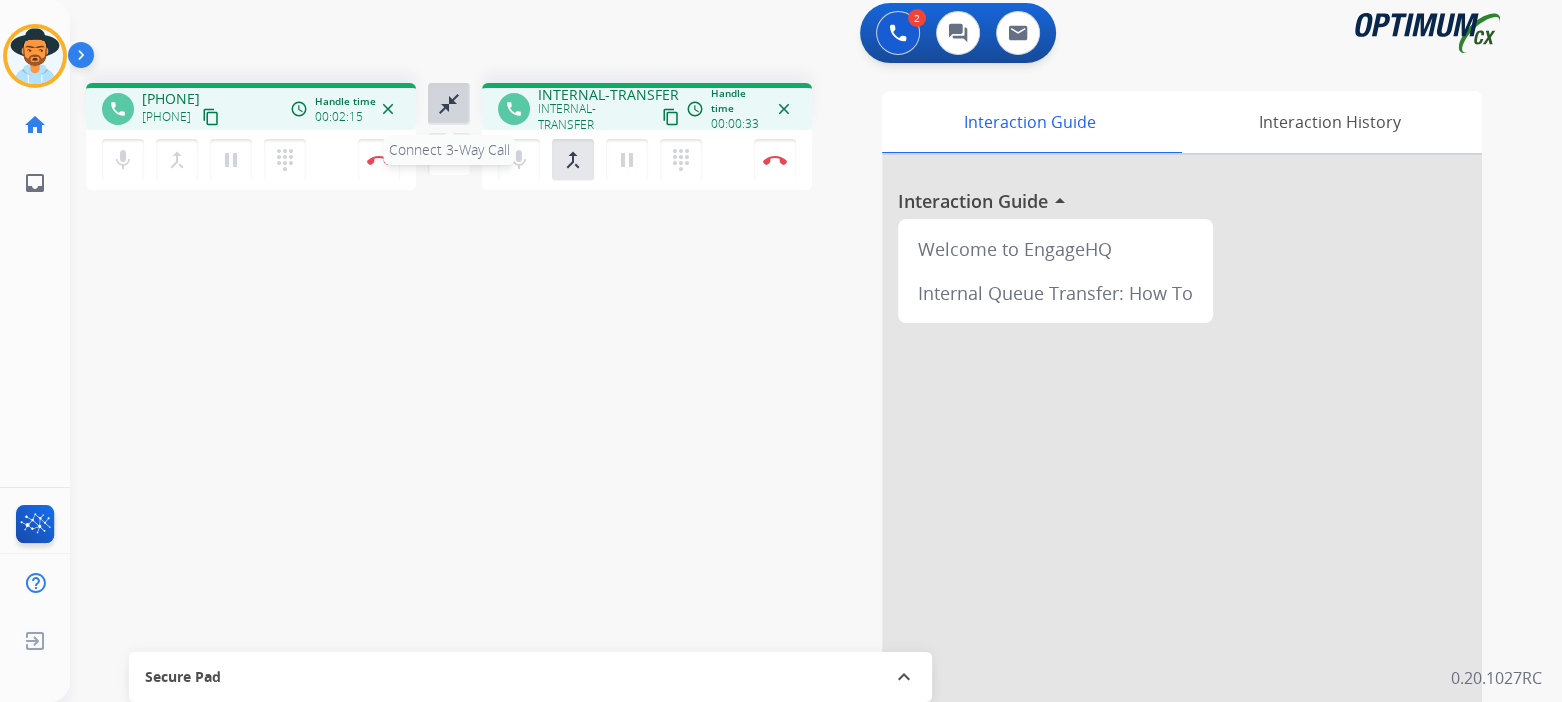 click on "close_fullscreen" at bounding box center (449, 104) 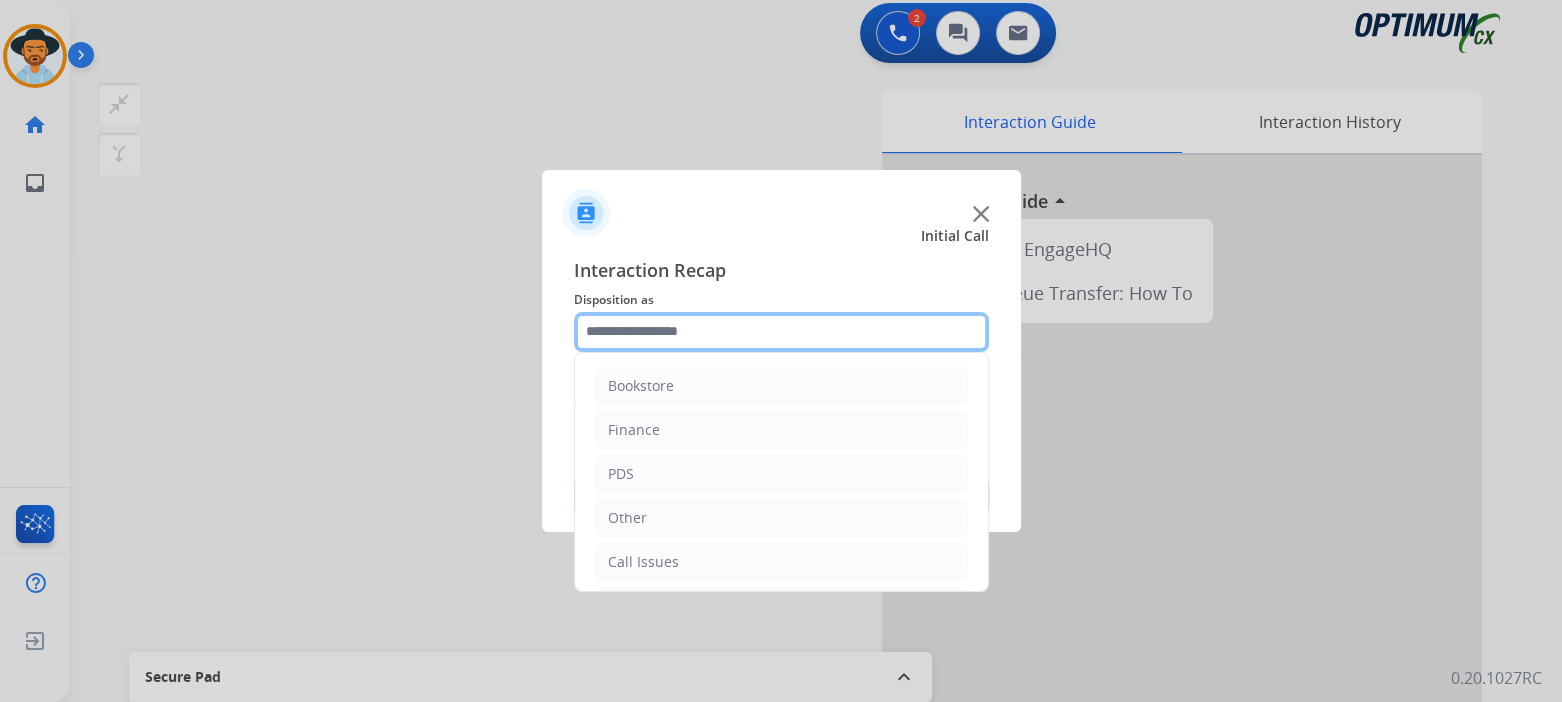 click 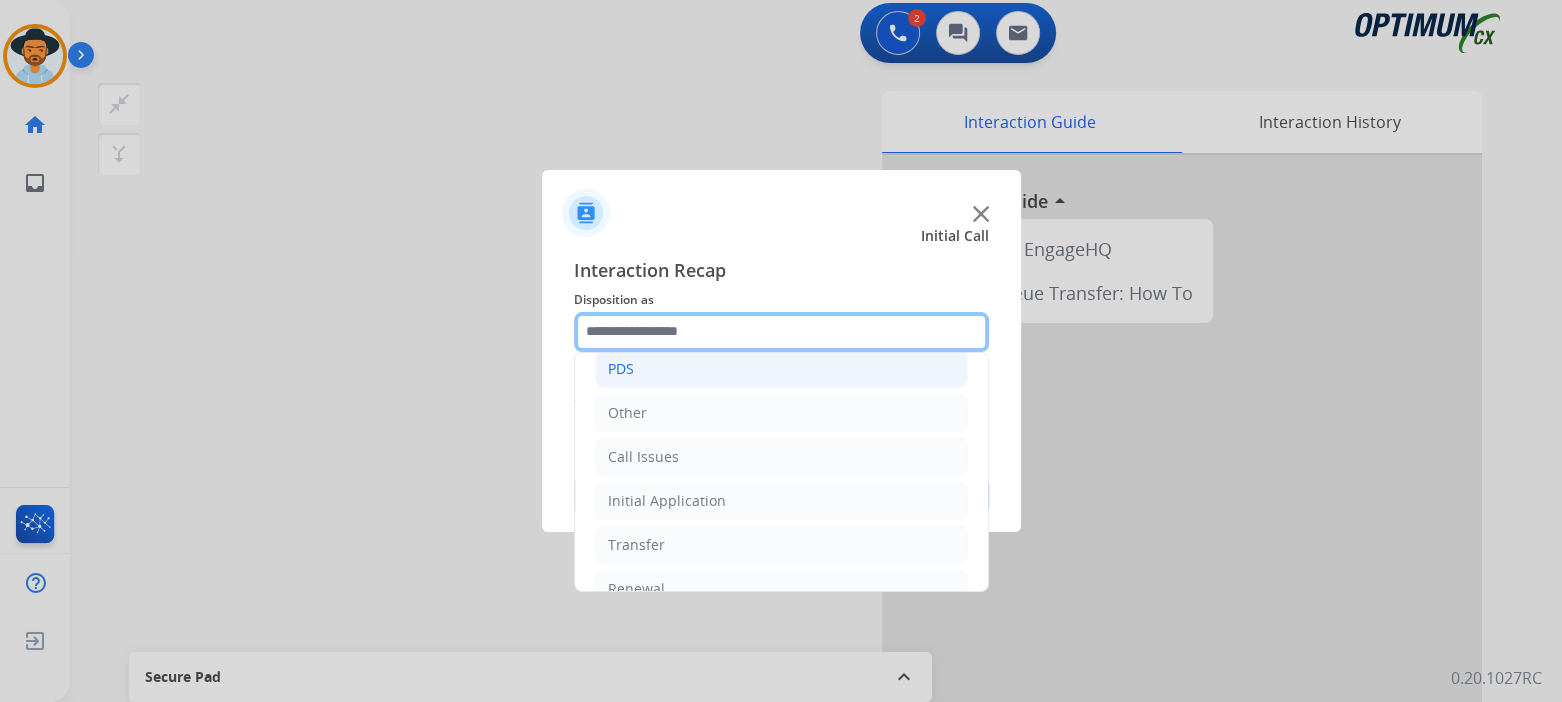 scroll, scrollTop: 132, scrollLeft: 0, axis: vertical 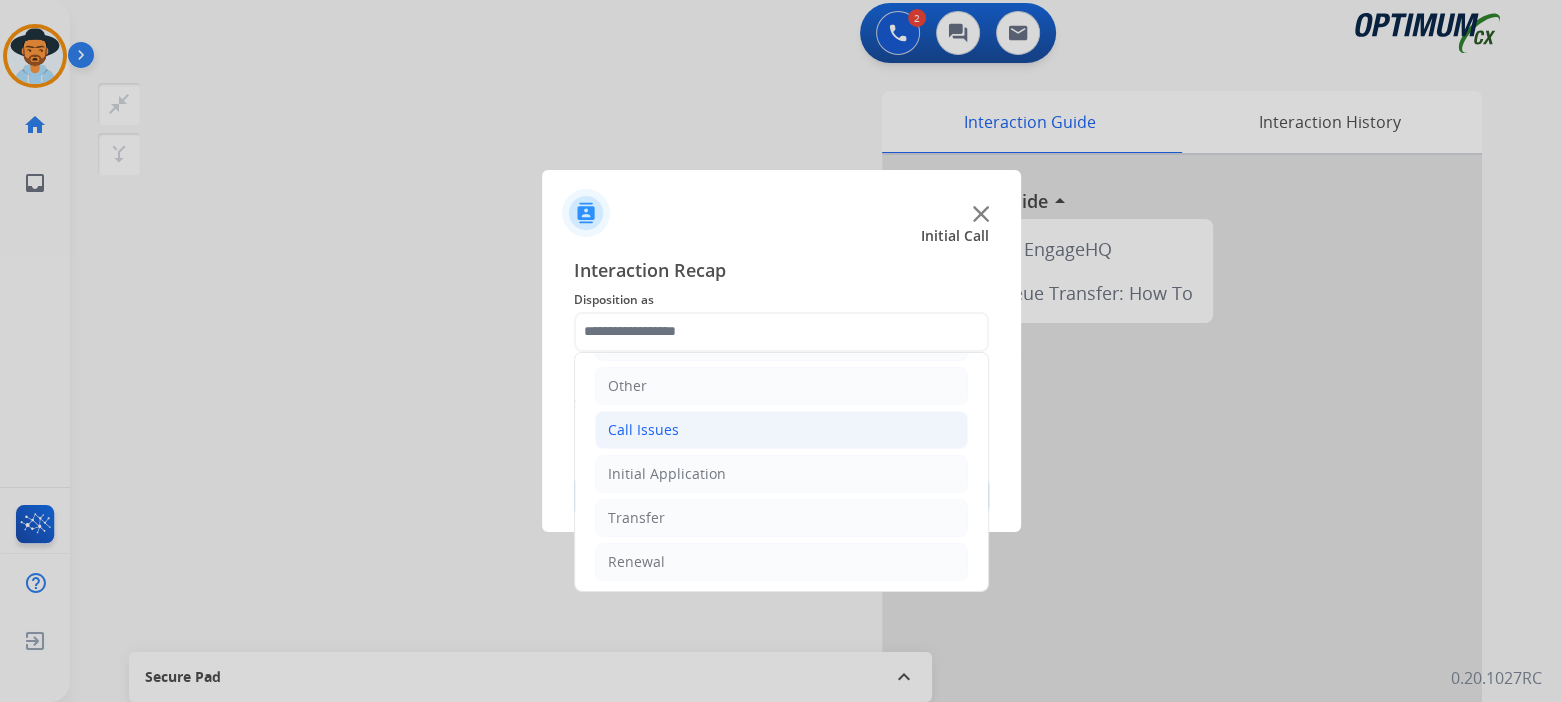 click on "Call Issues" 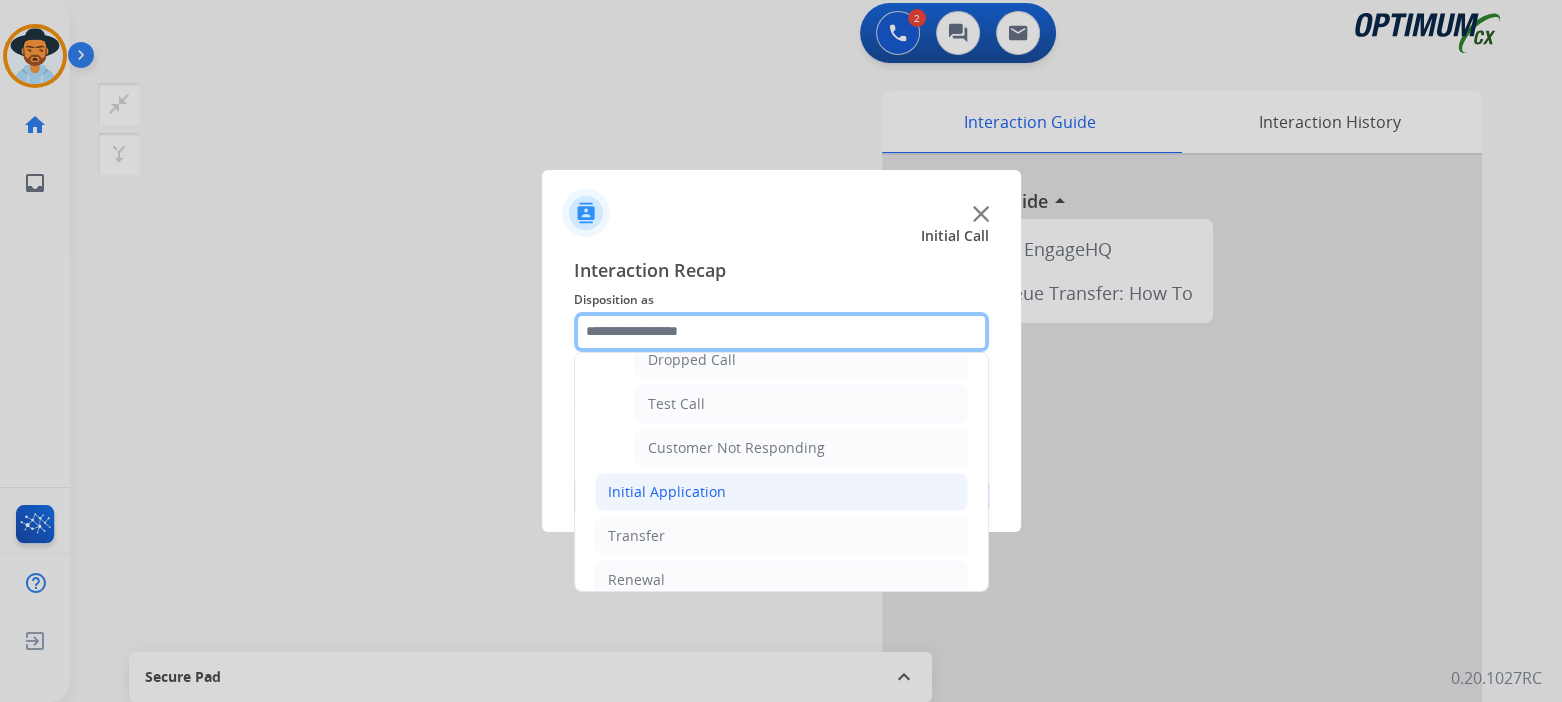 scroll, scrollTop: 350, scrollLeft: 0, axis: vertical 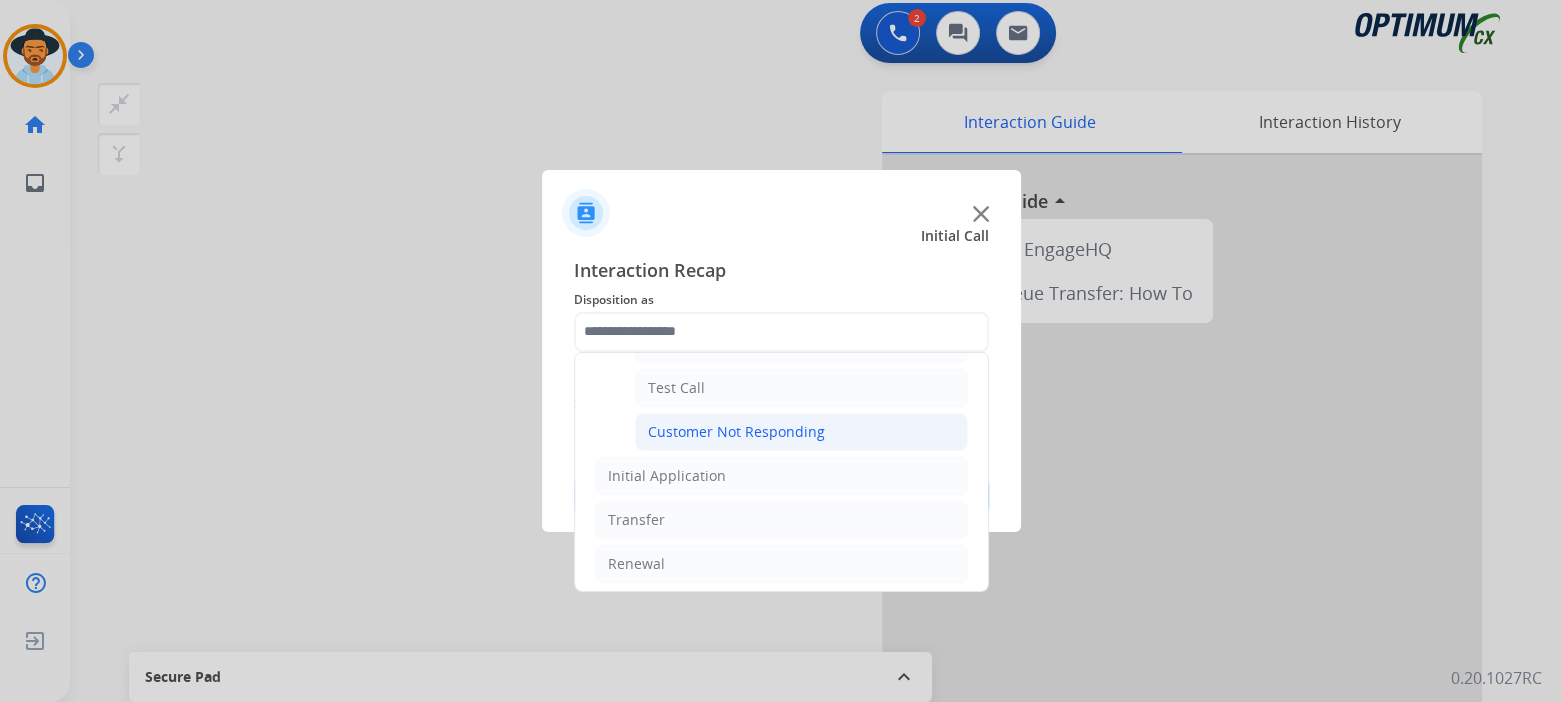 click on "Customer Not Responding" 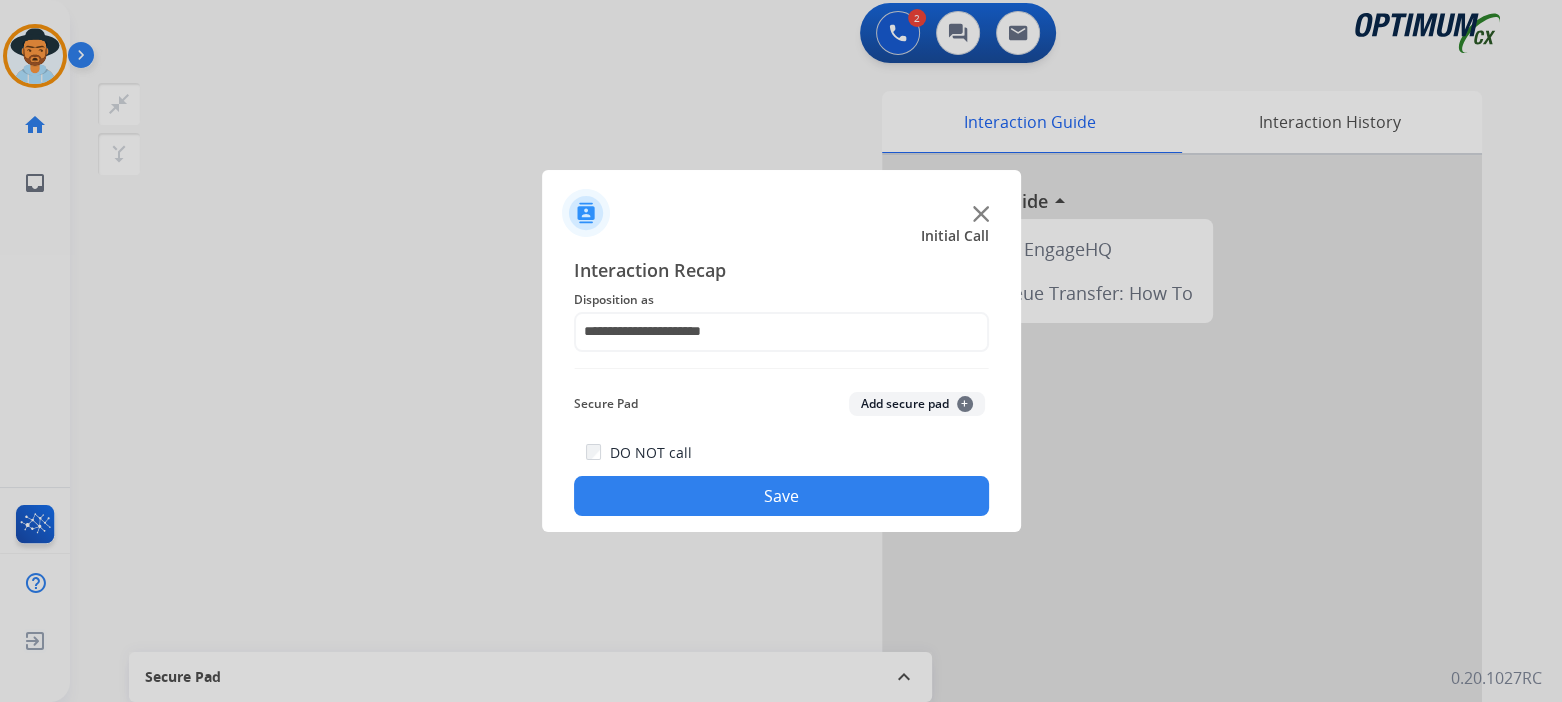 click on "Save" 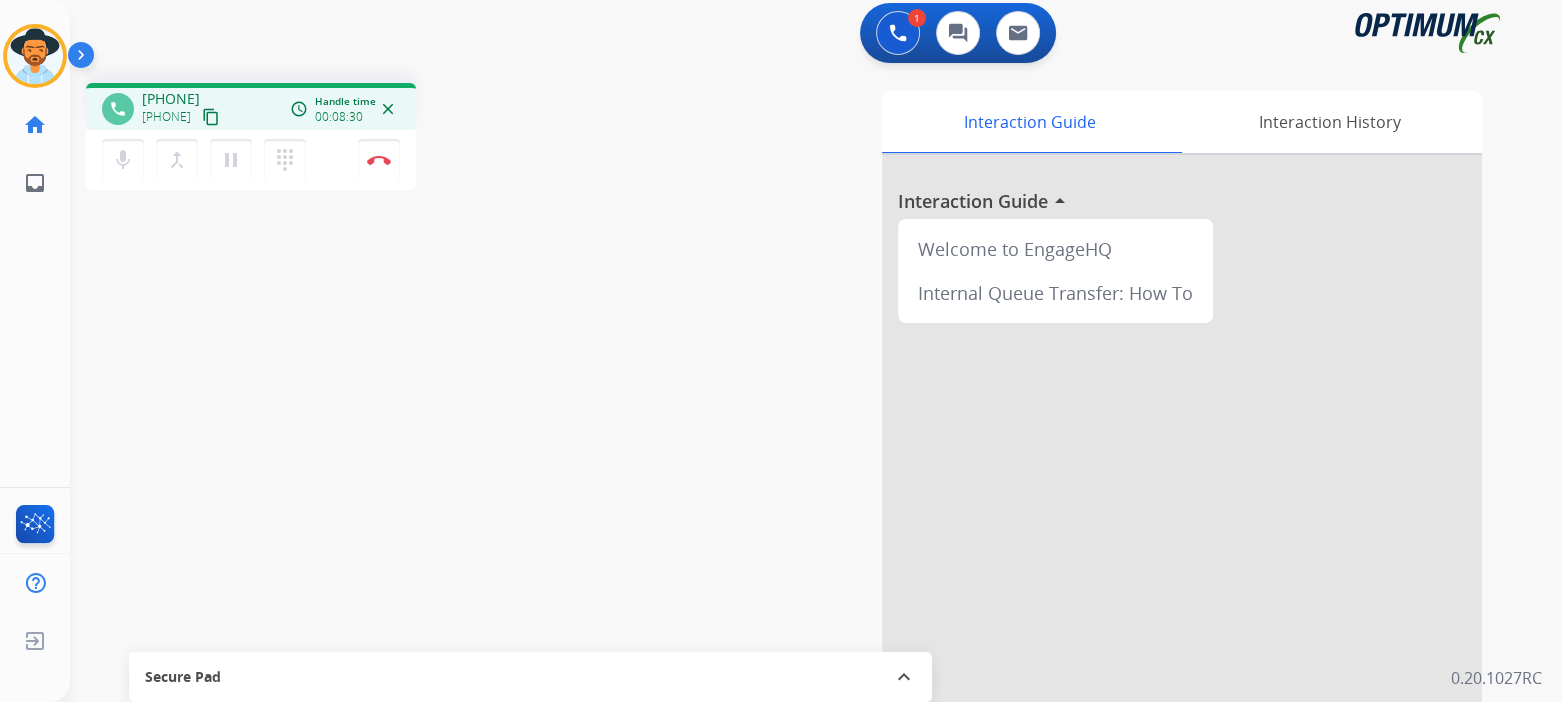 drag, startPoint x: 386, startPoint y: 151, endPoint x: 430, endPoint y: 166, distance: 46.486557 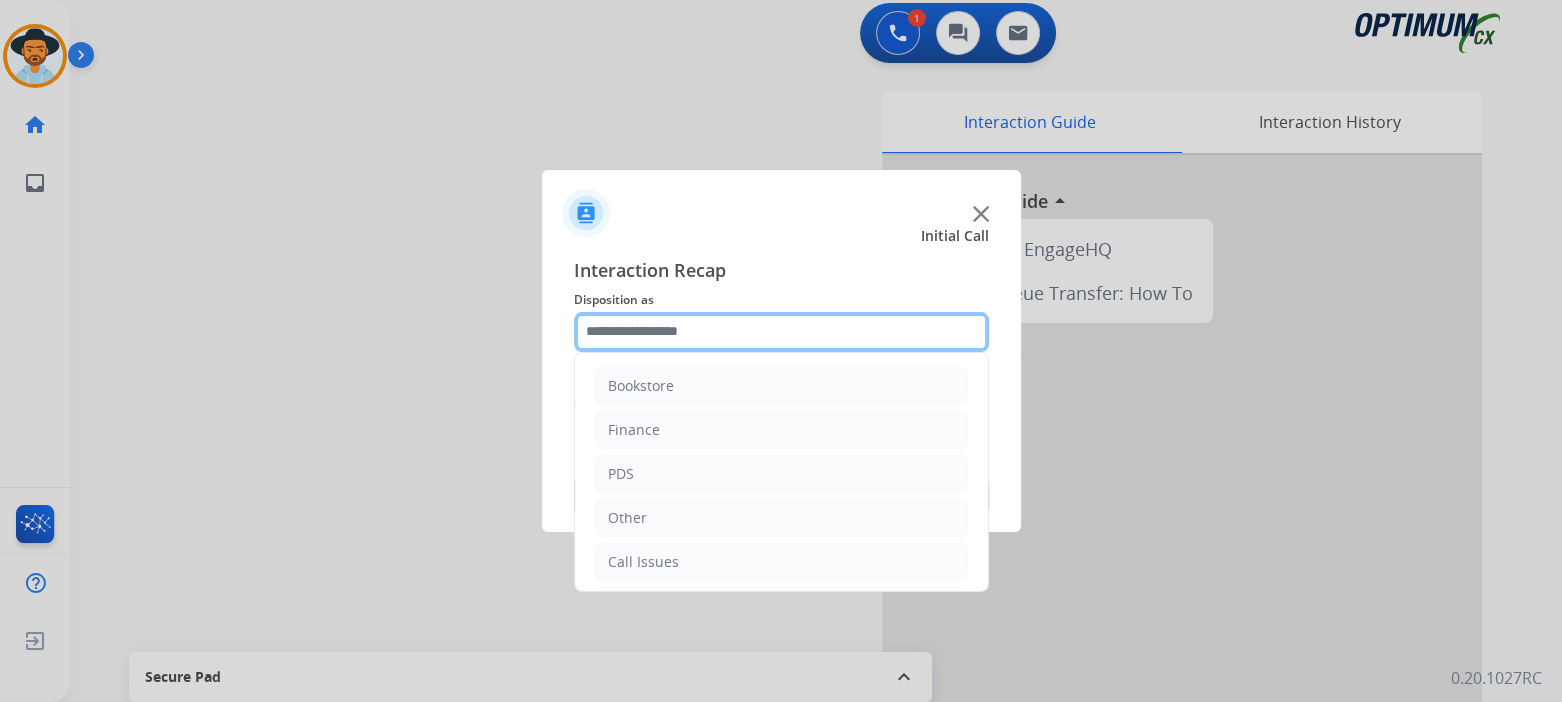 click 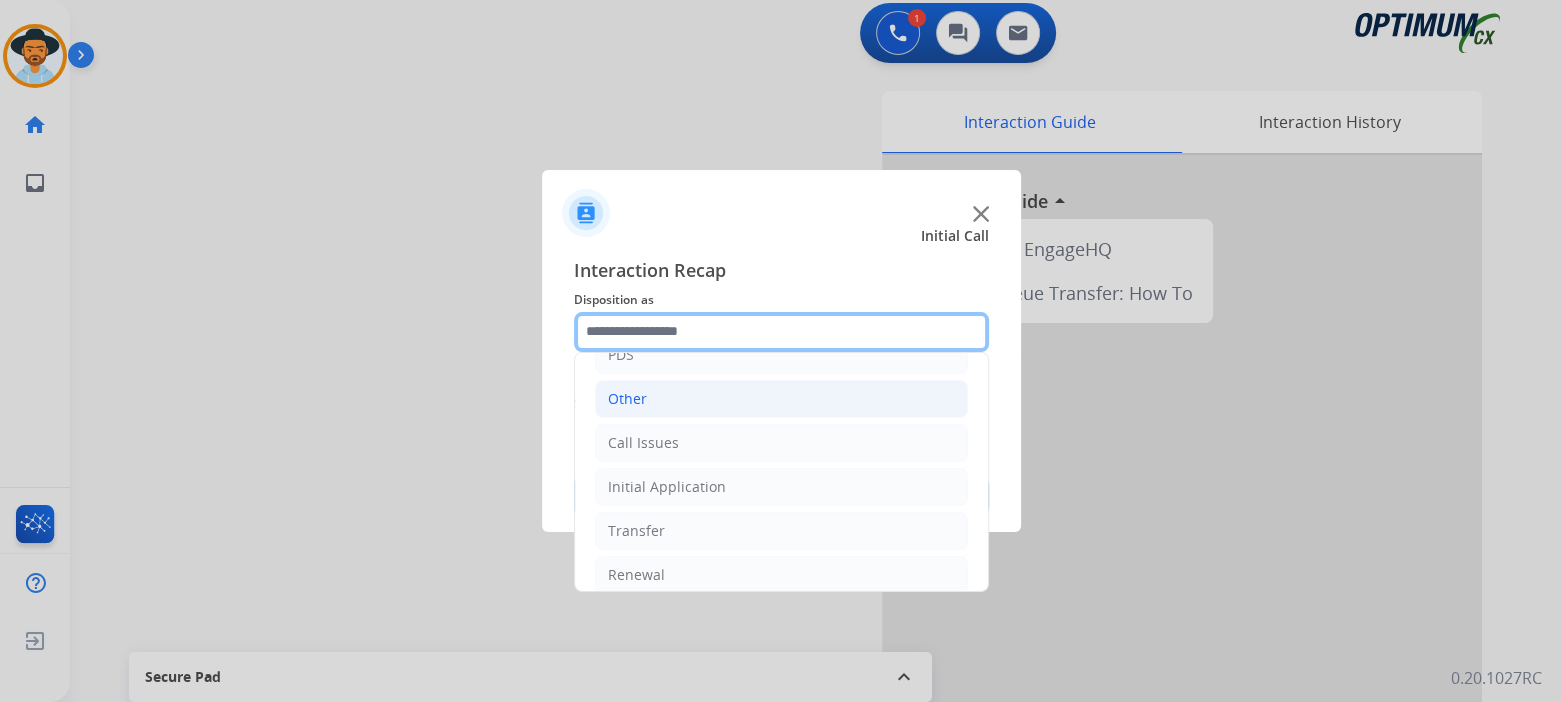 scroll, scrollTop: 132, scrollLeft: 0, axis: vertical 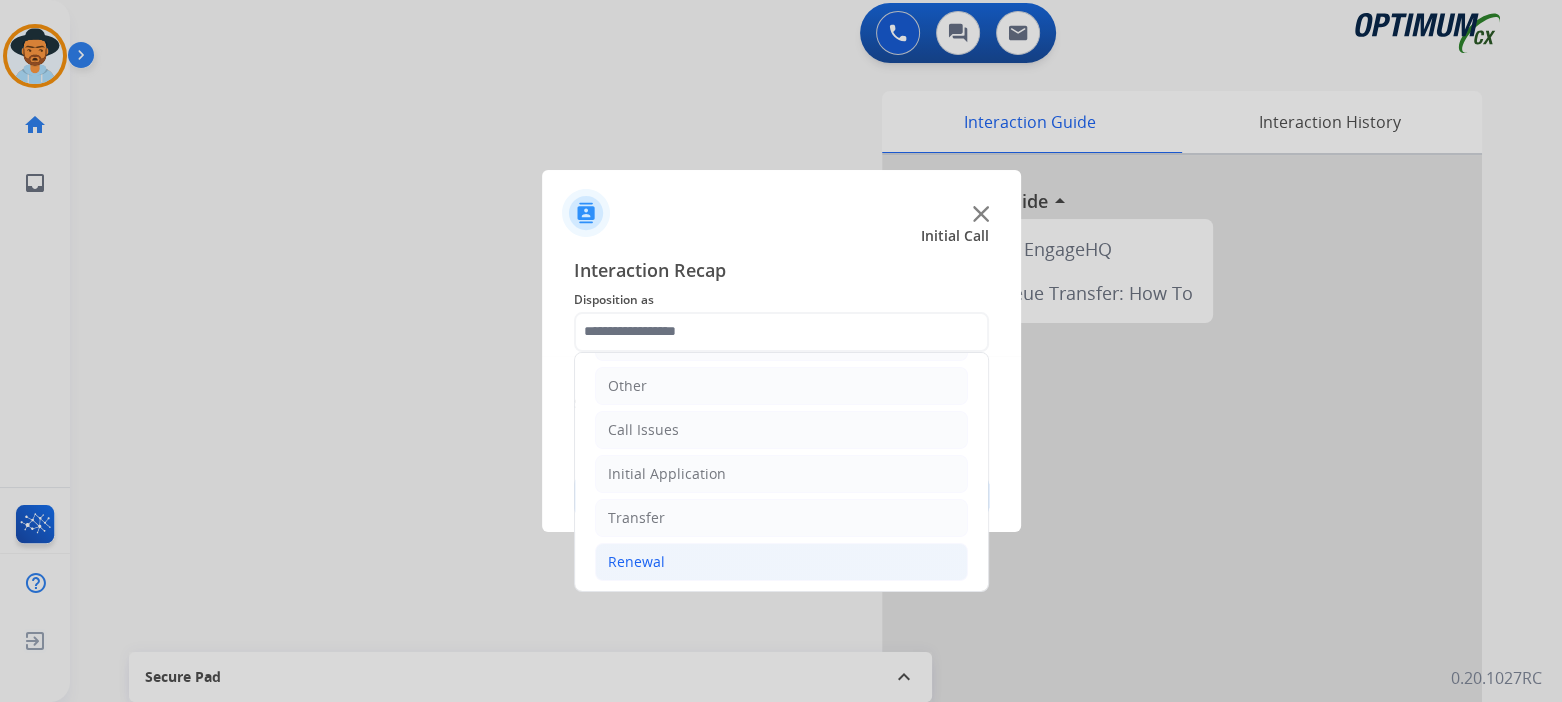 click on "Renewal" 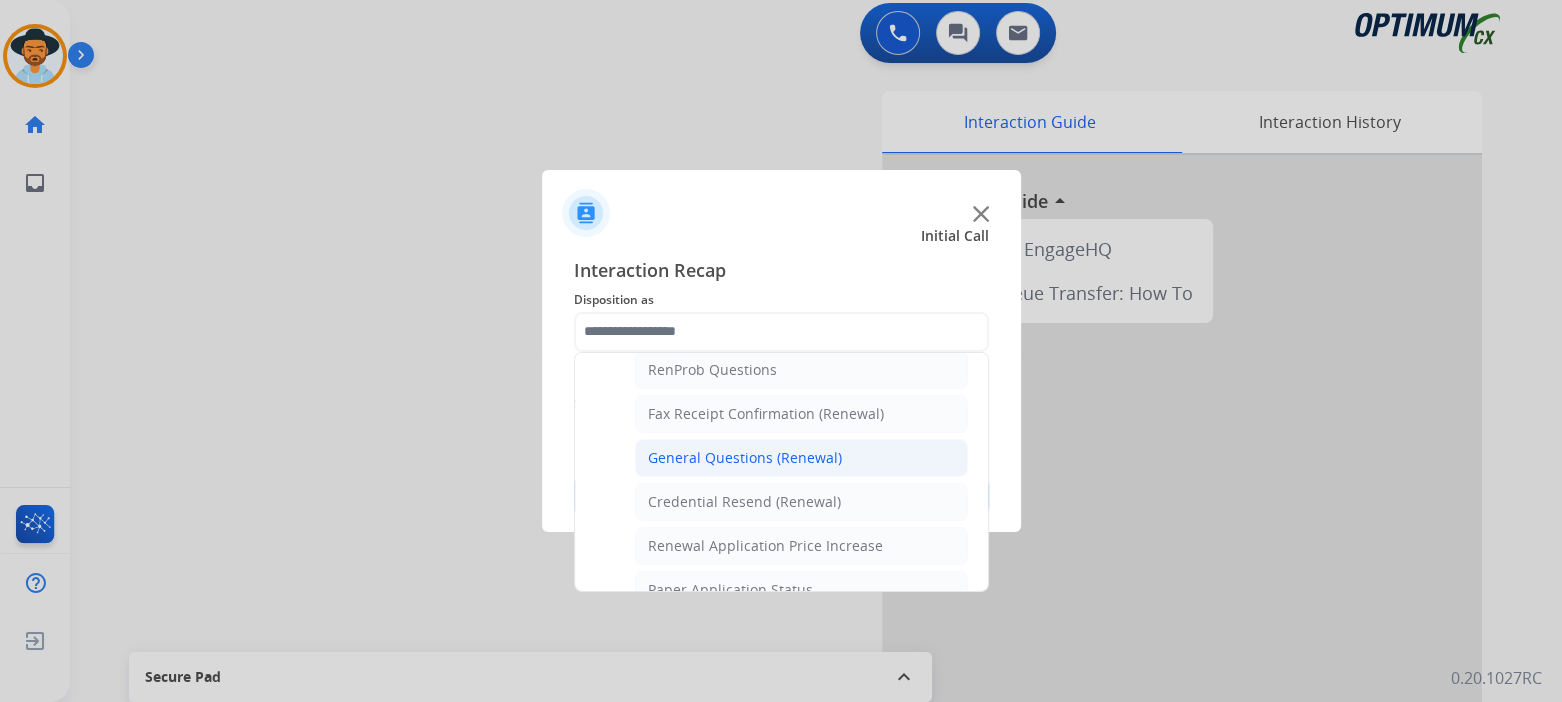 scroll, scrollTop: 521, scrollLeft: 0, axis: vertical 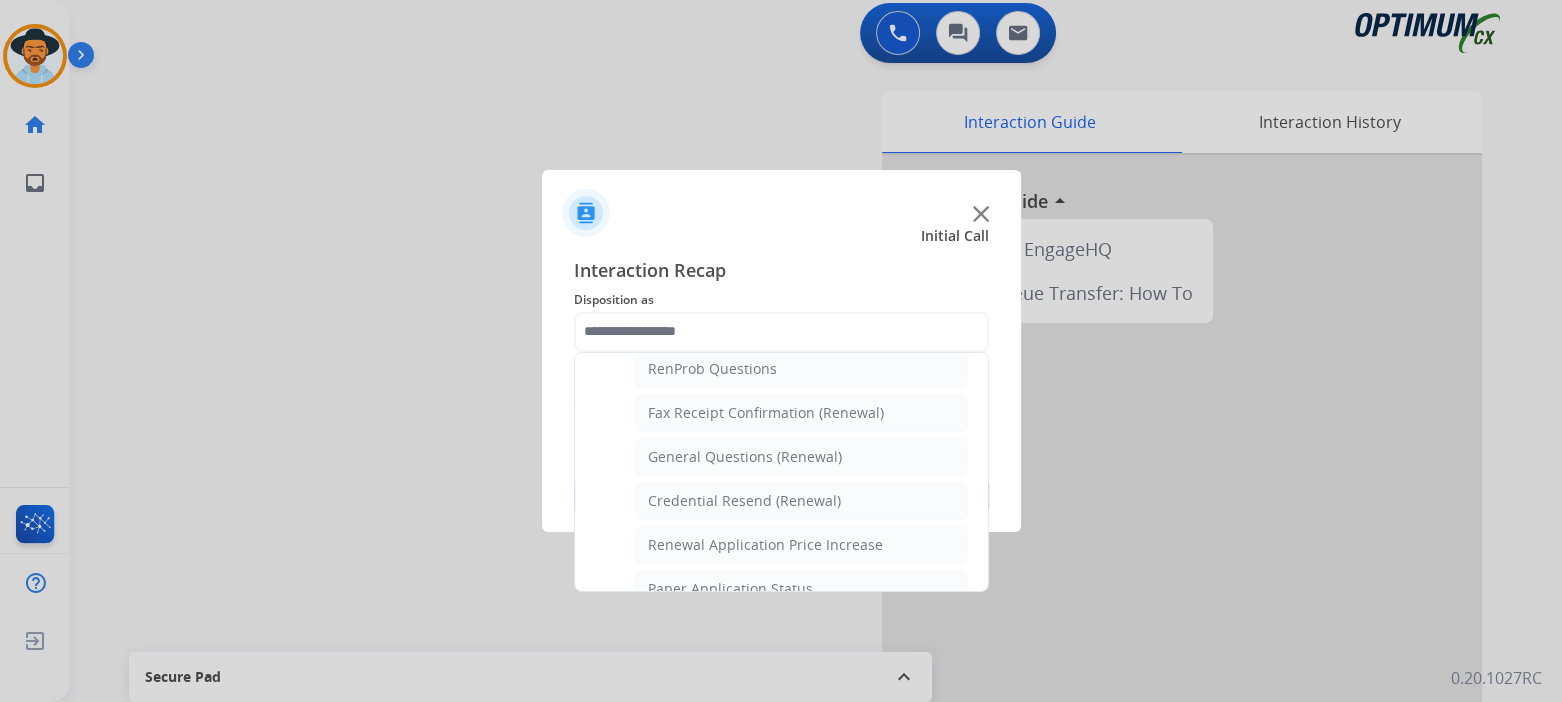 click on "General Questions (Renewal)" 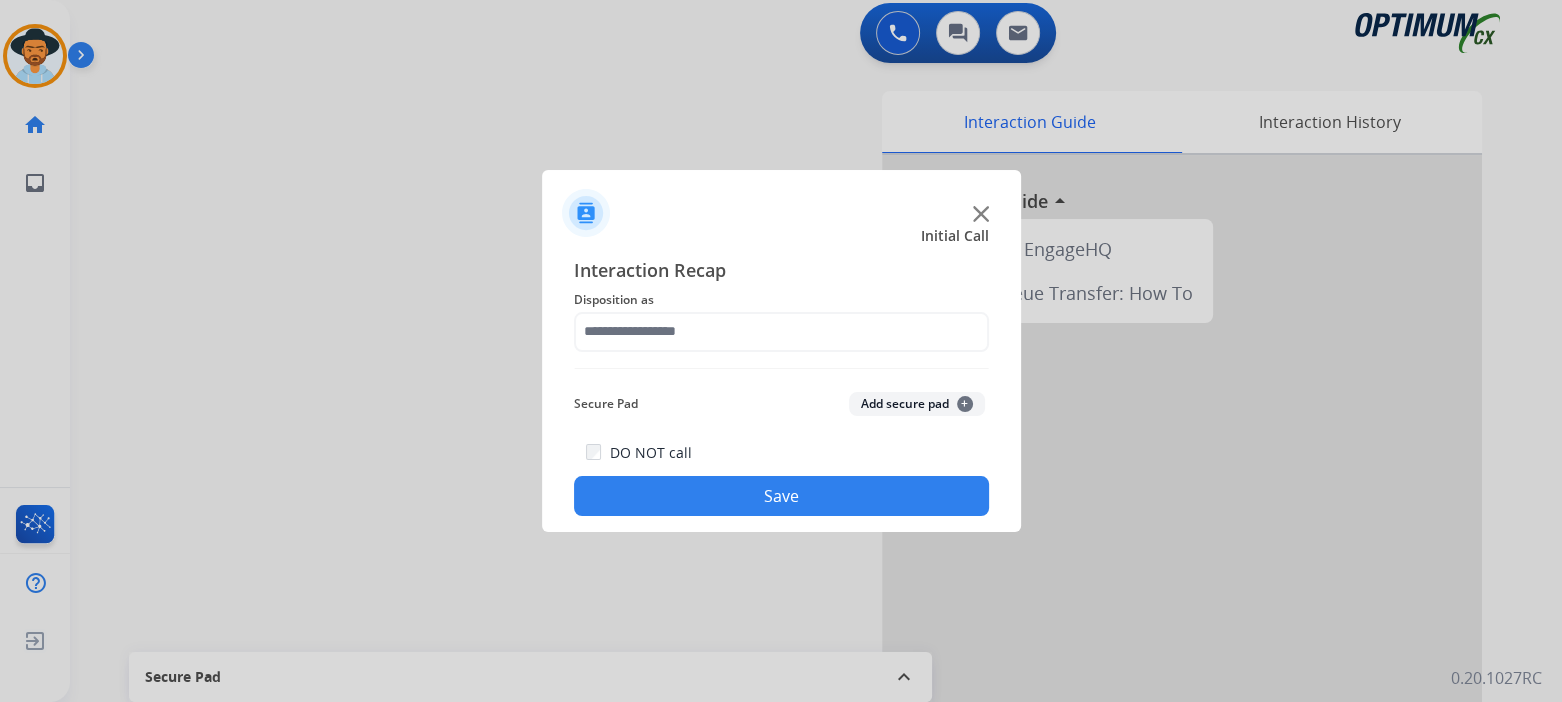 type on "**********" 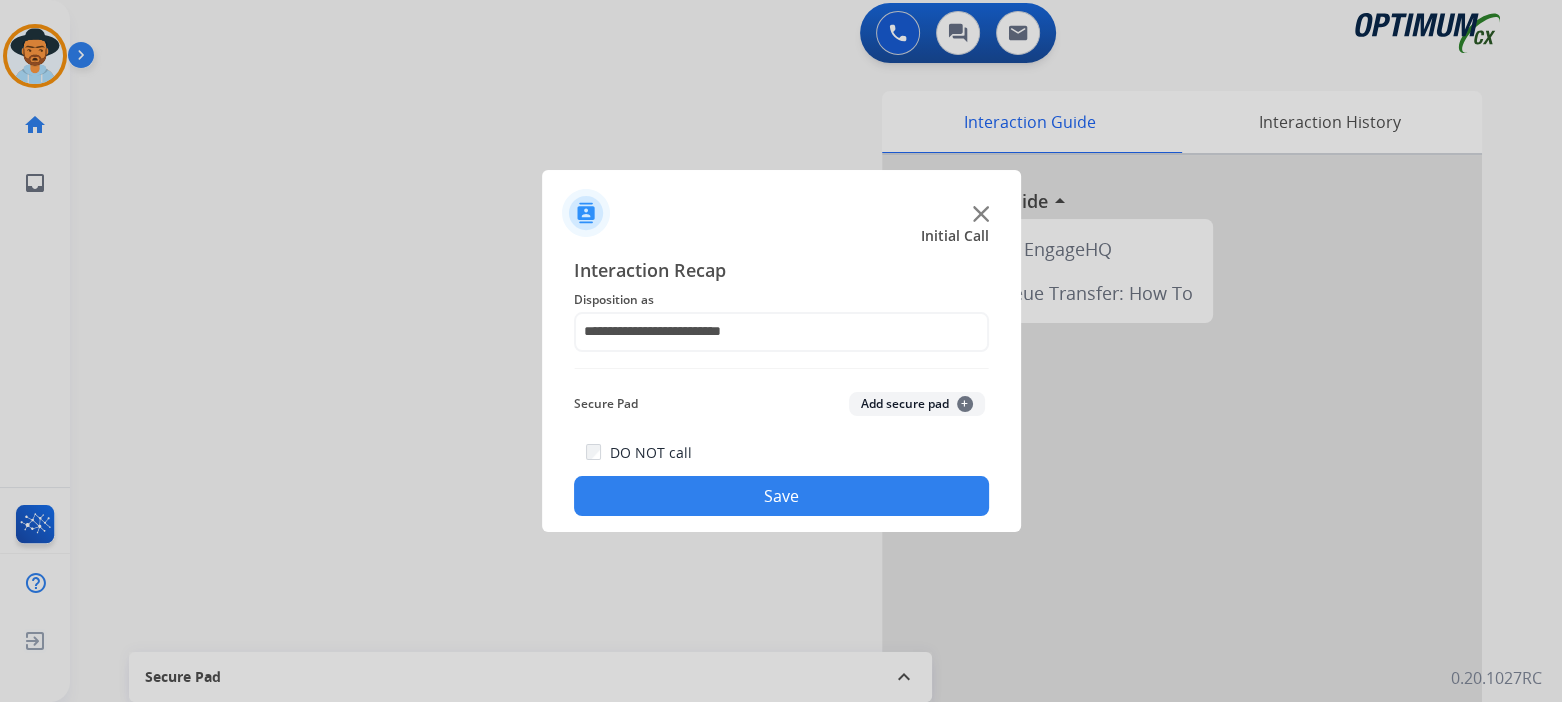 click on "Save" 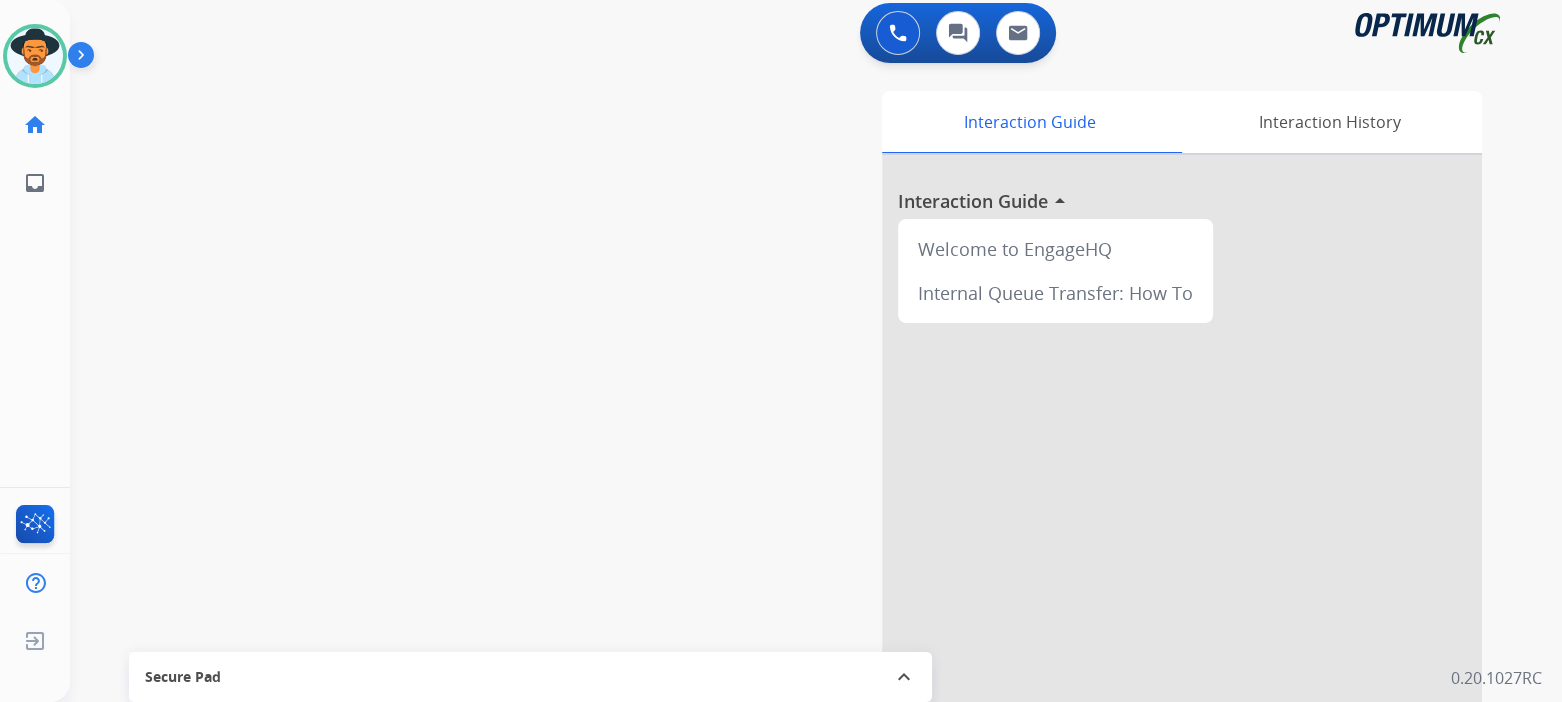 scroll, scrollTop: 11, scrollLeft: 0, axis: vertical 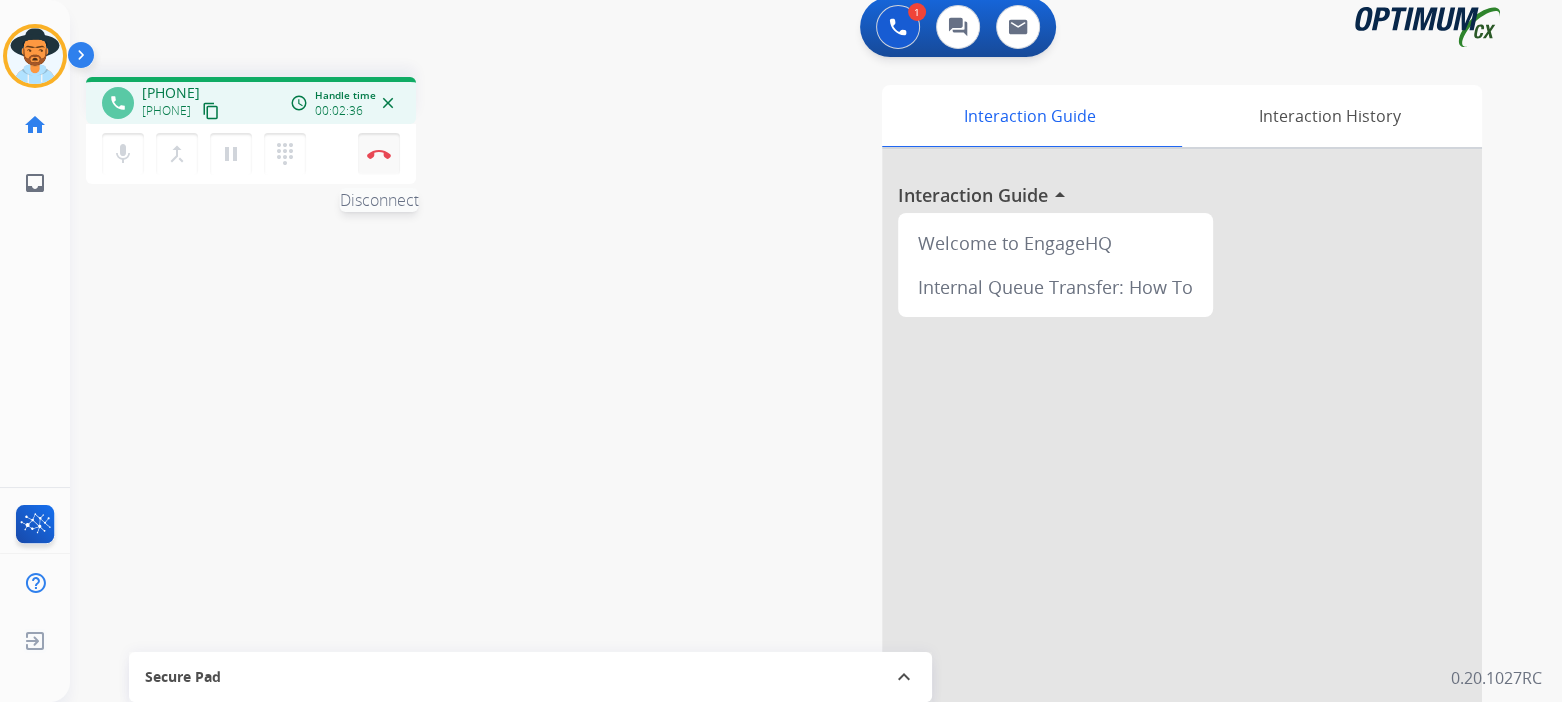 click on "Disconnect" at bounding box center (379, 154) 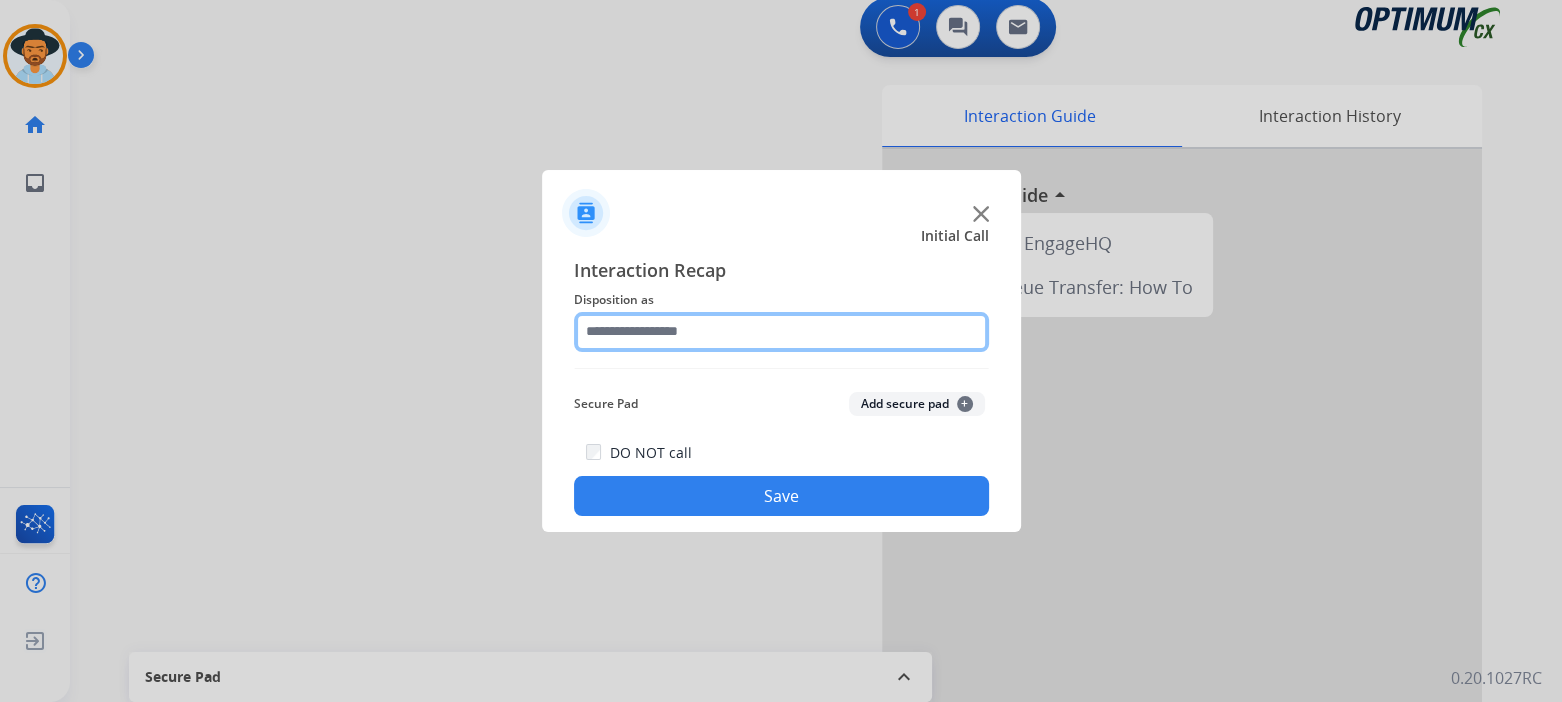 click 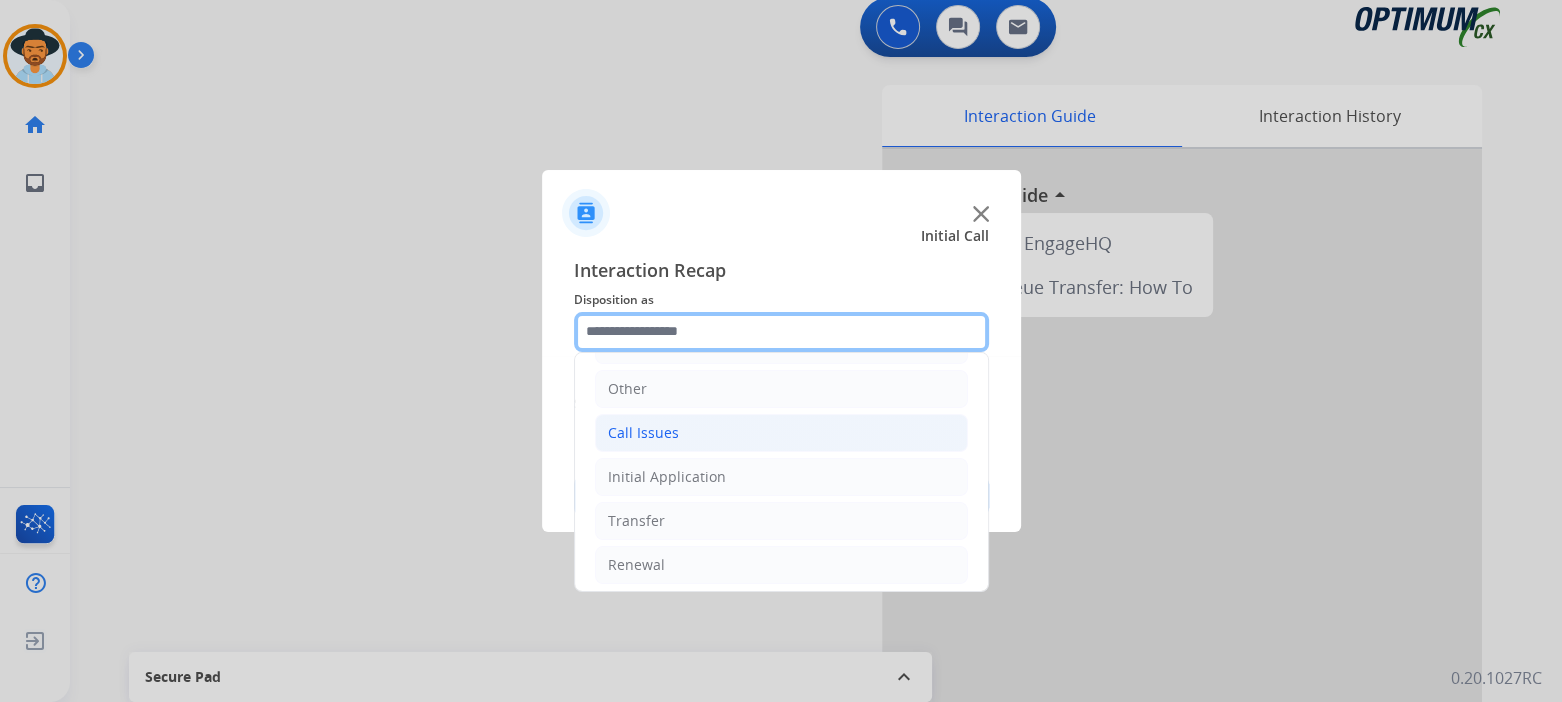 scroll, scrollTop: 132, scrollLeft: 0, axis: vertical 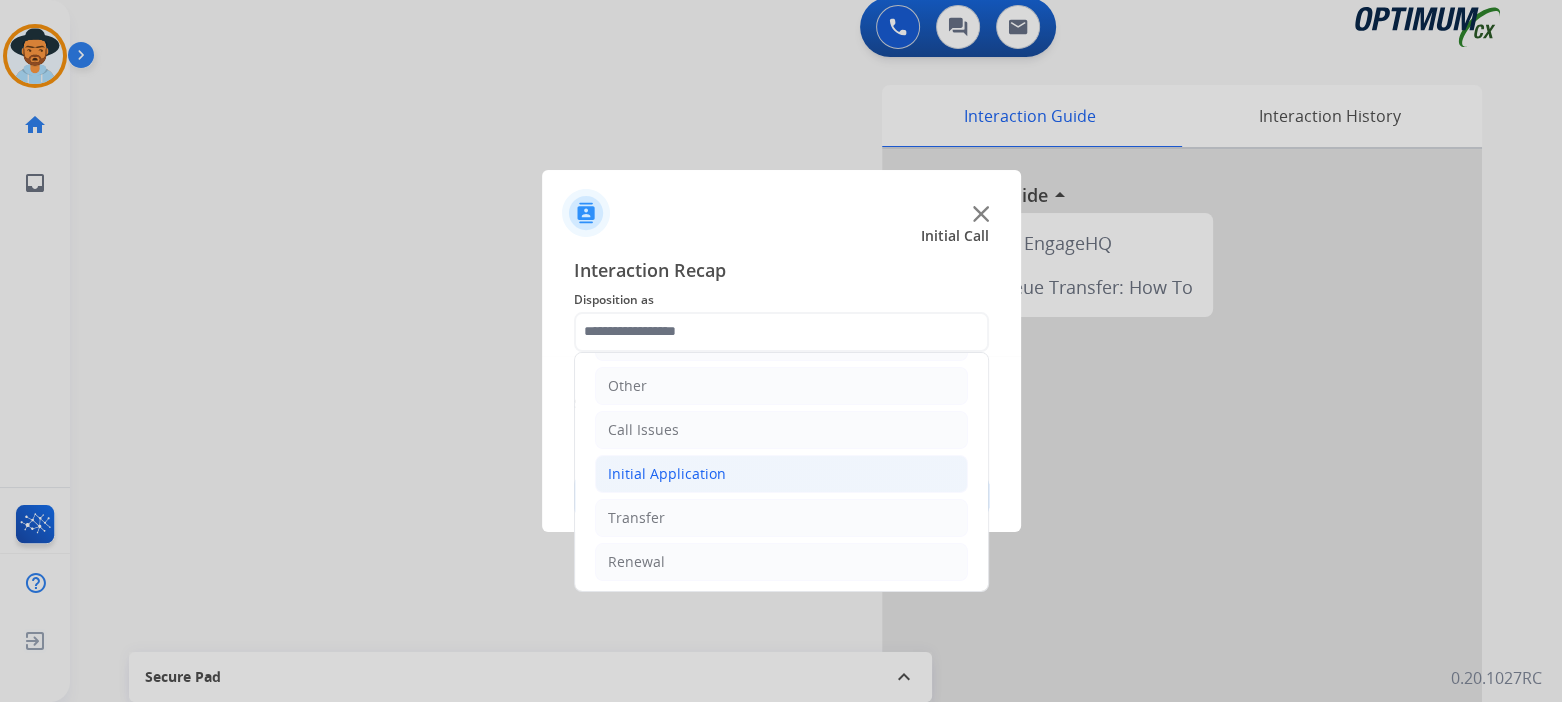 click on "Initial Application" 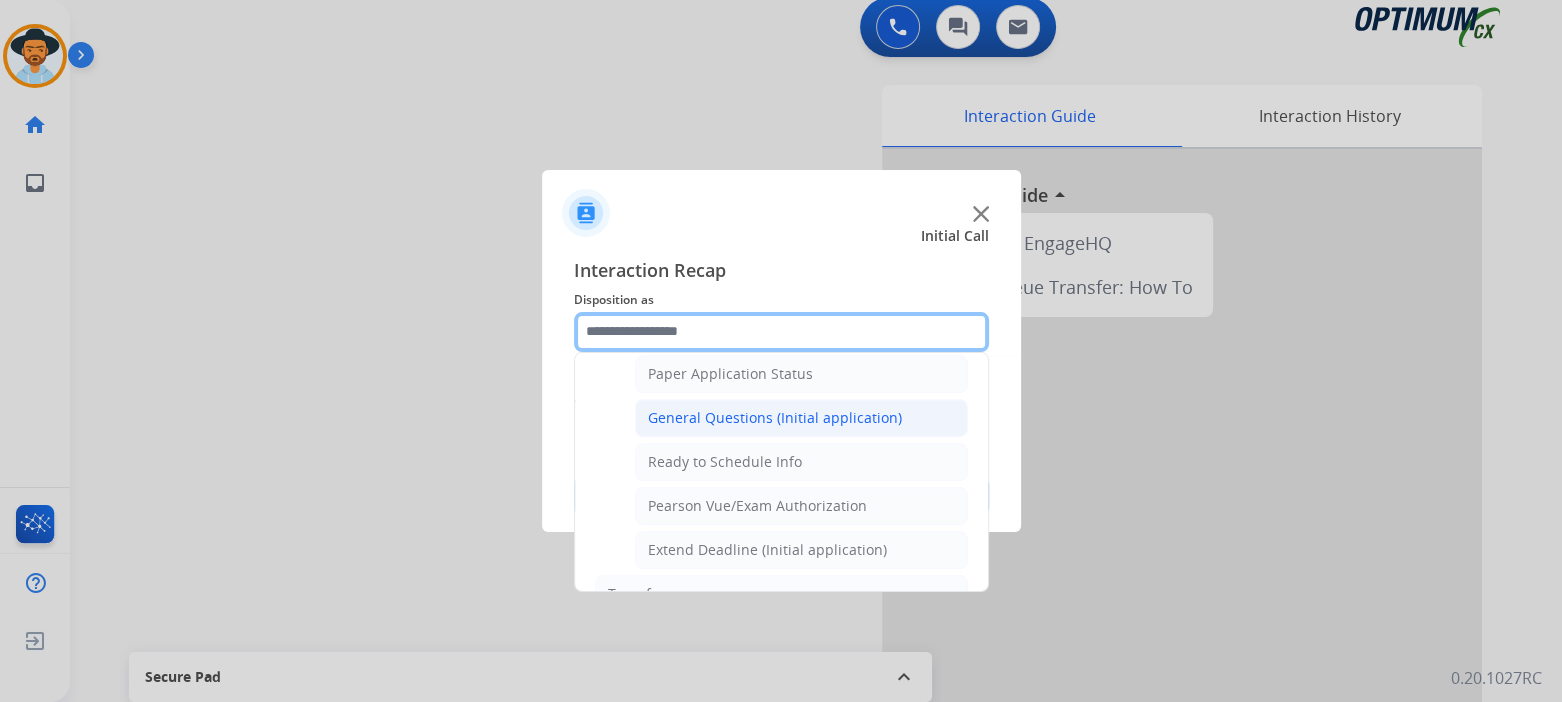 scroll, scrollTop: 1133, scrollLeft: 0, axis: vertical 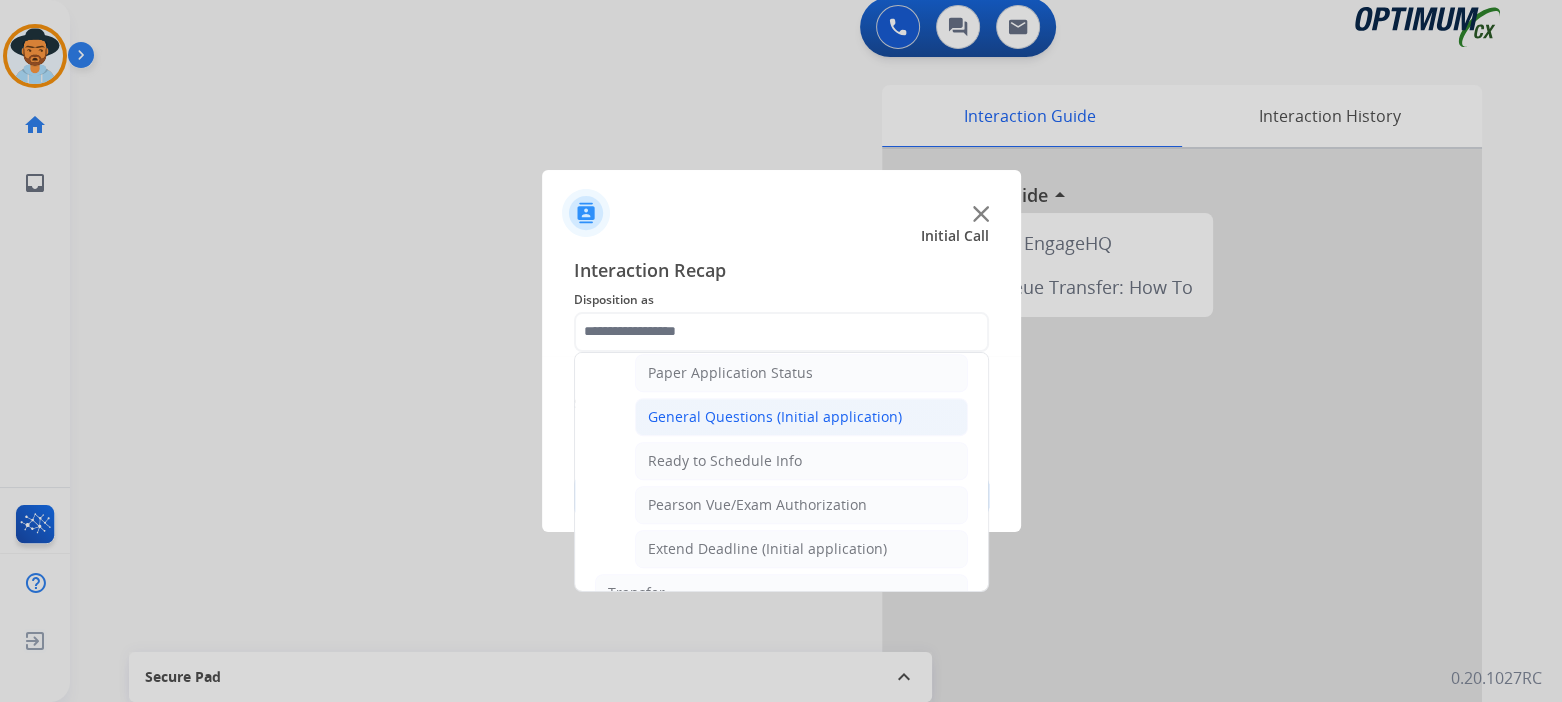 click on "General Questions (Initial application)" 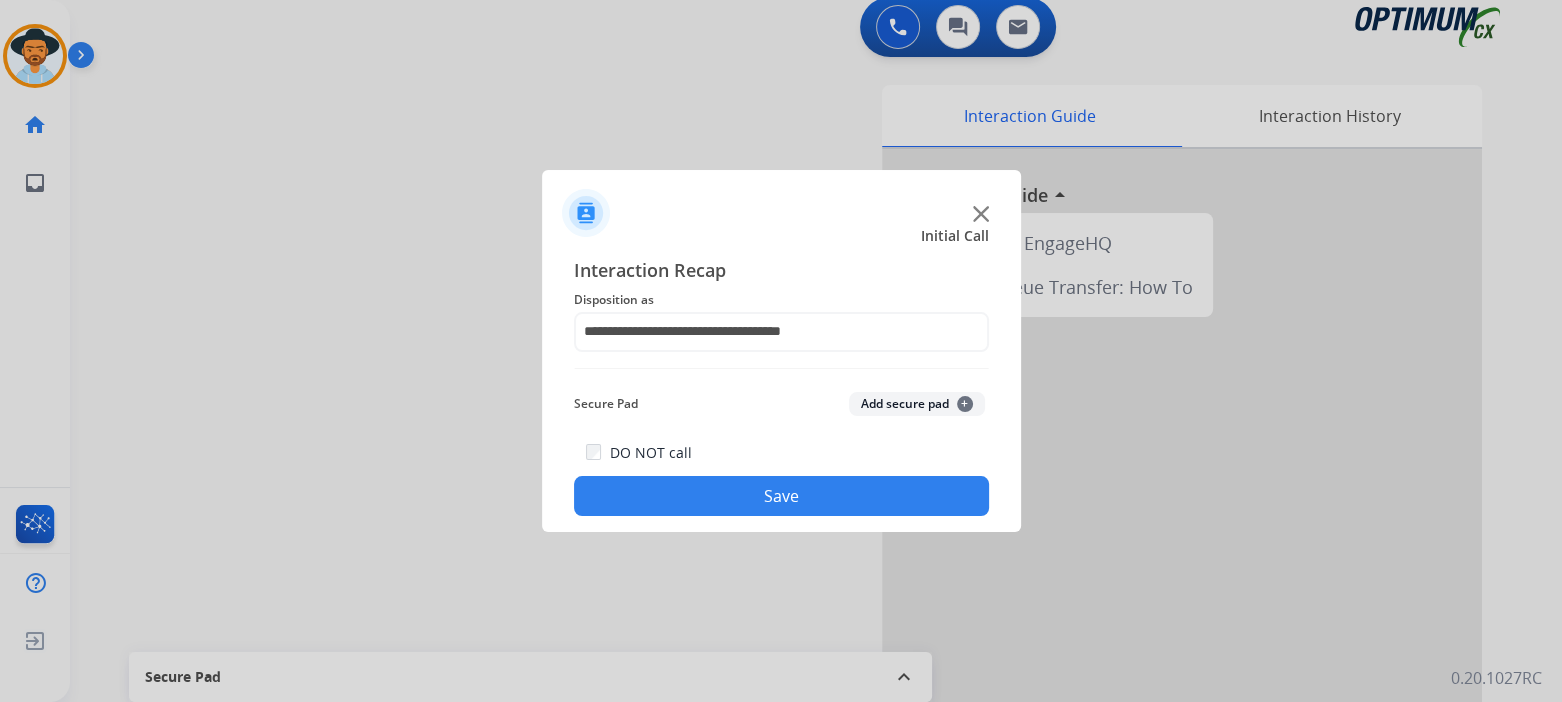 click on "Save" 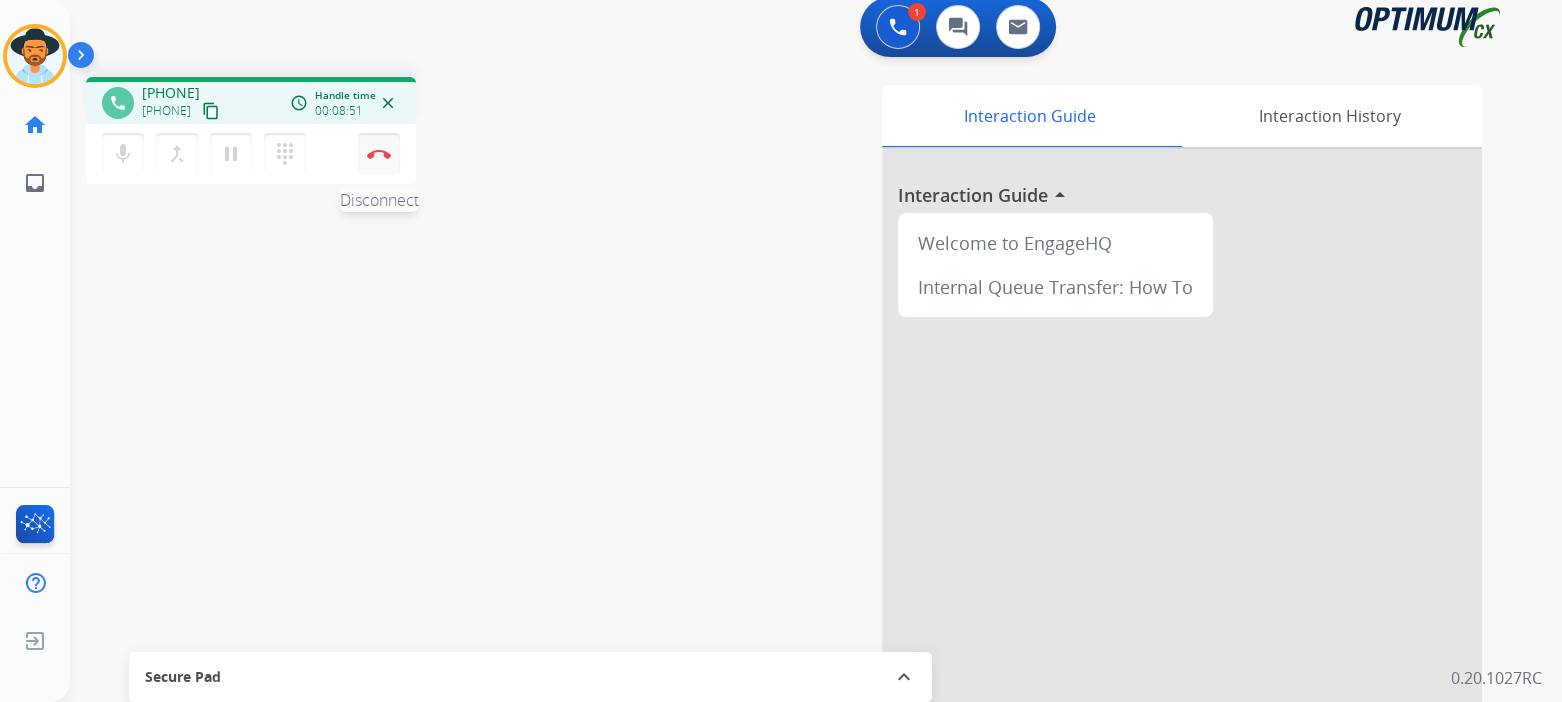 click at bounding box center [379, 154] 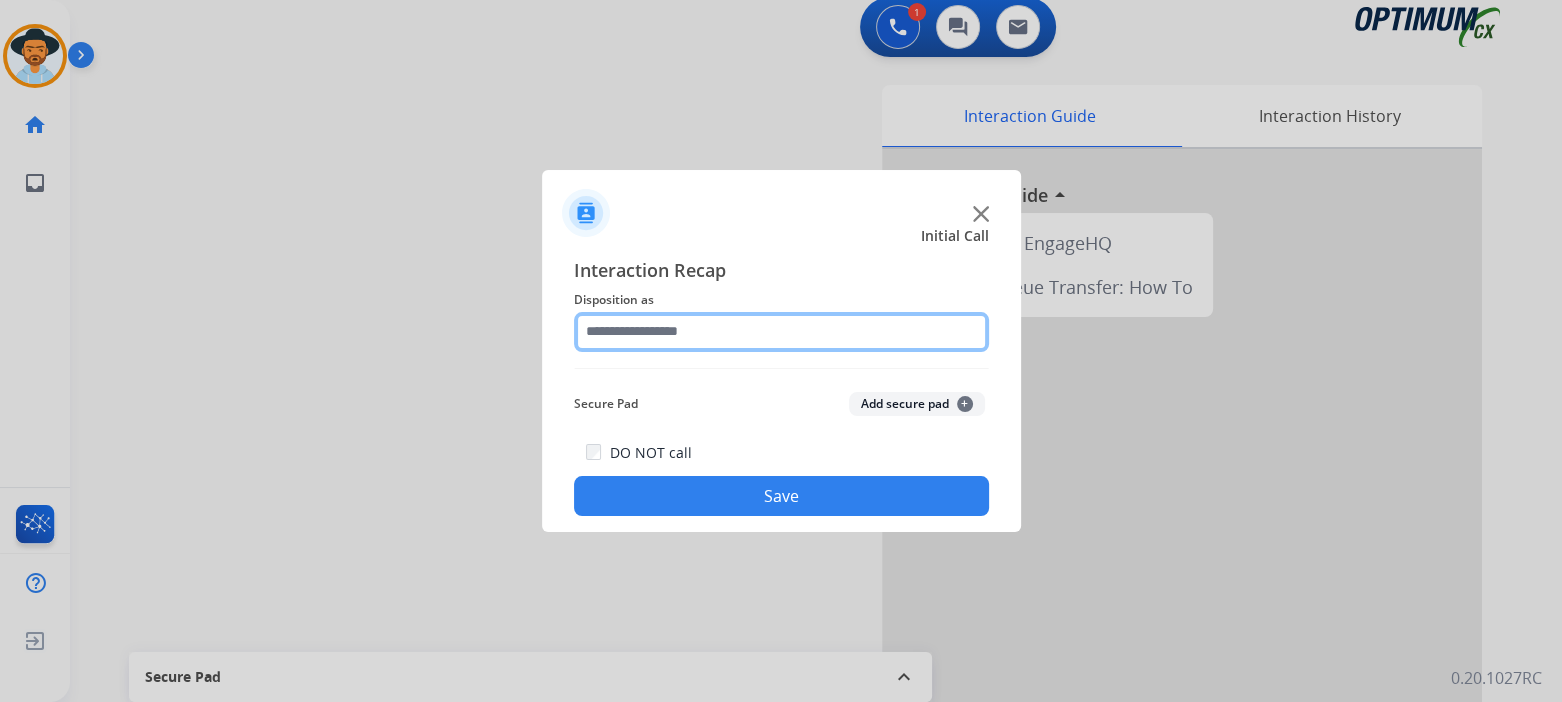 click 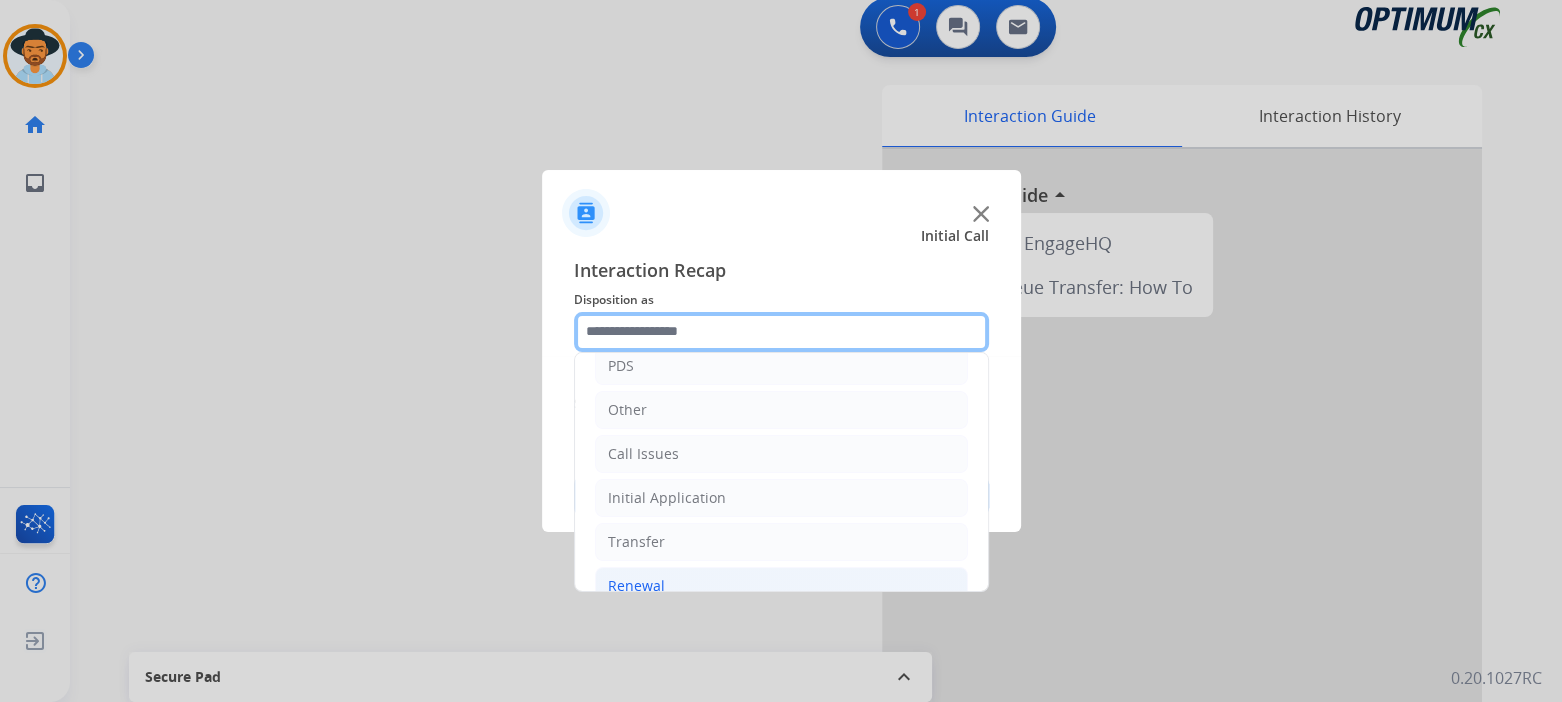 scroll, scrollTop: 132, scrollLeft: 0, axis: vertical 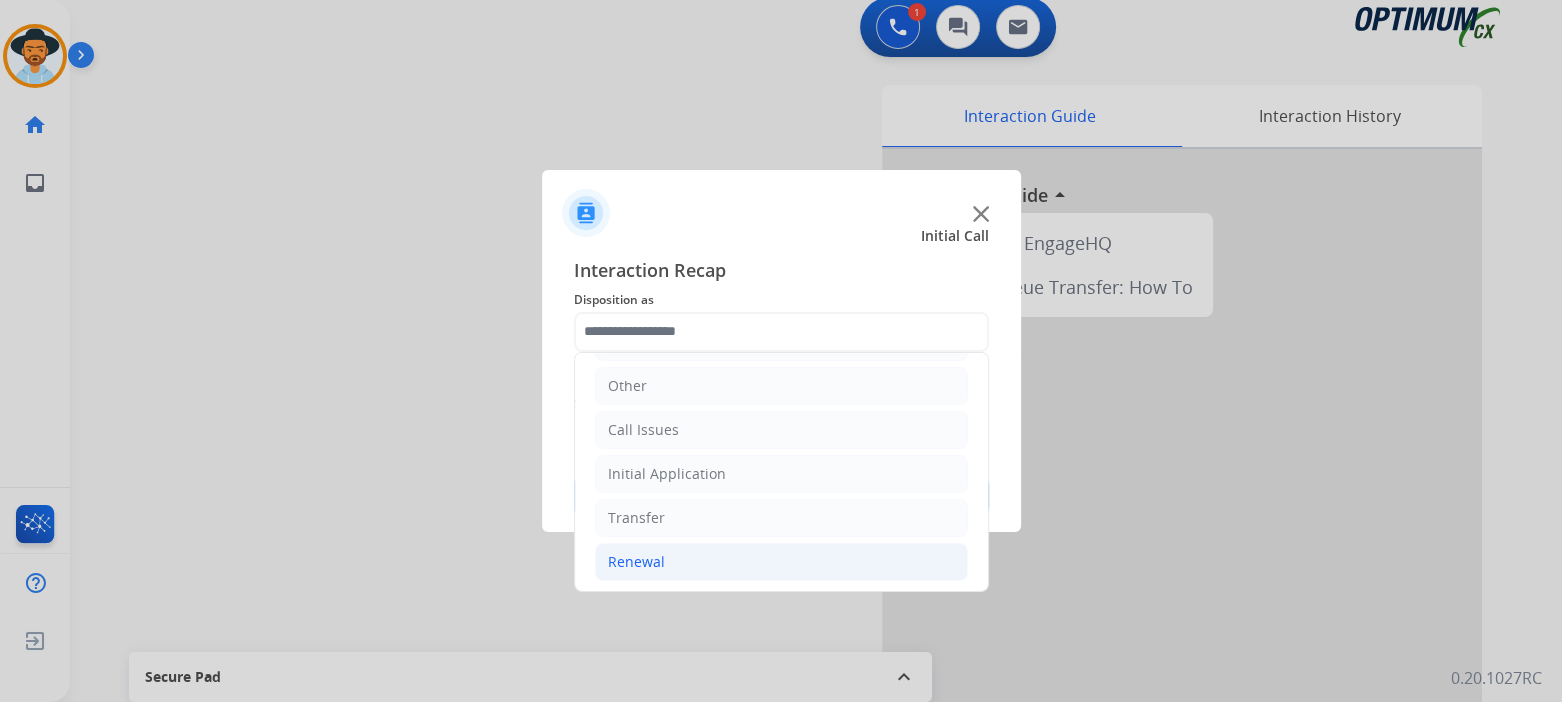 click on "Renewal" 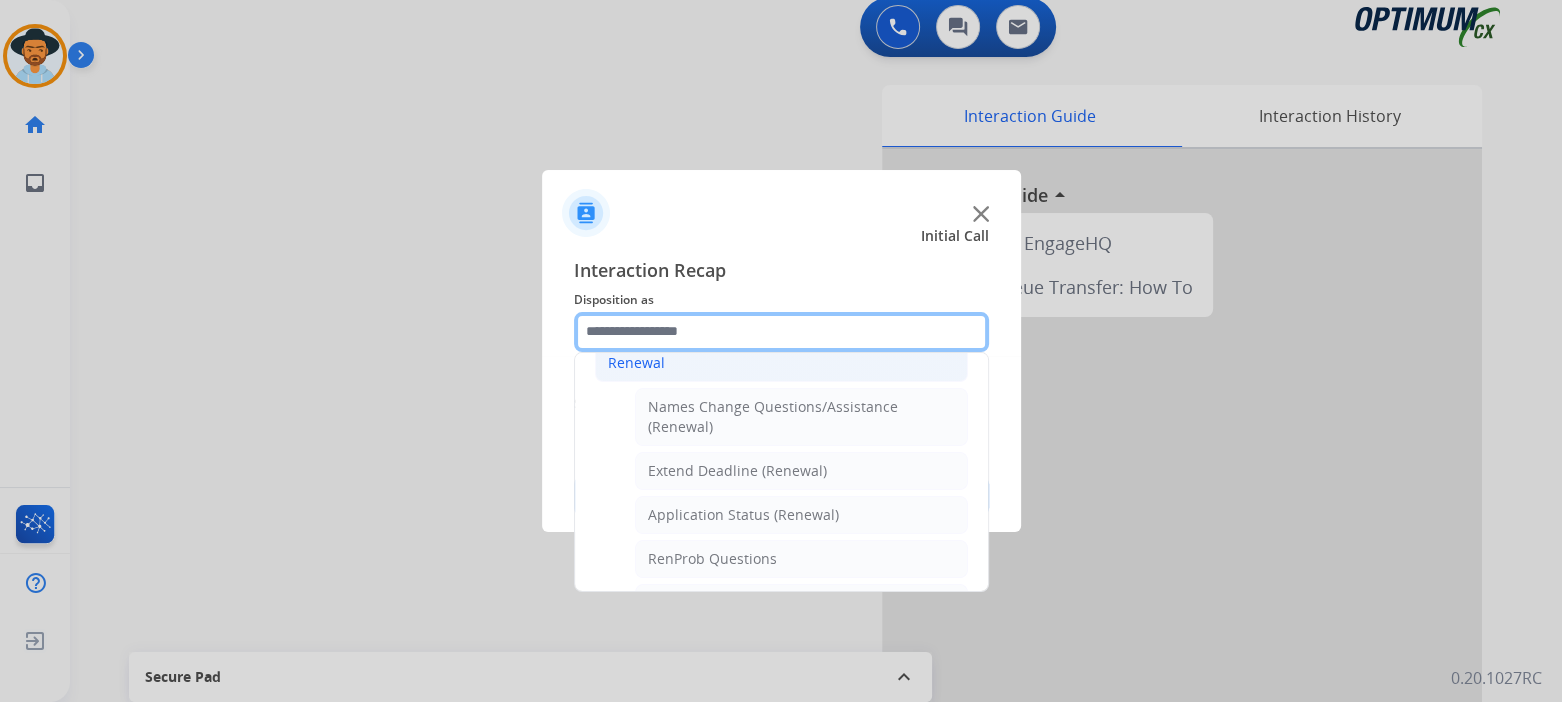 scroll, scrollTop: 332, scrollLeft: 0, axis: vertical 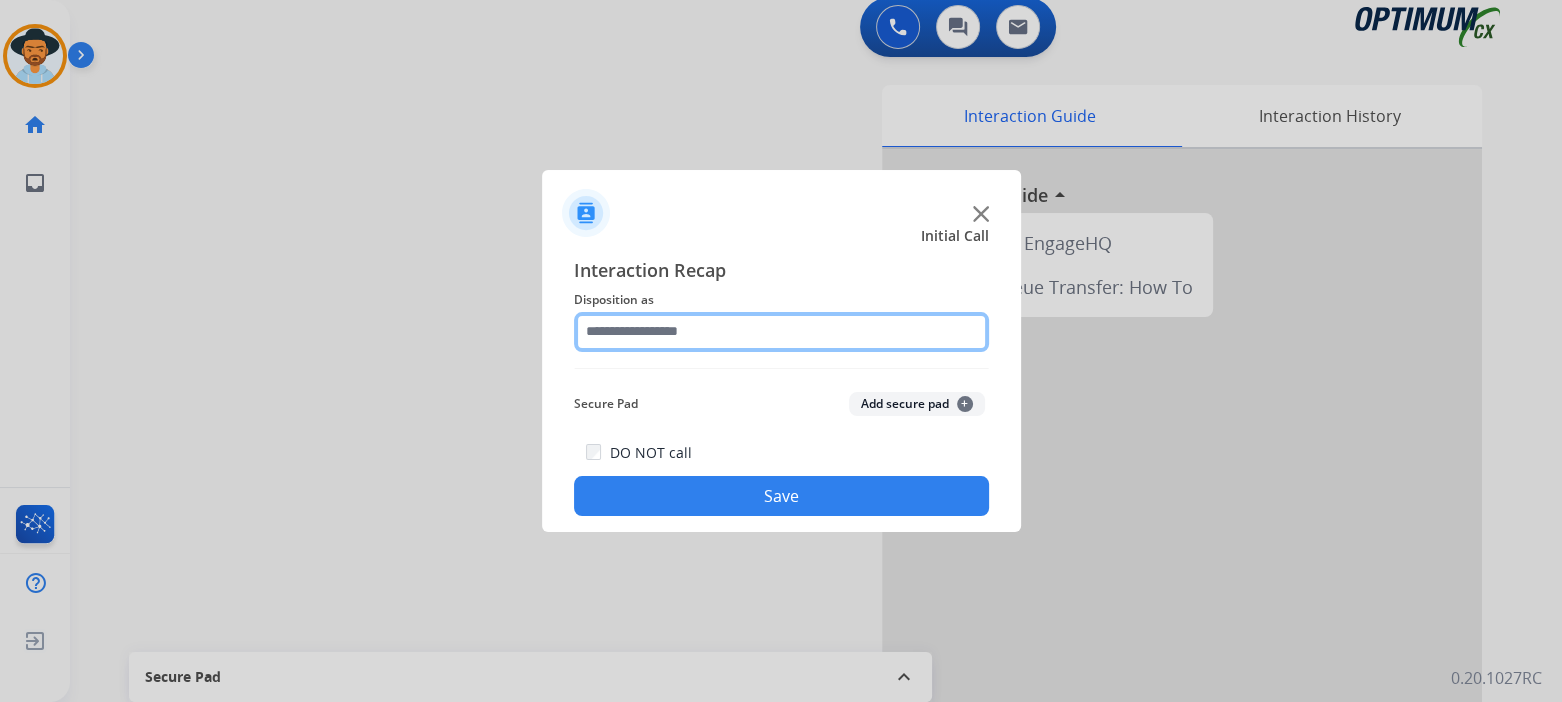 click 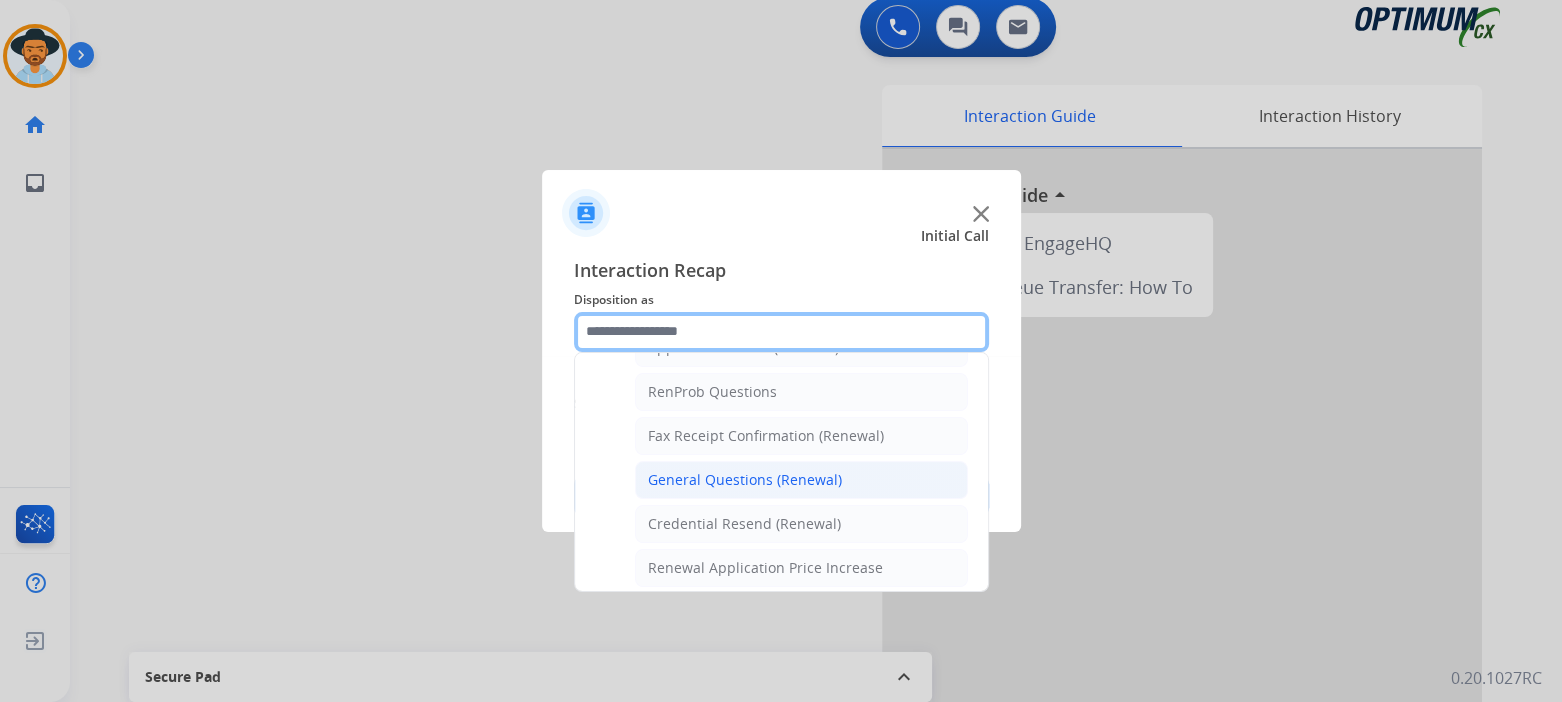 scroll, scrollTop: 499, scrollLeft: 0, axis: vertical 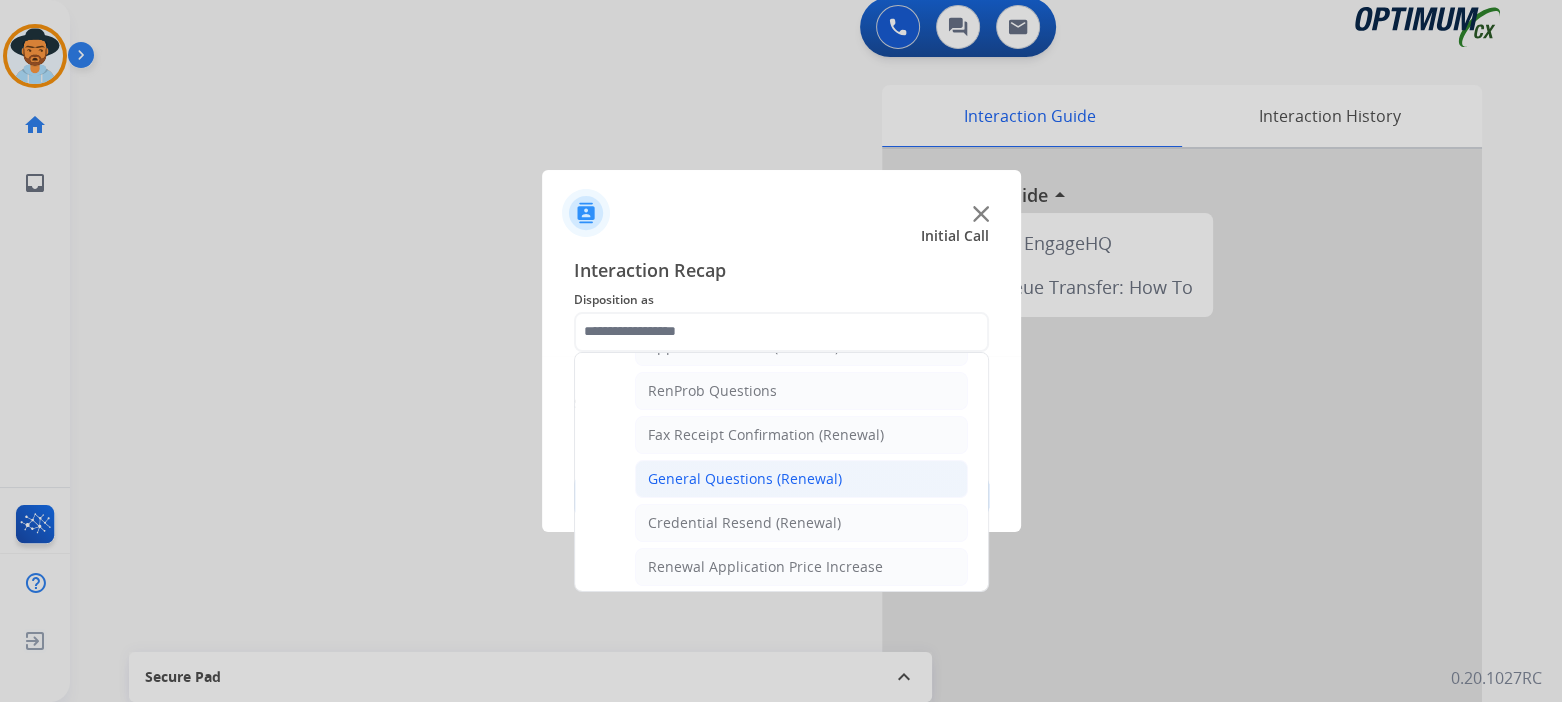 click on "General Questions (Renewal)" 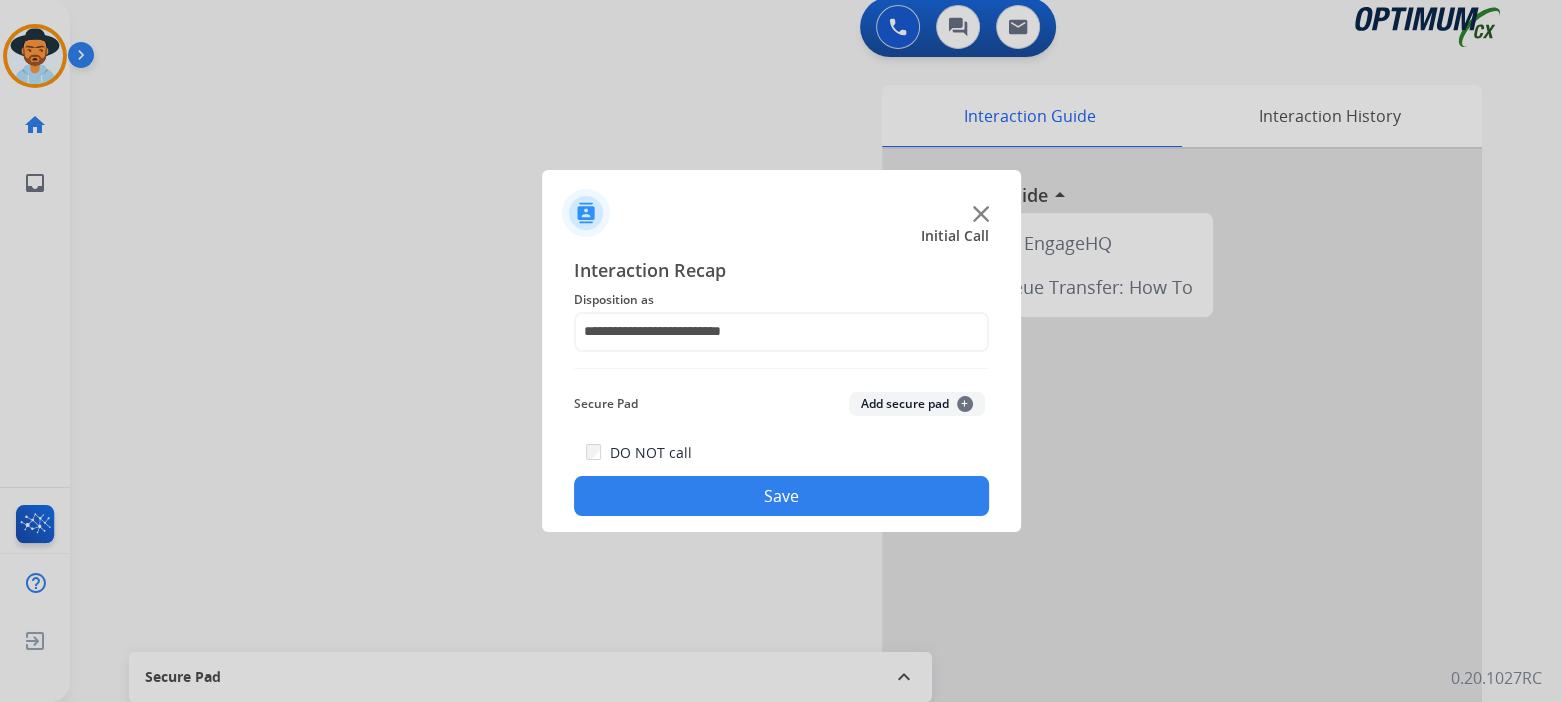 drag, startPoint x: 830, startPoint y: 495, endPoint x: 958, endPoint y: 516, distance: 129.71121 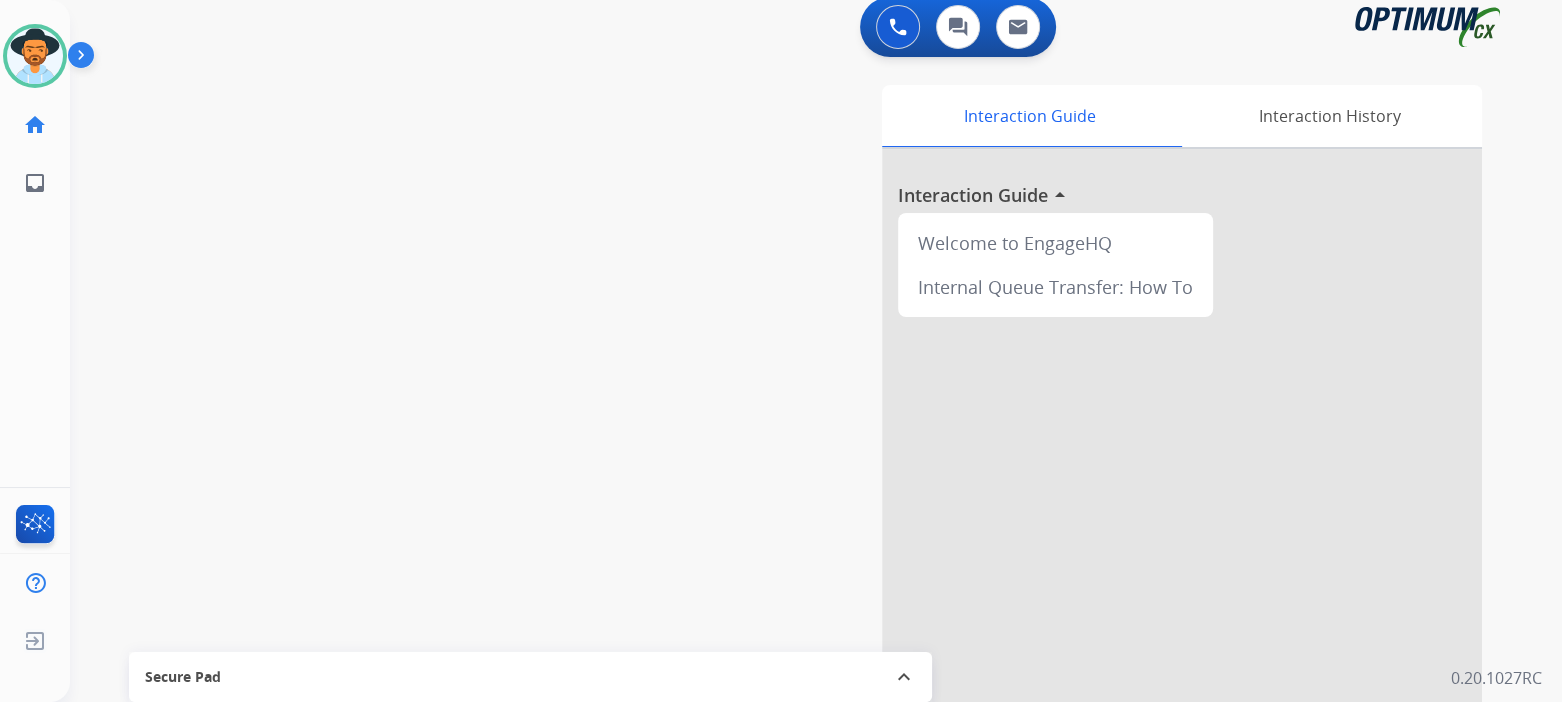 drag, startPoint x: 30, startPoint y: 43, endPoint x: 69, endPoint y: 35, distance: 39.812057 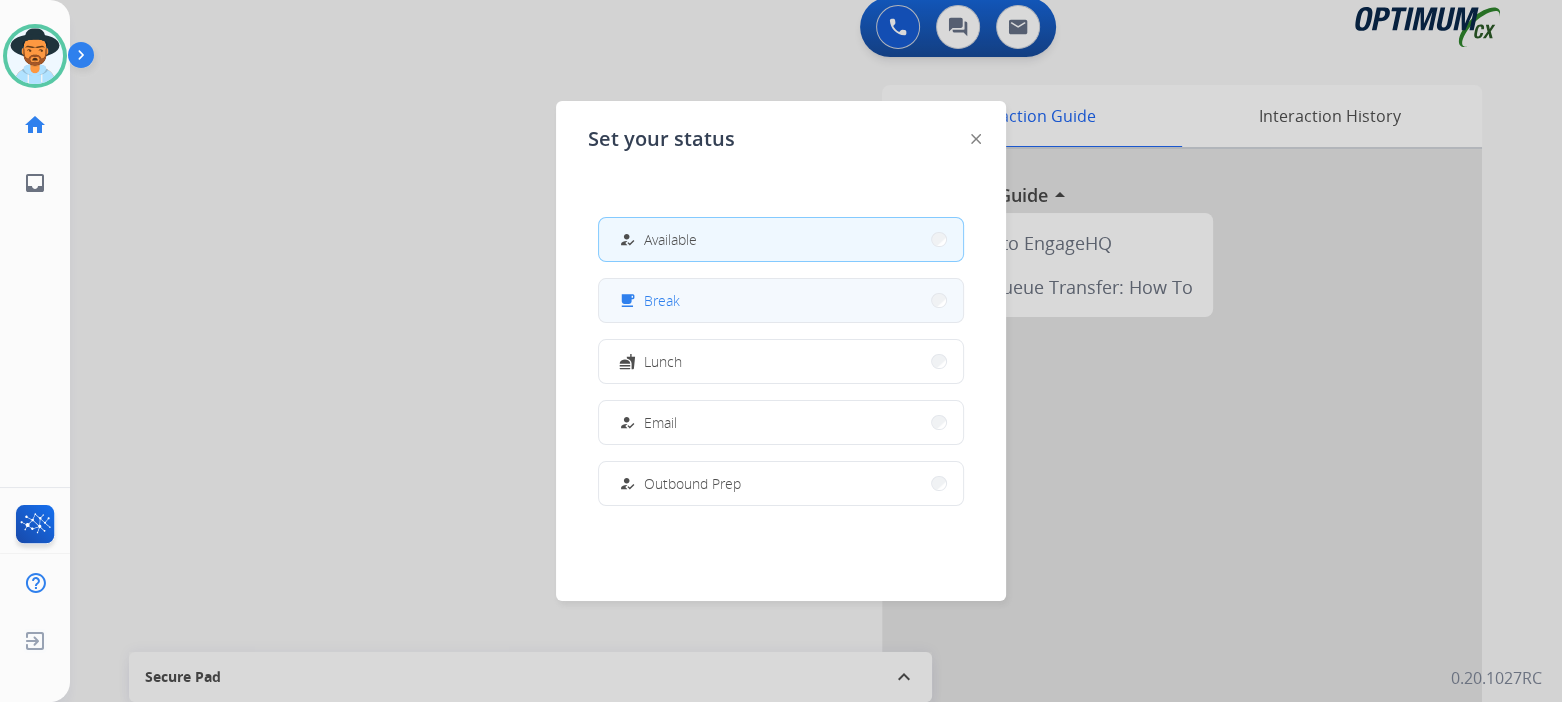 click on "Break" at bounding box center (662, 300) 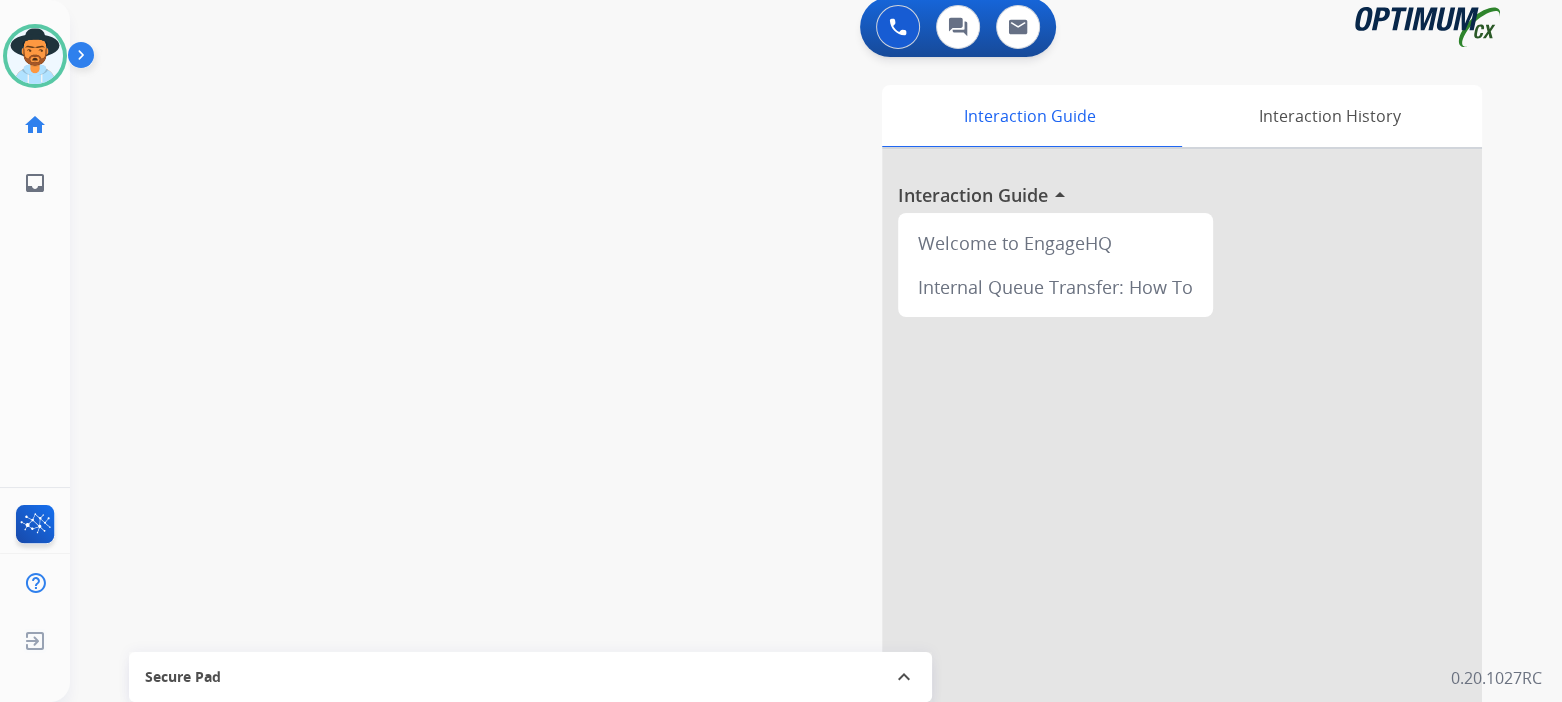 scroll, scrollTop: 0, scrollLeft: 0, axis: both 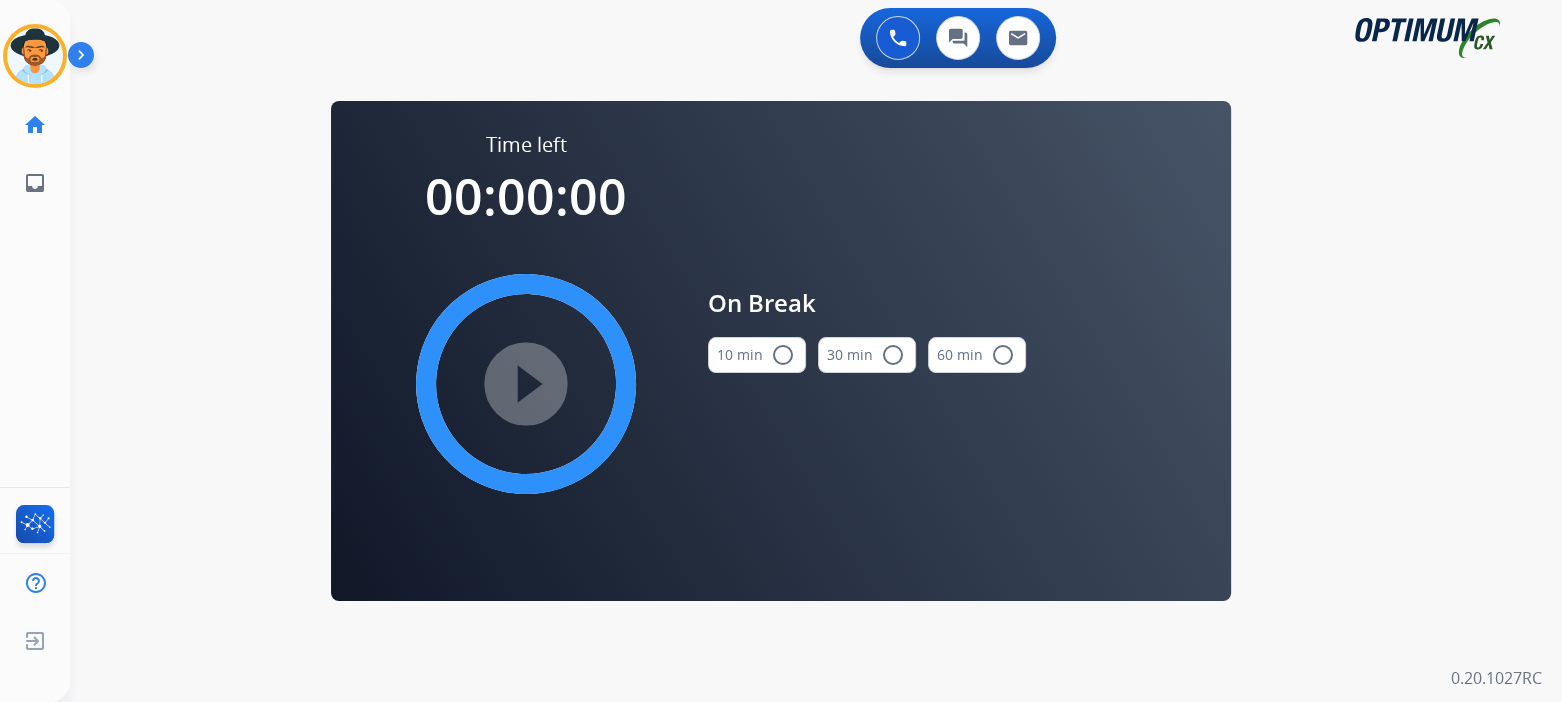 click on "radio_button_unchecked" at bounding box center [783, 355] 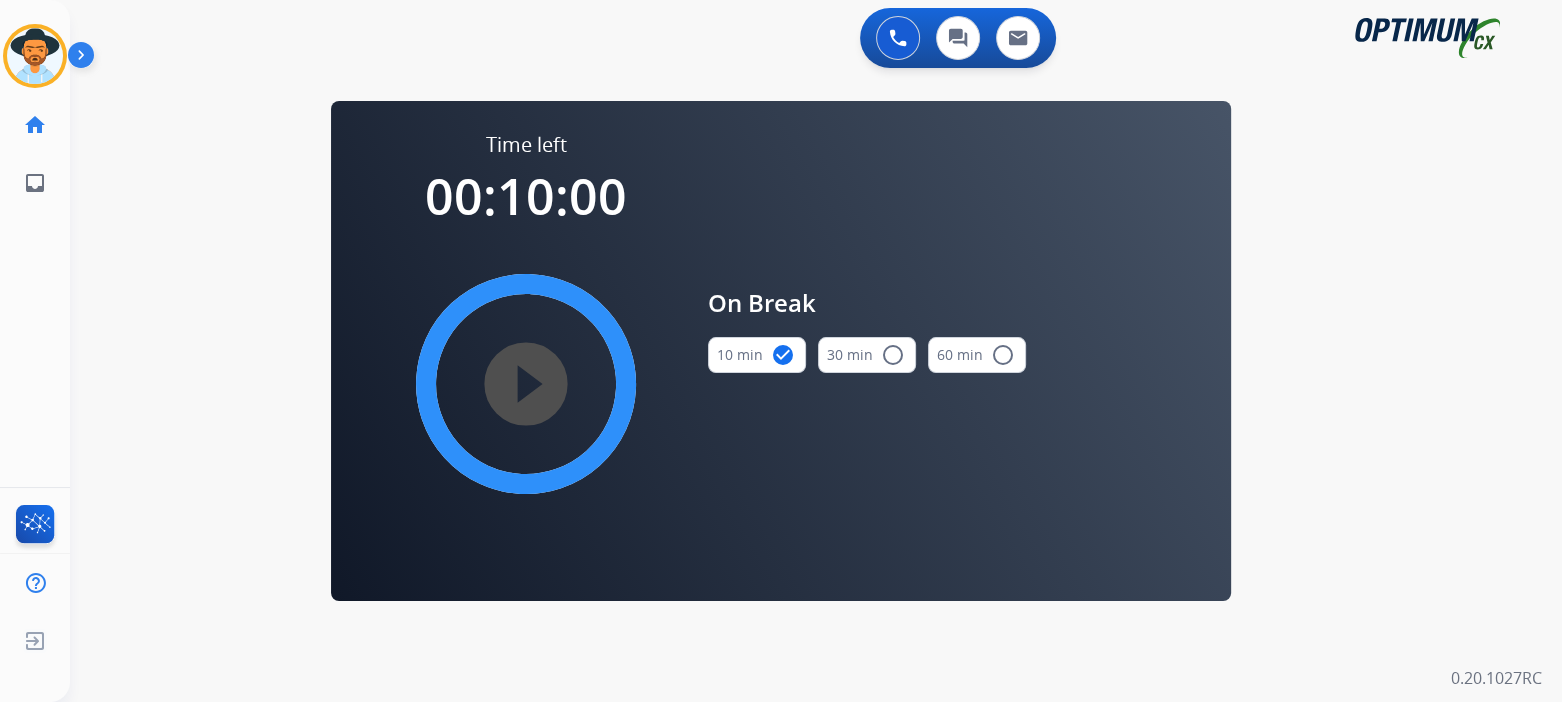 click on "play_circle_filled" at bounding box center (526, 384) 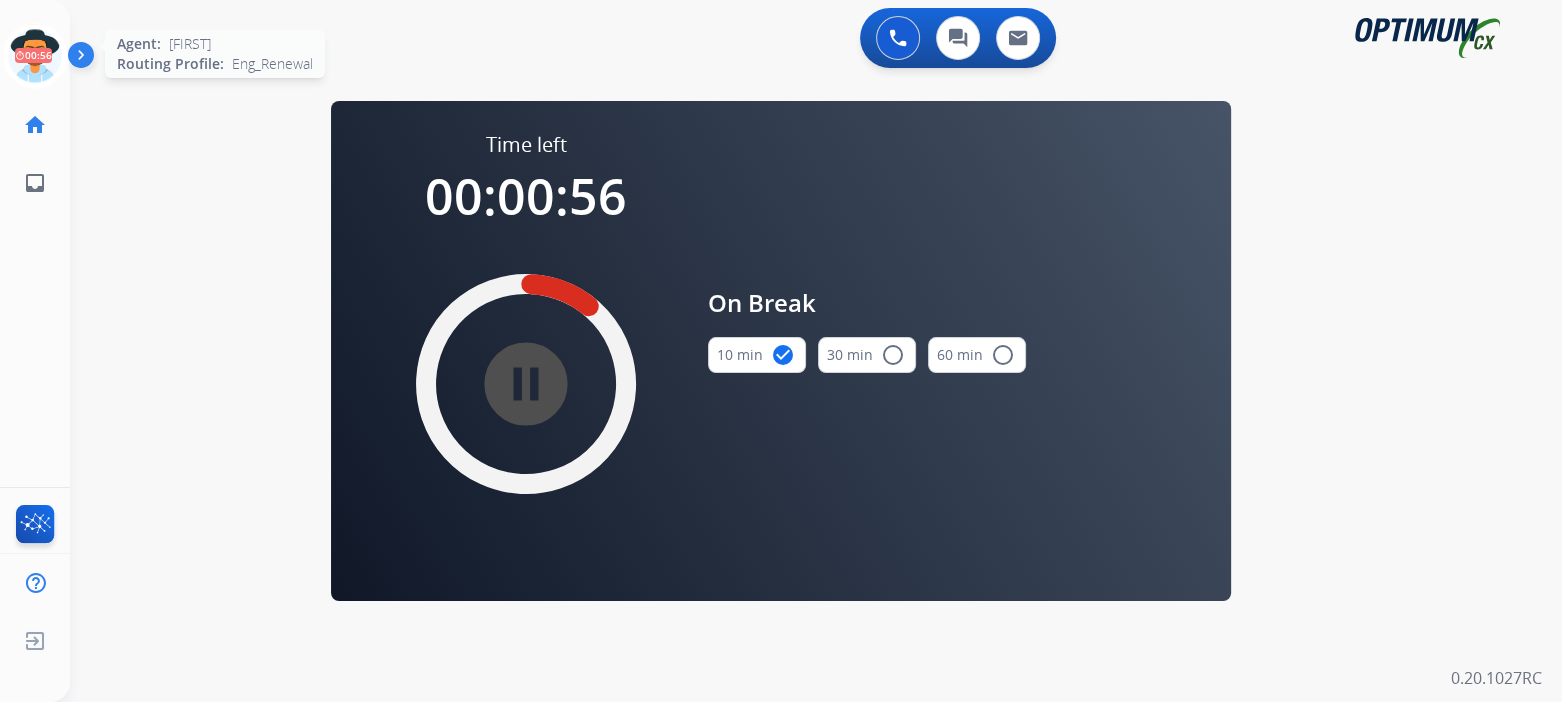 click 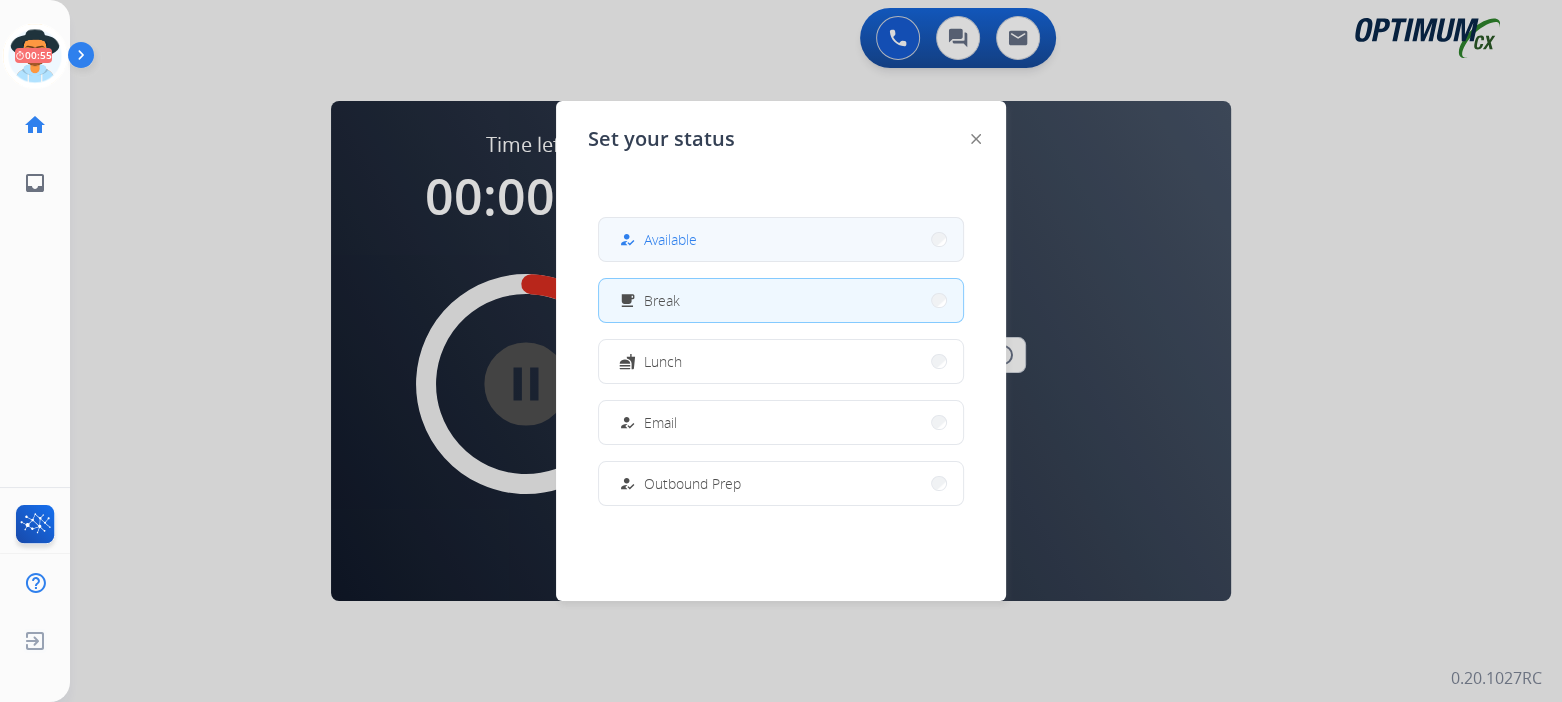click on "Available" at bounding box center [670, 239] 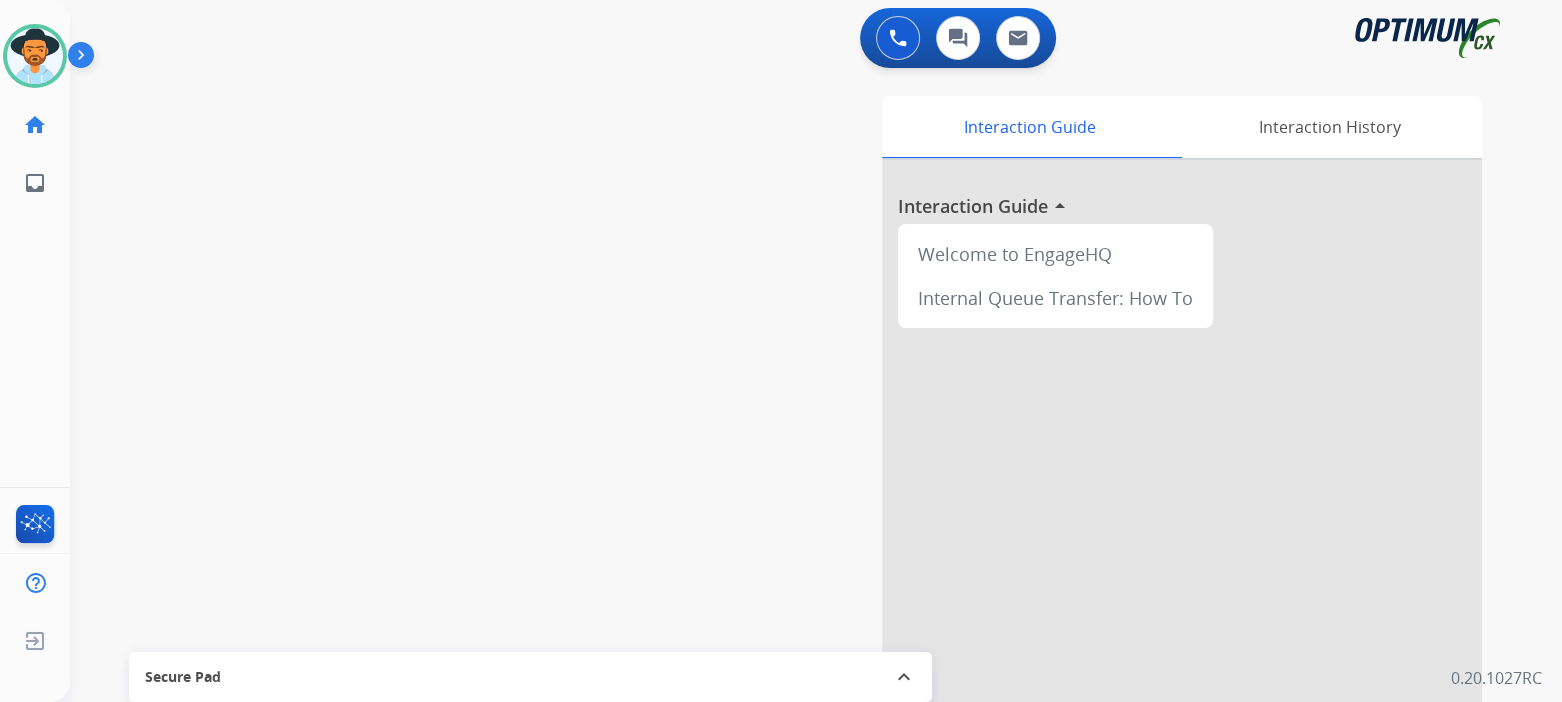 scroll, scrollTop: 1, scrollLeft: 0, axis: vertical 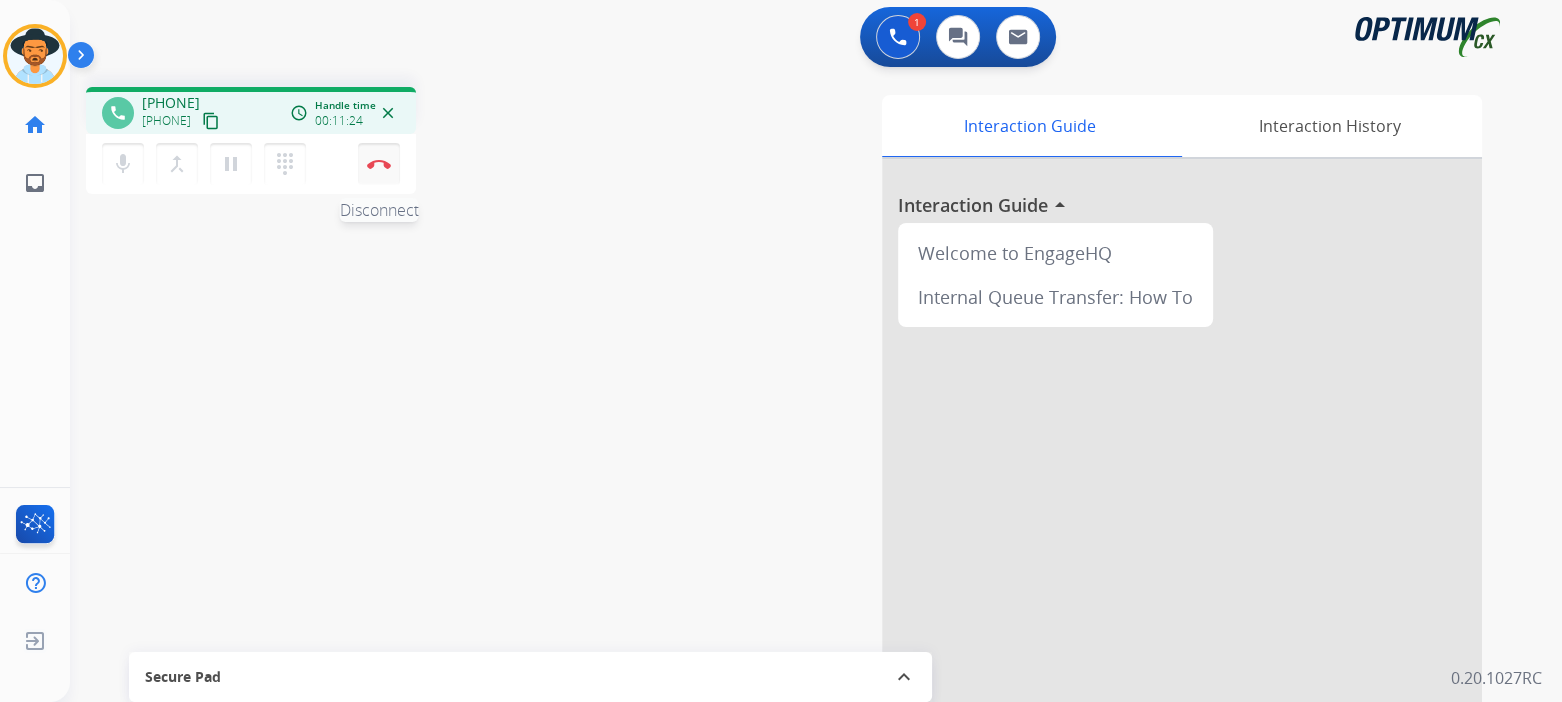 click at bounding box center [379, 164] 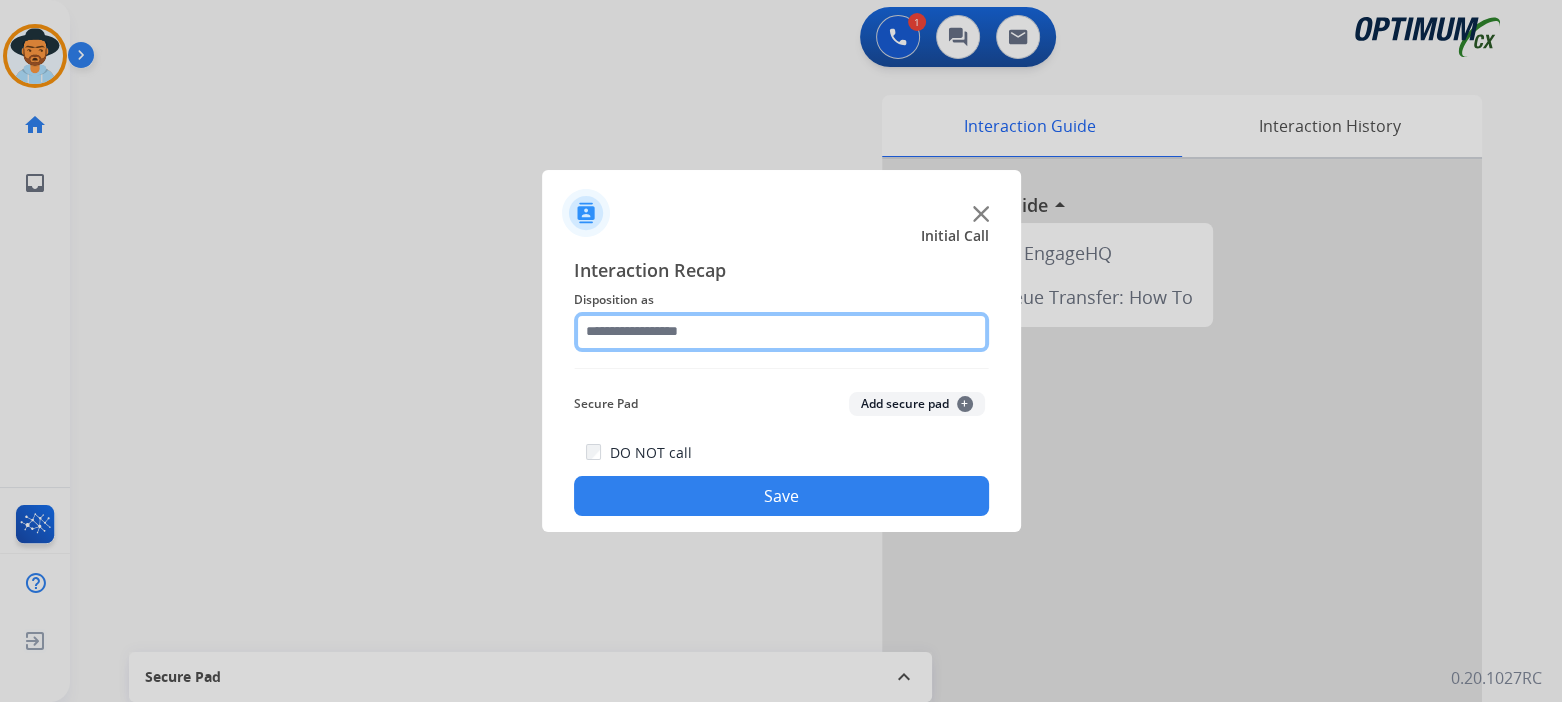click 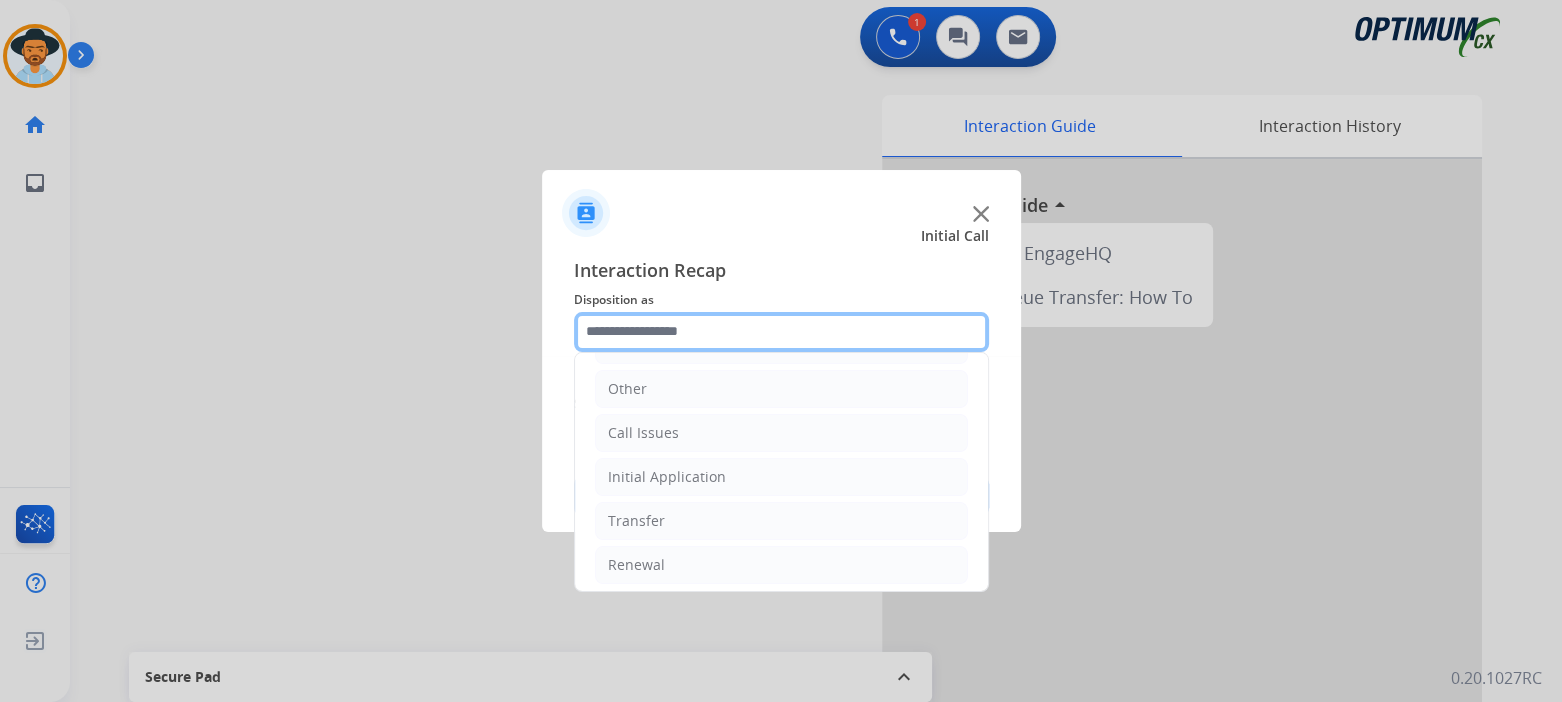 scroll, scrollTop: 132, scrollLeft: 0, axis: vertical 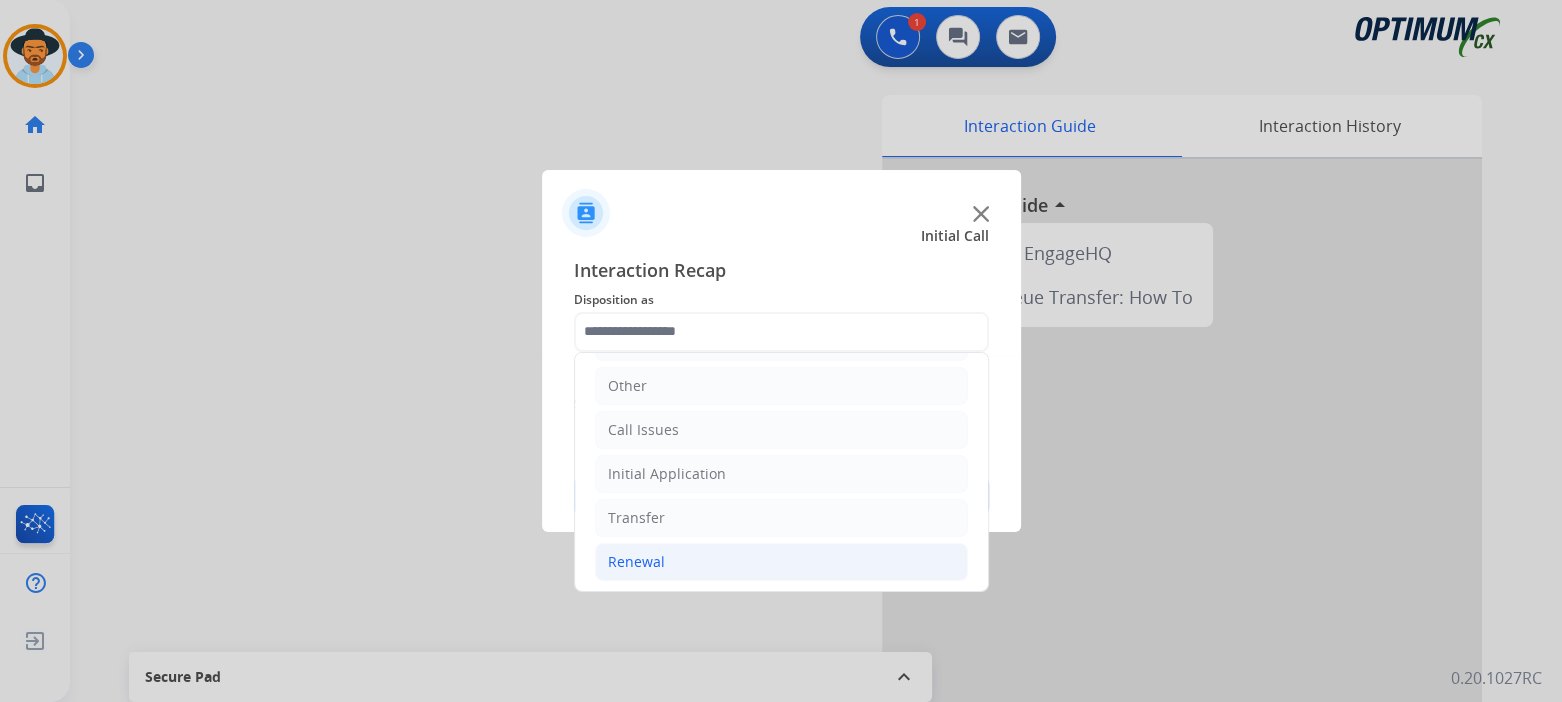 click on "Renewal" 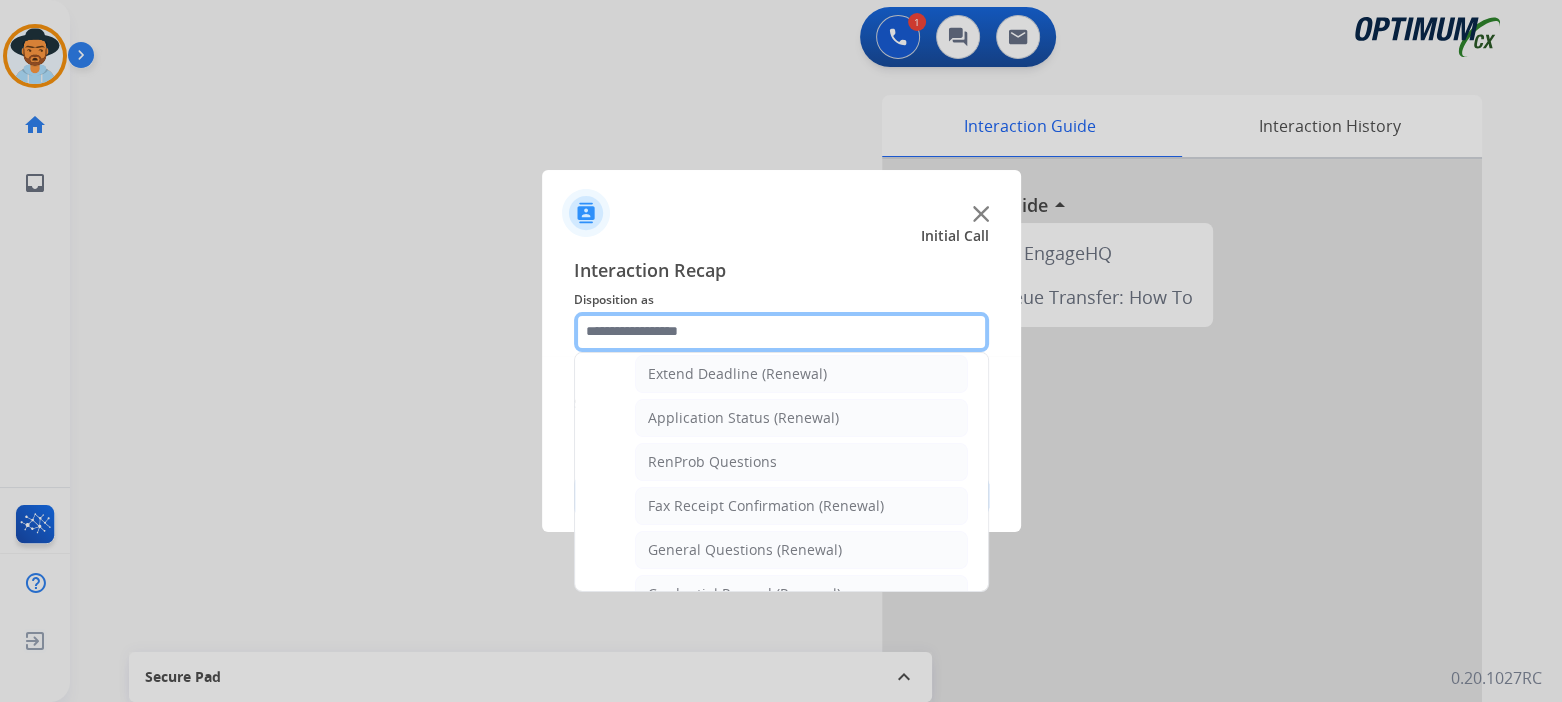 scroll, scrollTop: 431, scrollLeft: 0, axis: vertical 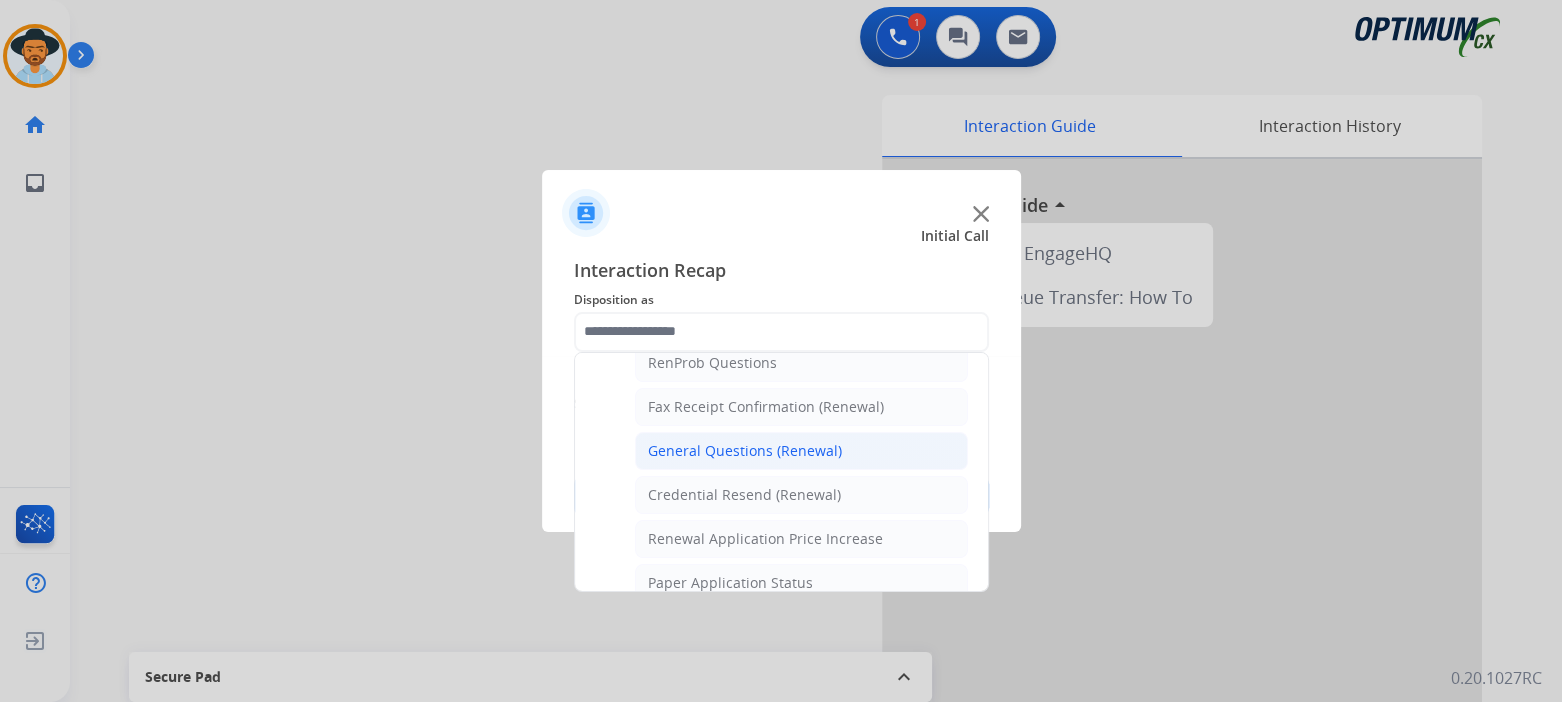 click on "General Questions (Renewal)" 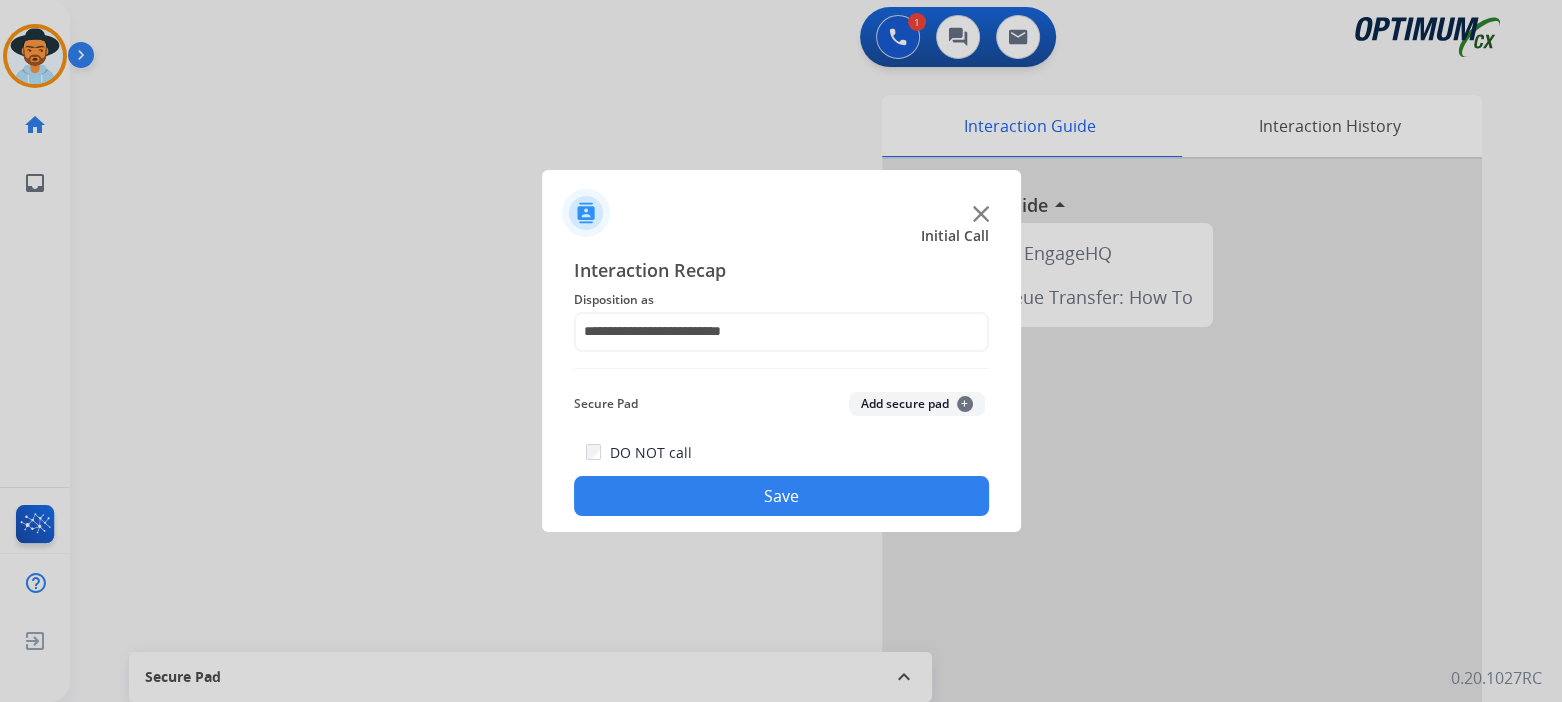 click on "Save" 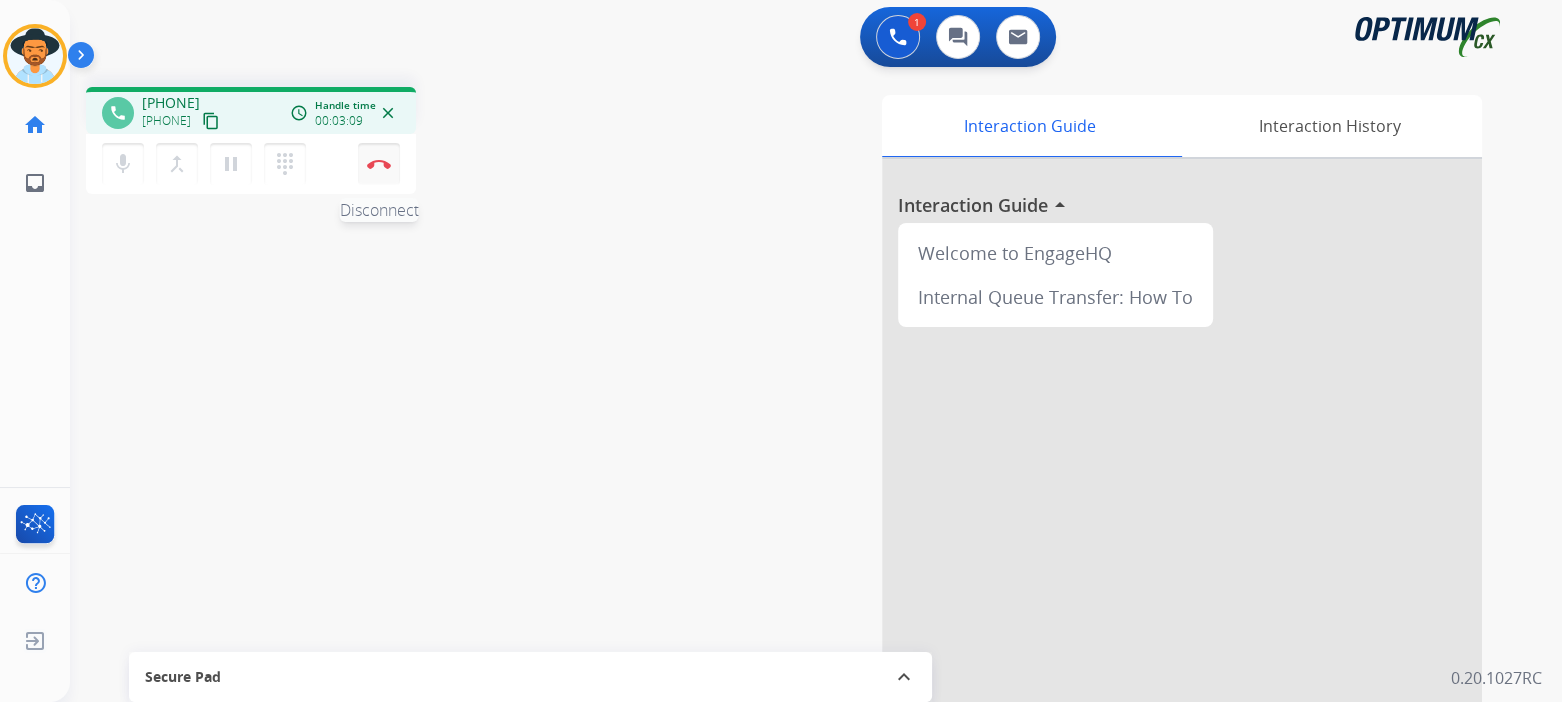click on "Disconnect" at bounding box center [379, 164] 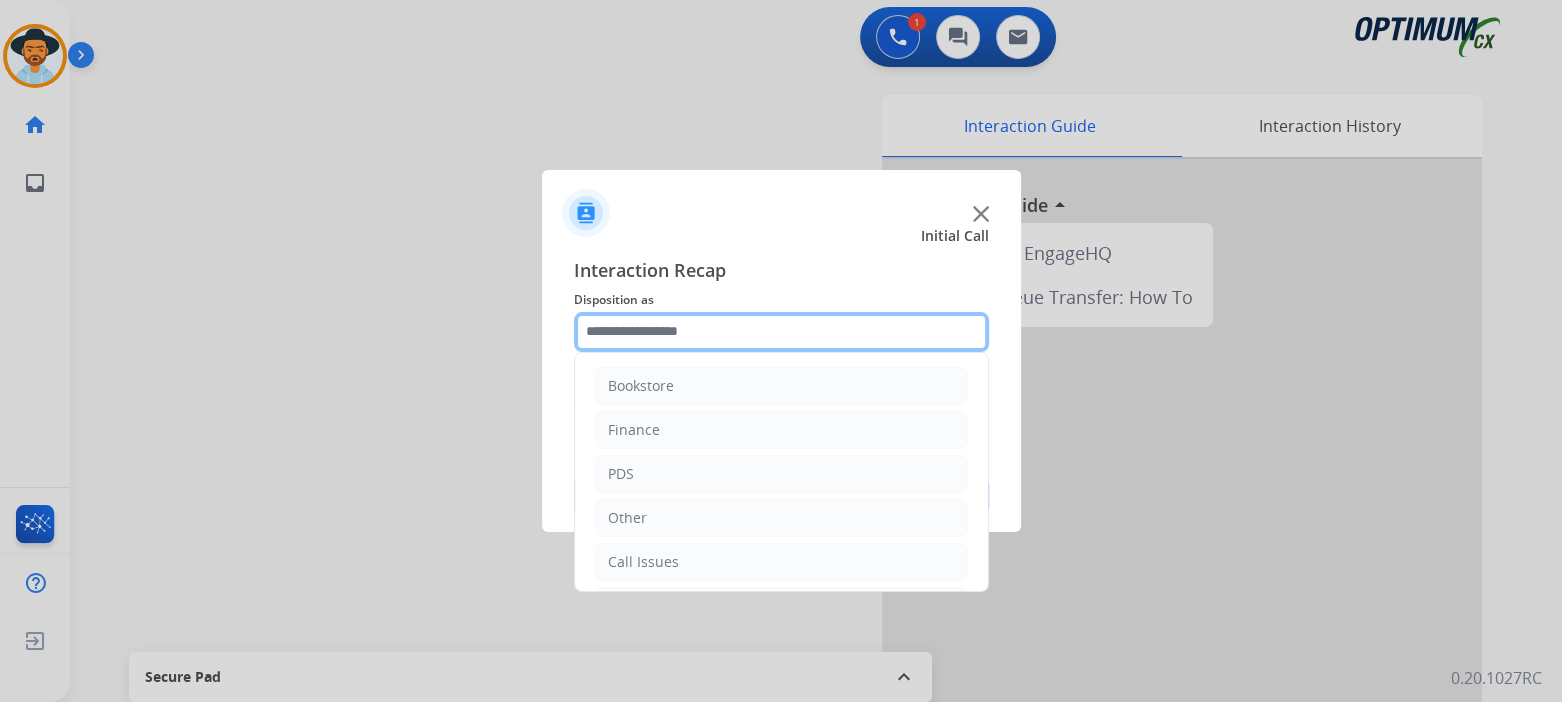 click 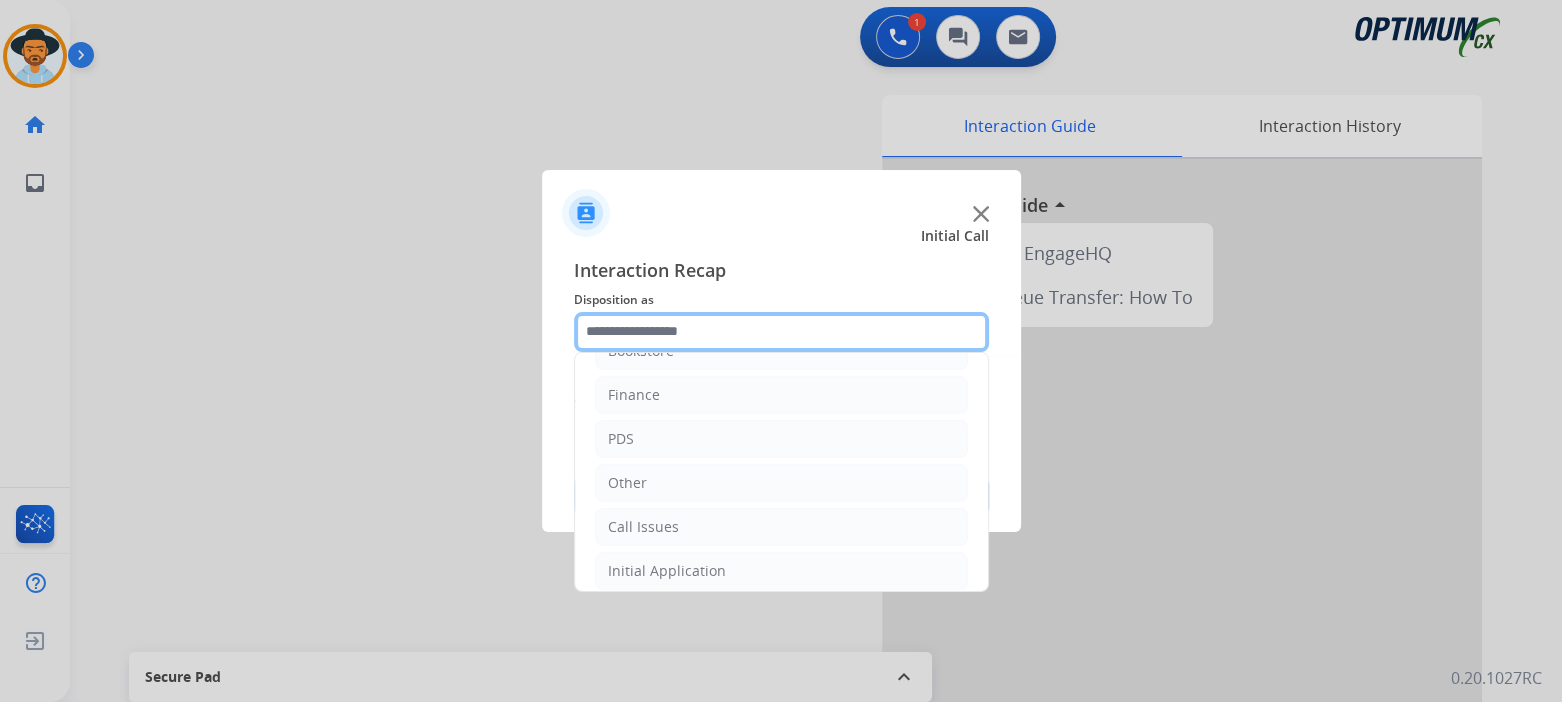 scroll, scrollTop: 132, scrollLeft: 0, axis: vertical 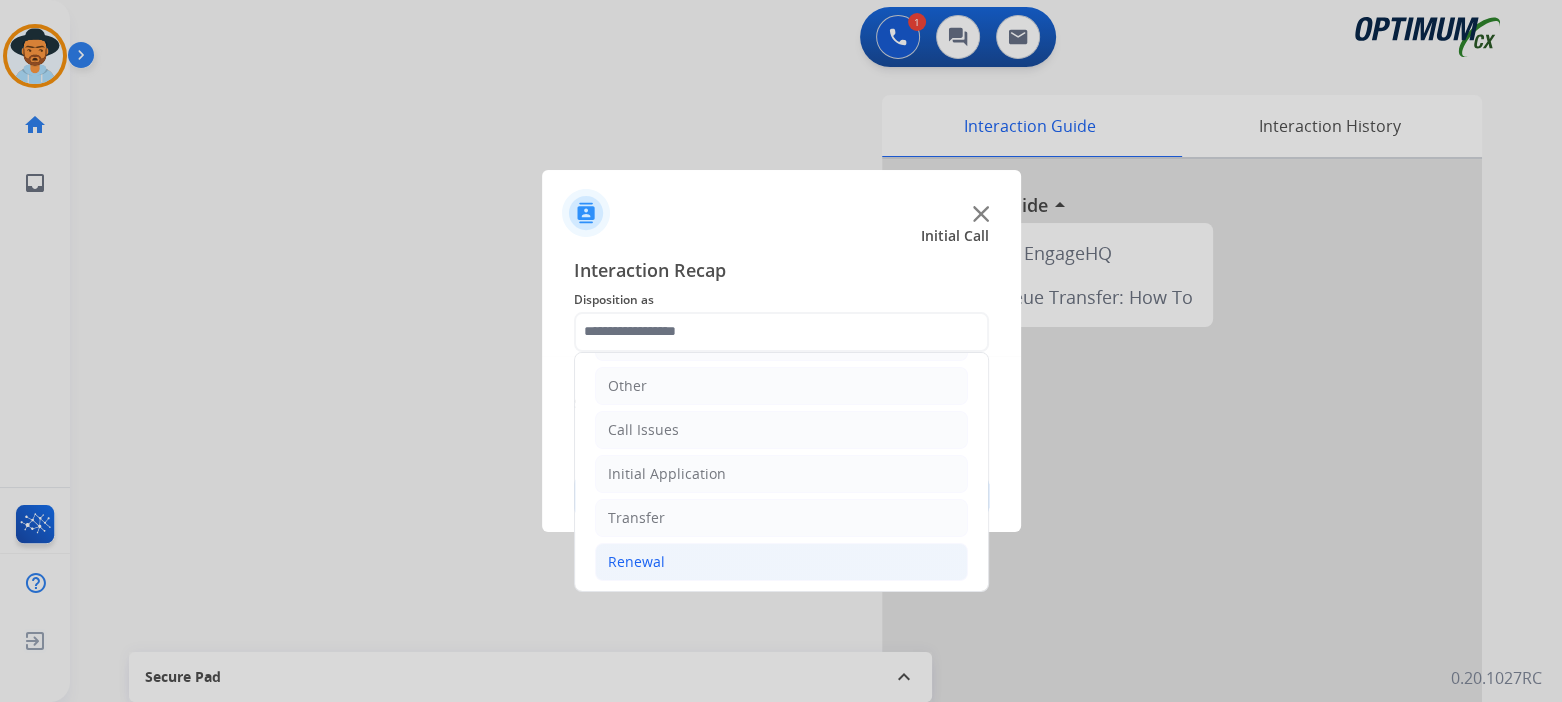 click on "Renewal" 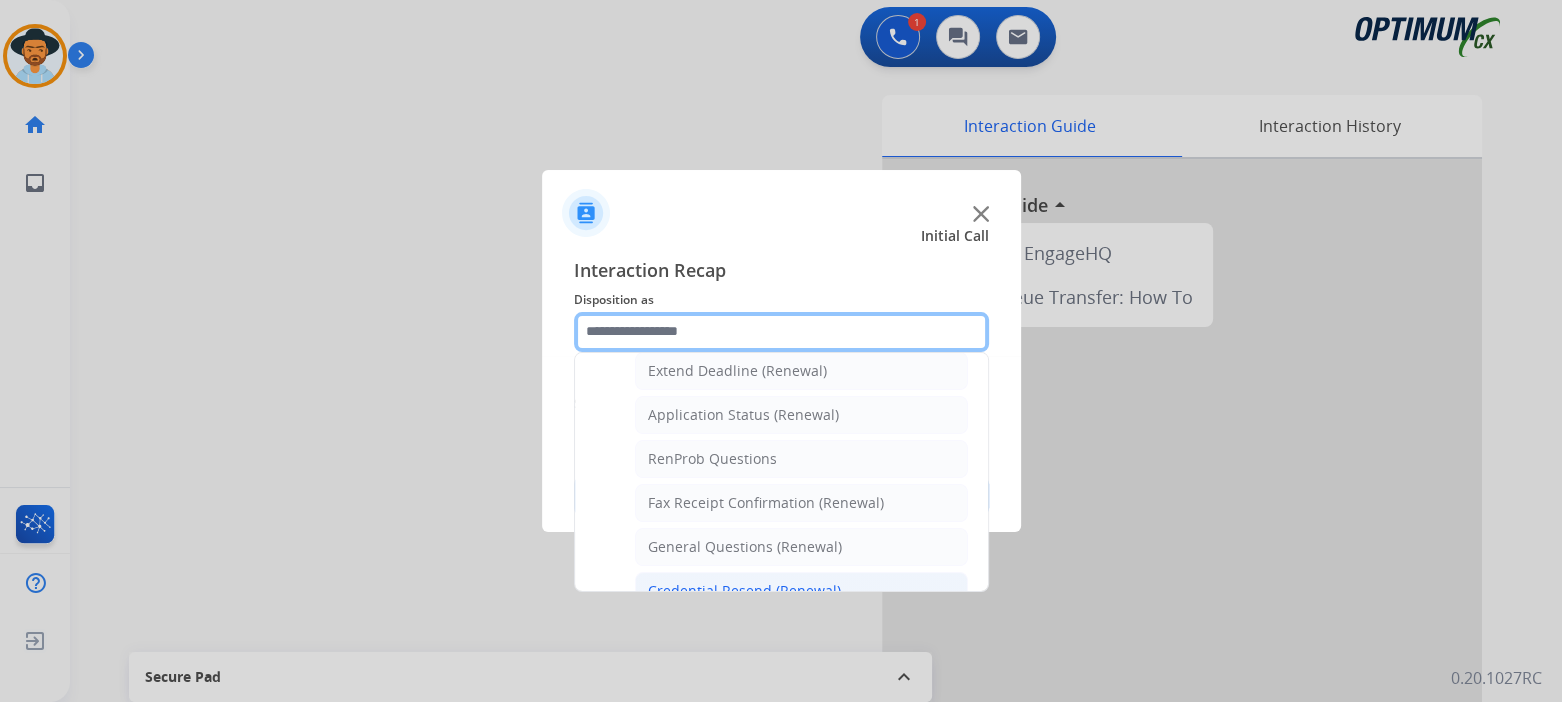 scroll, scrollTop: 432, scrollLeft: 0, axis: vertical 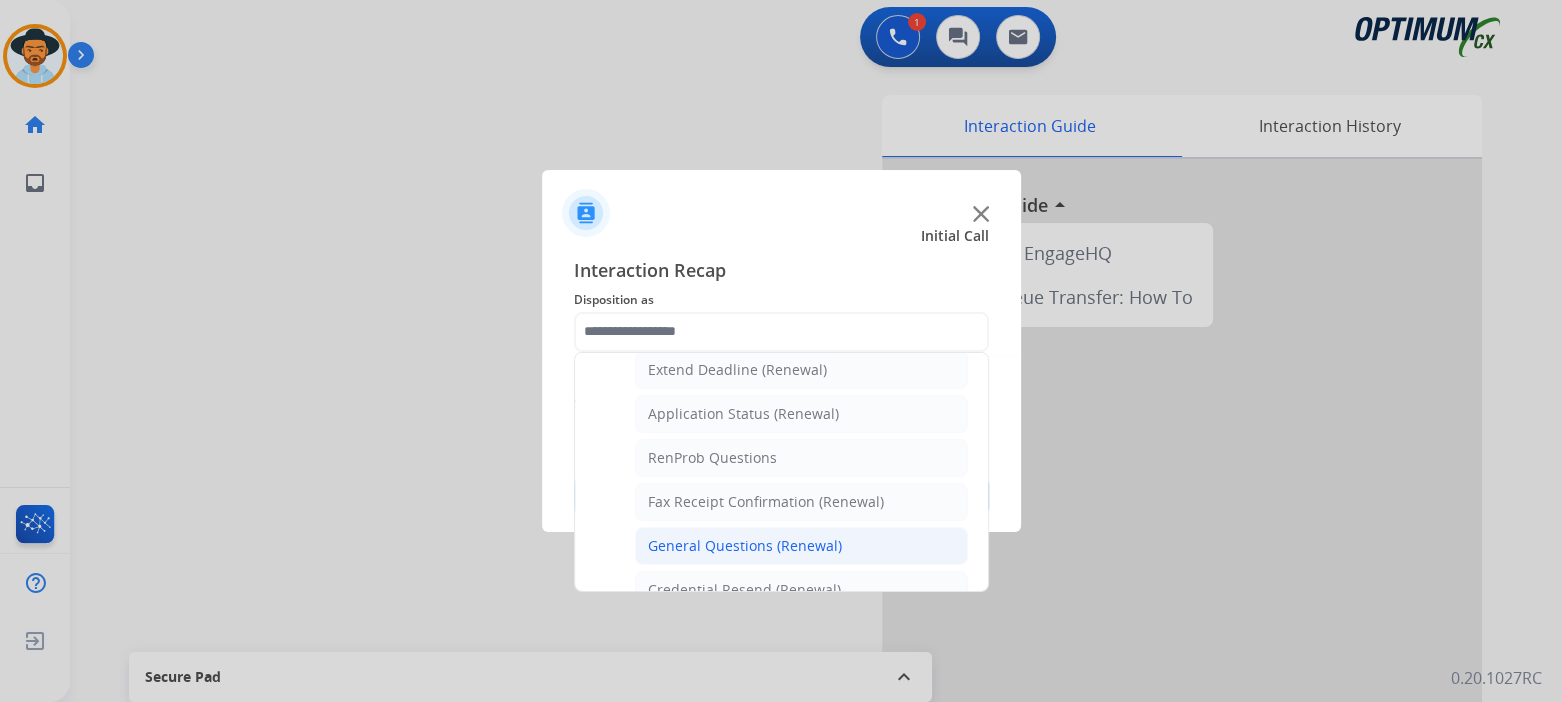 click on "General Questions (Renewal)" 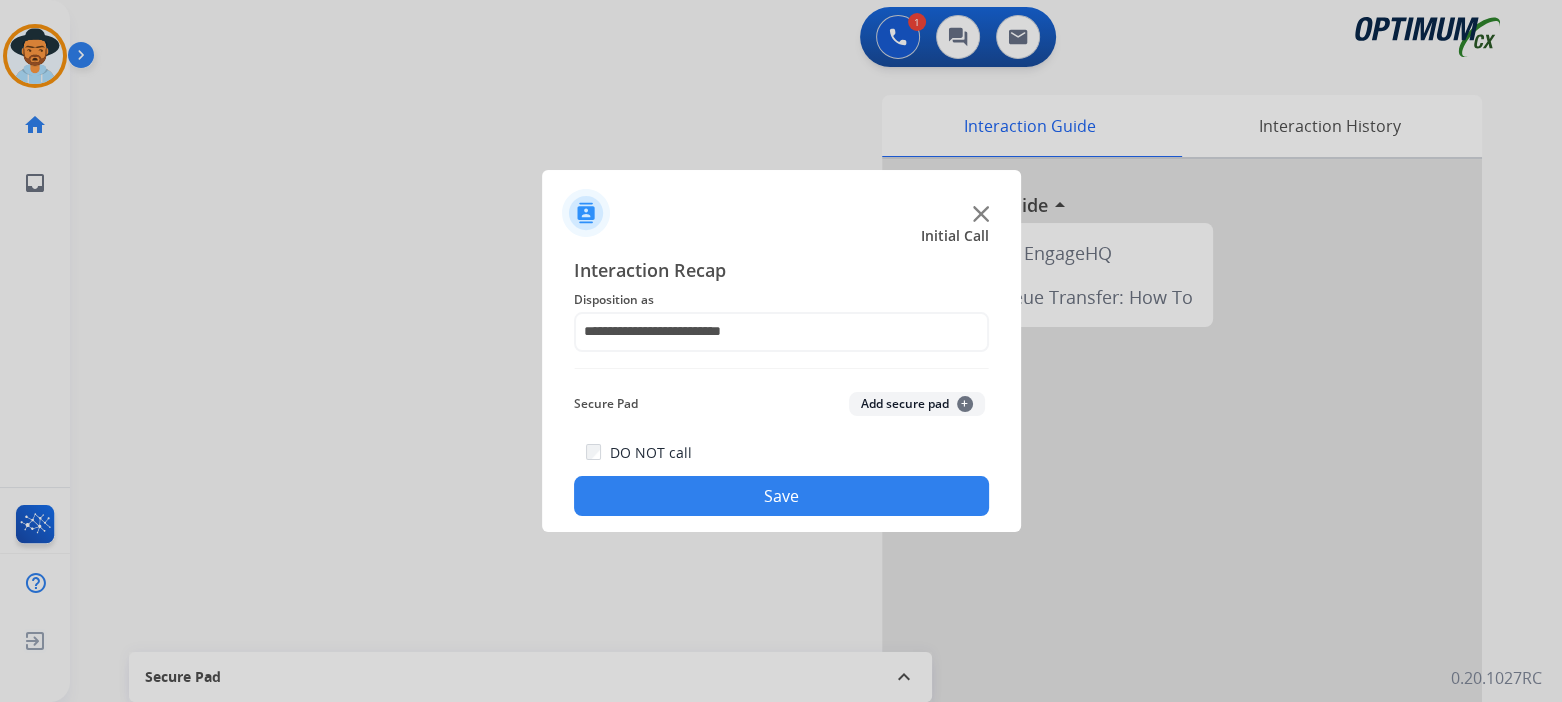 click on "Save" 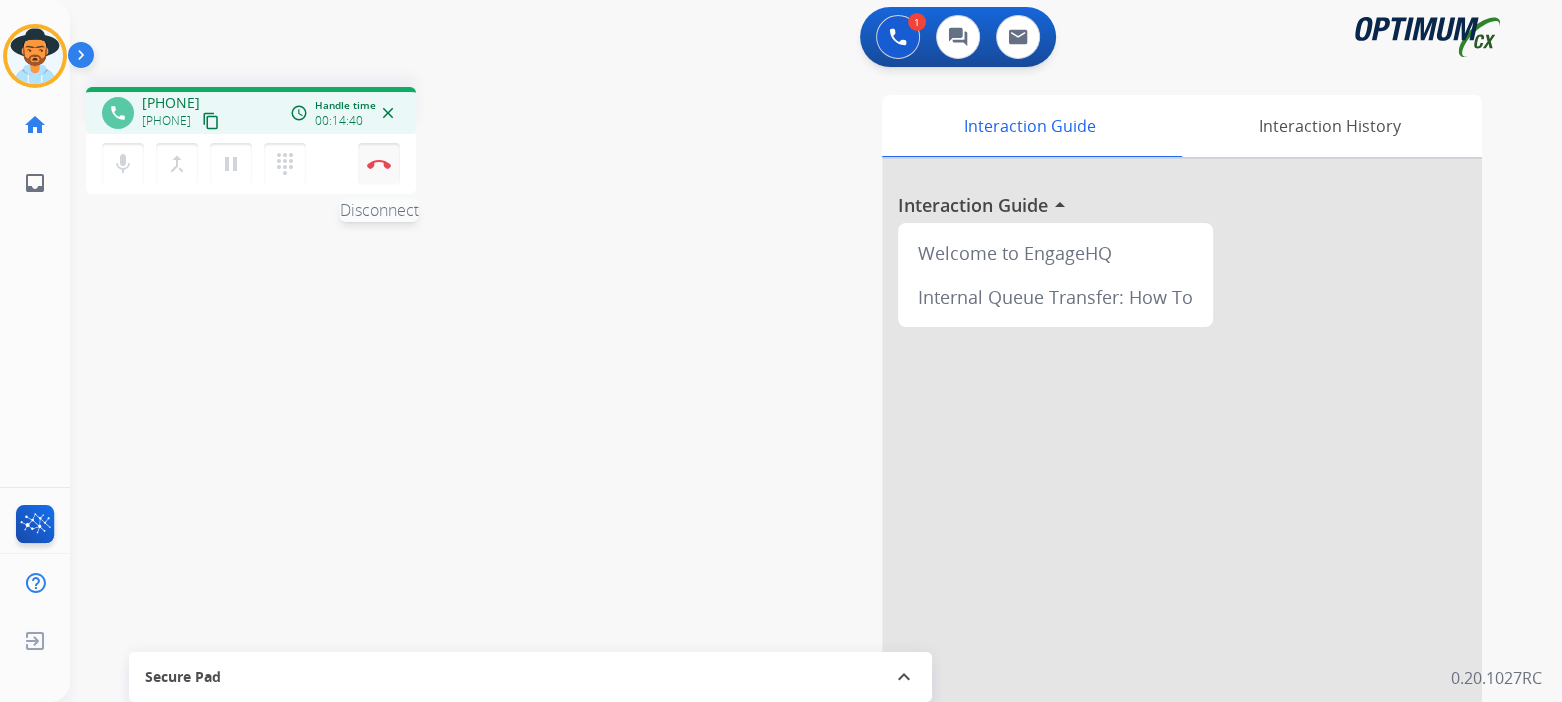 click at bounding box center (379, 164) 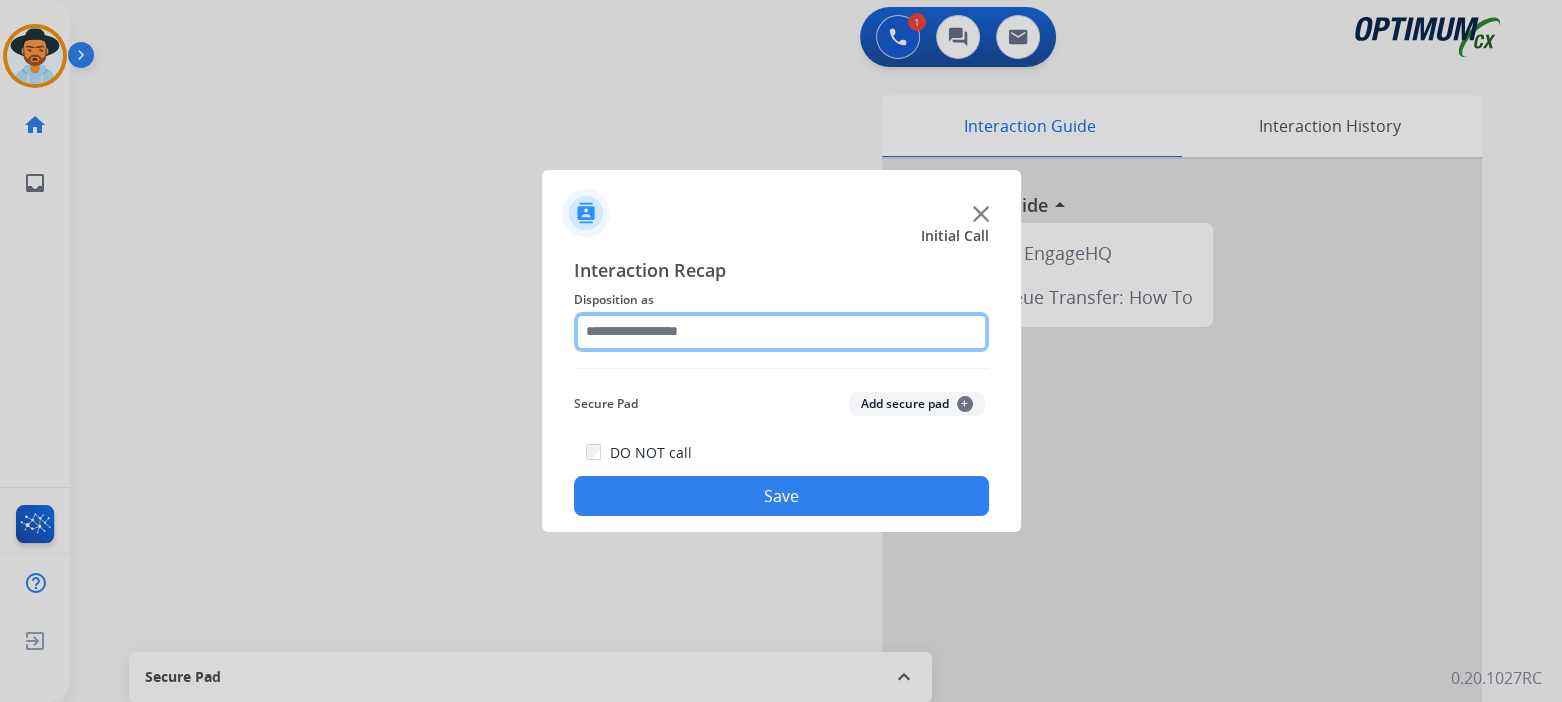 click 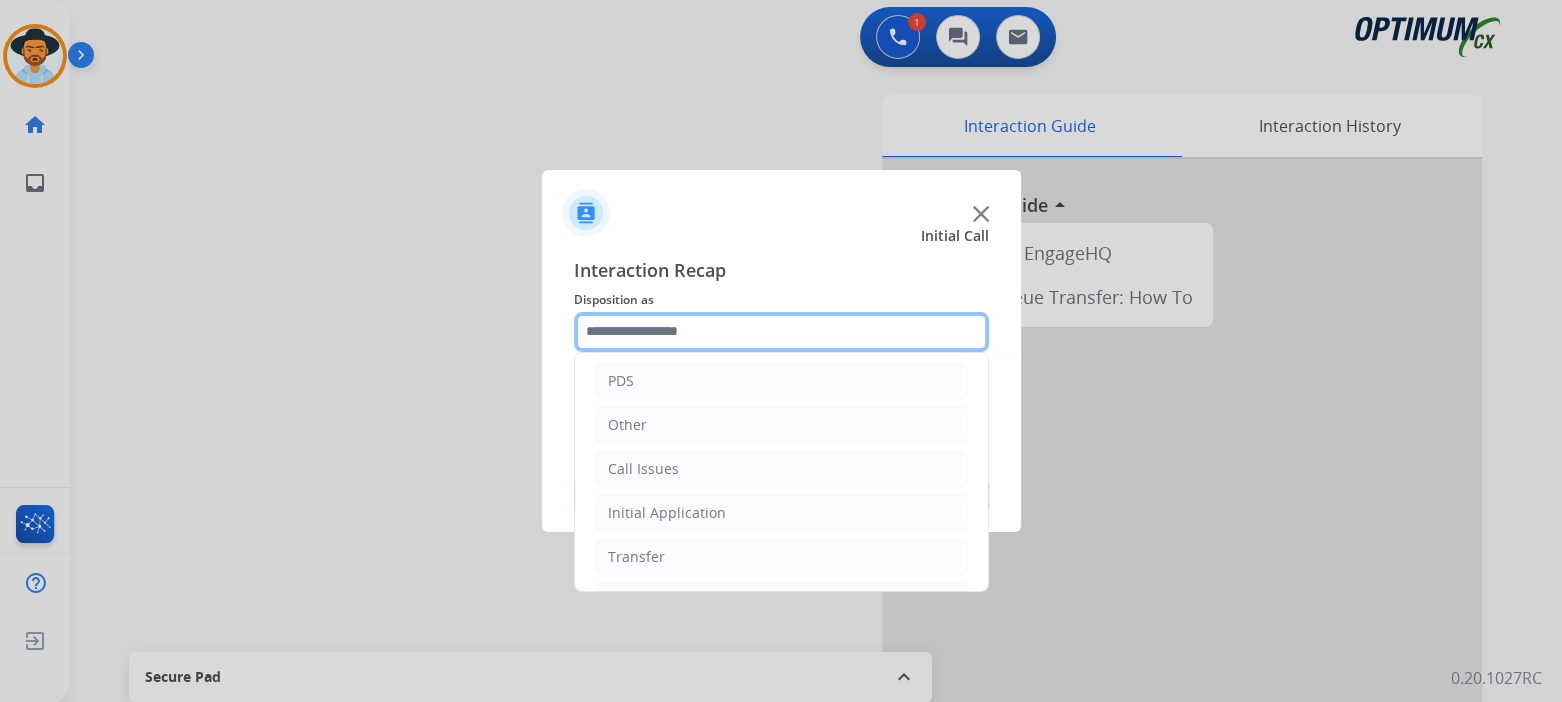 scroll, scrollTop: 132, scrollLeft: 0, axis: vertical 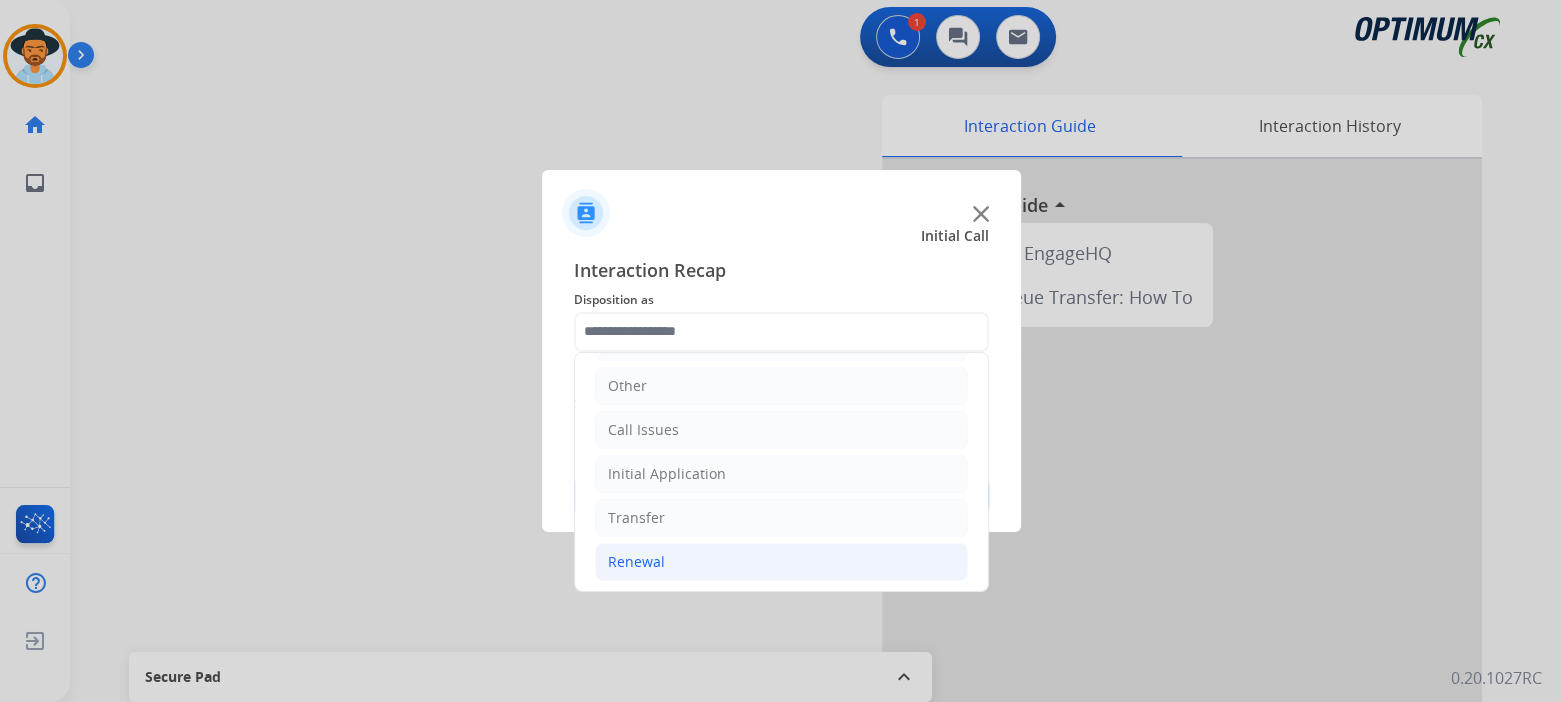 click on "Renewal" 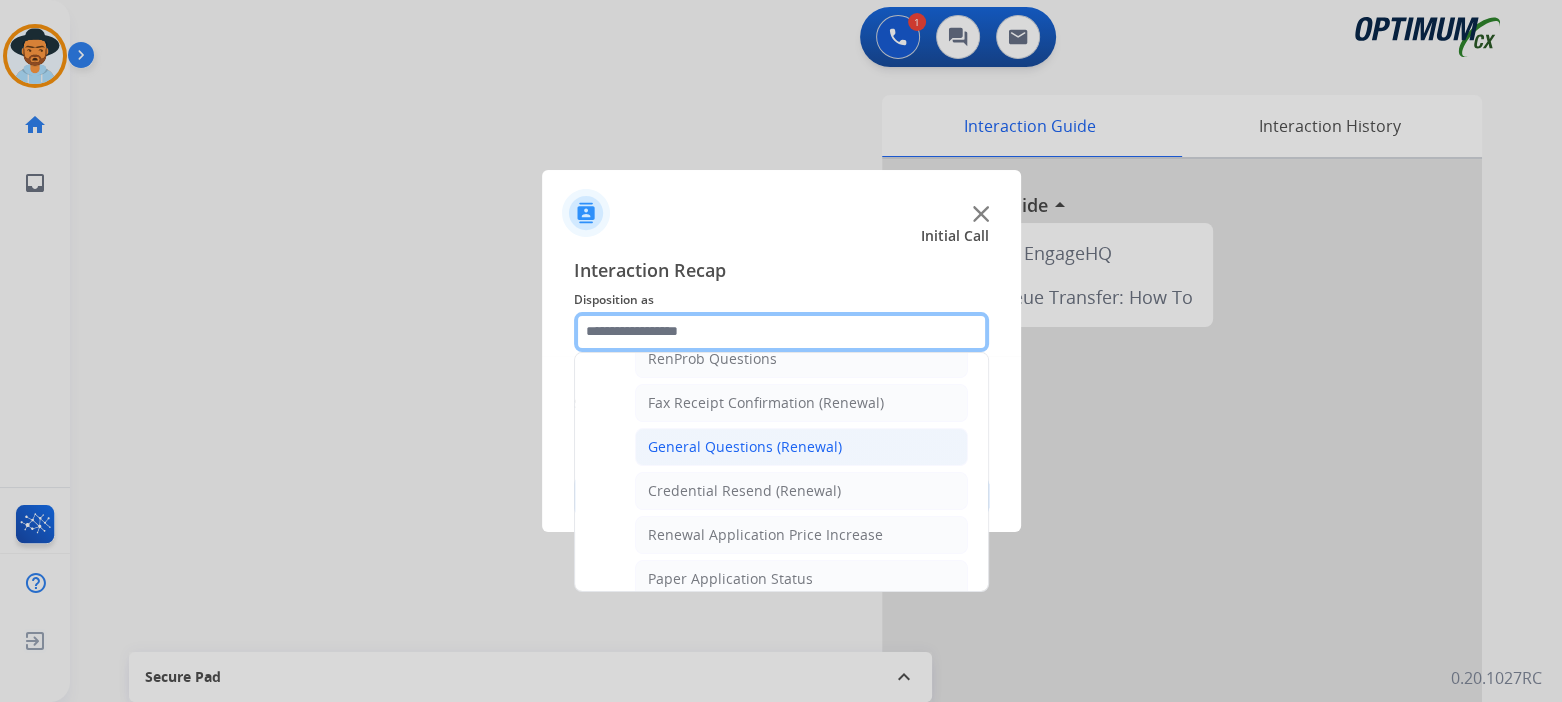 scroll, scrollTop: 532, scrollLeft: 0, axis: vertical 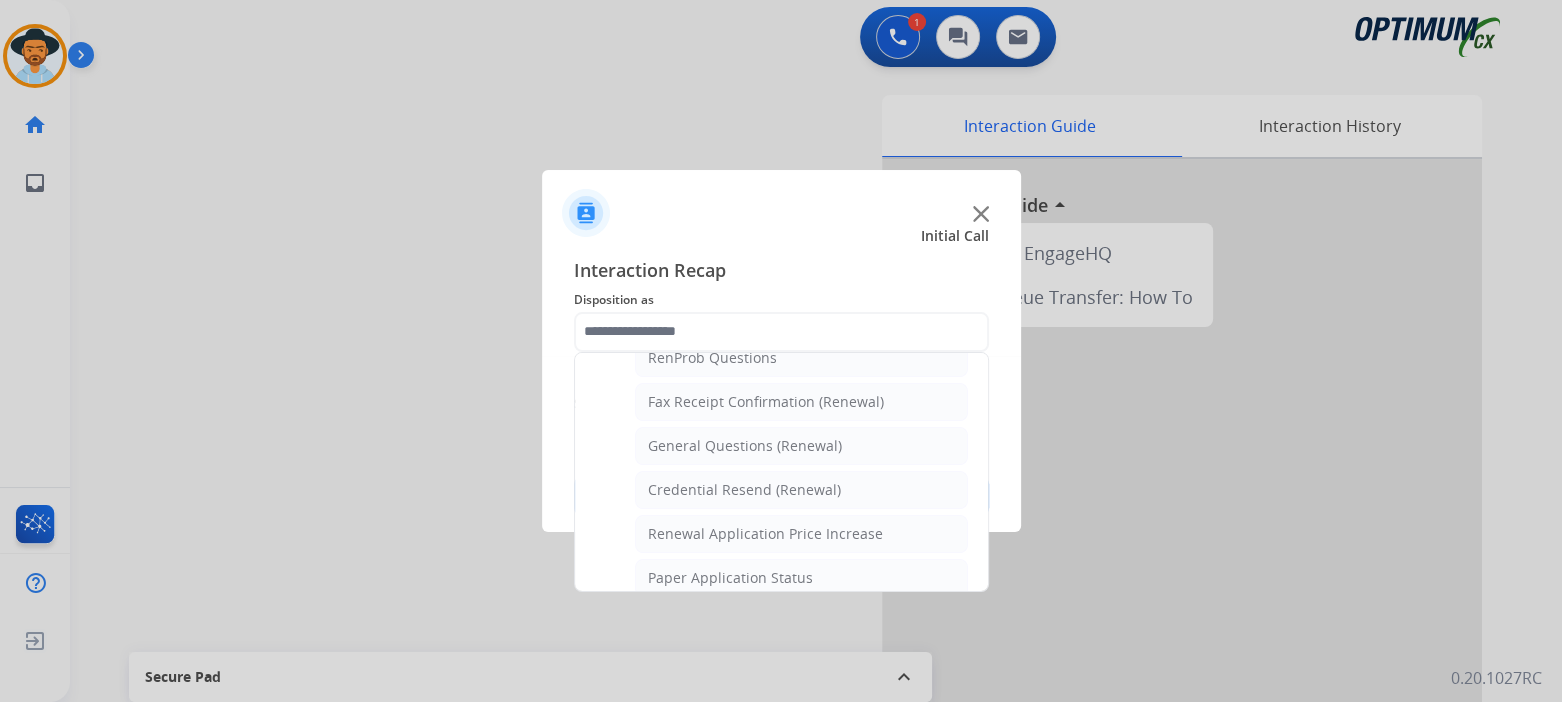 drag, startPoint x: 700, startPoint y: 440, endPoint x: 769, endPoint y: 443, distance: 69.065186 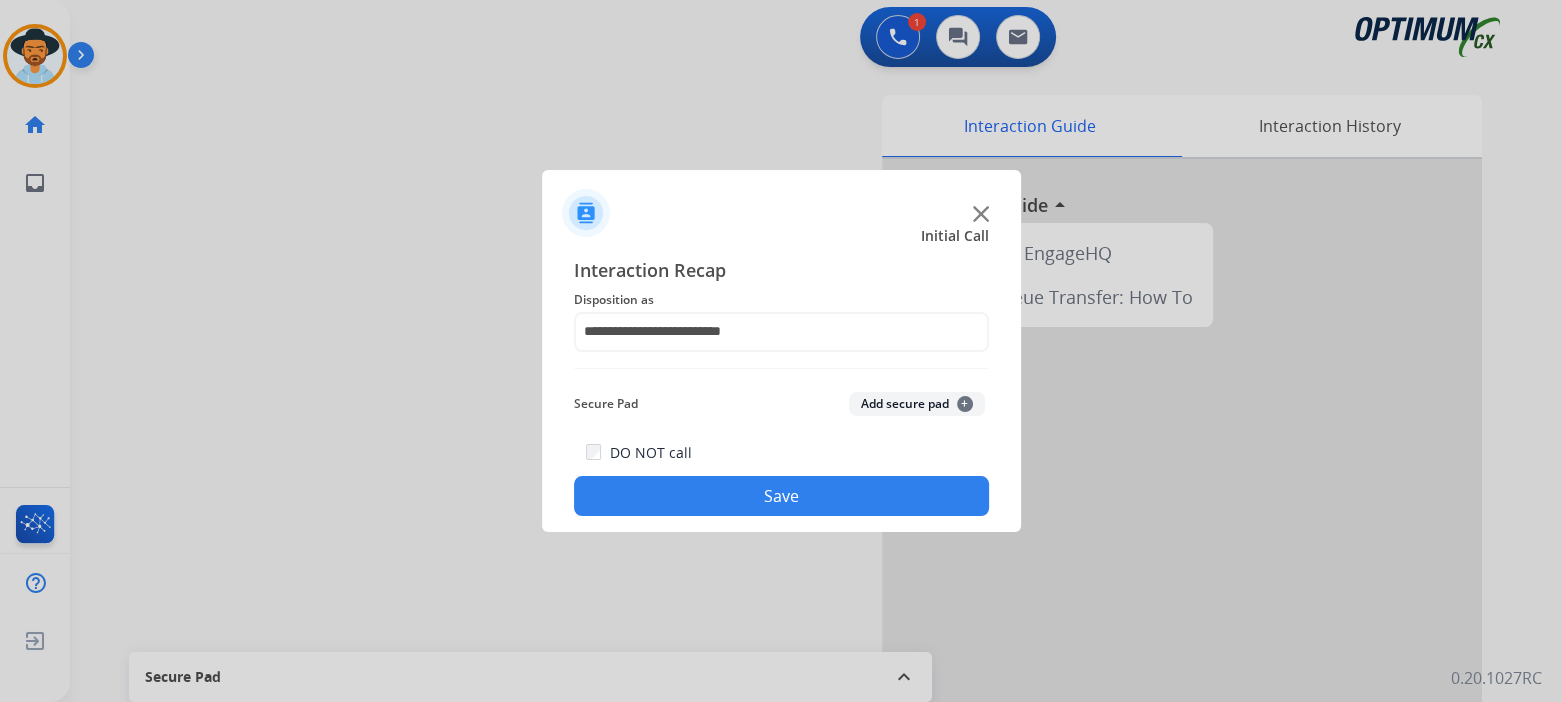 click on "Save" 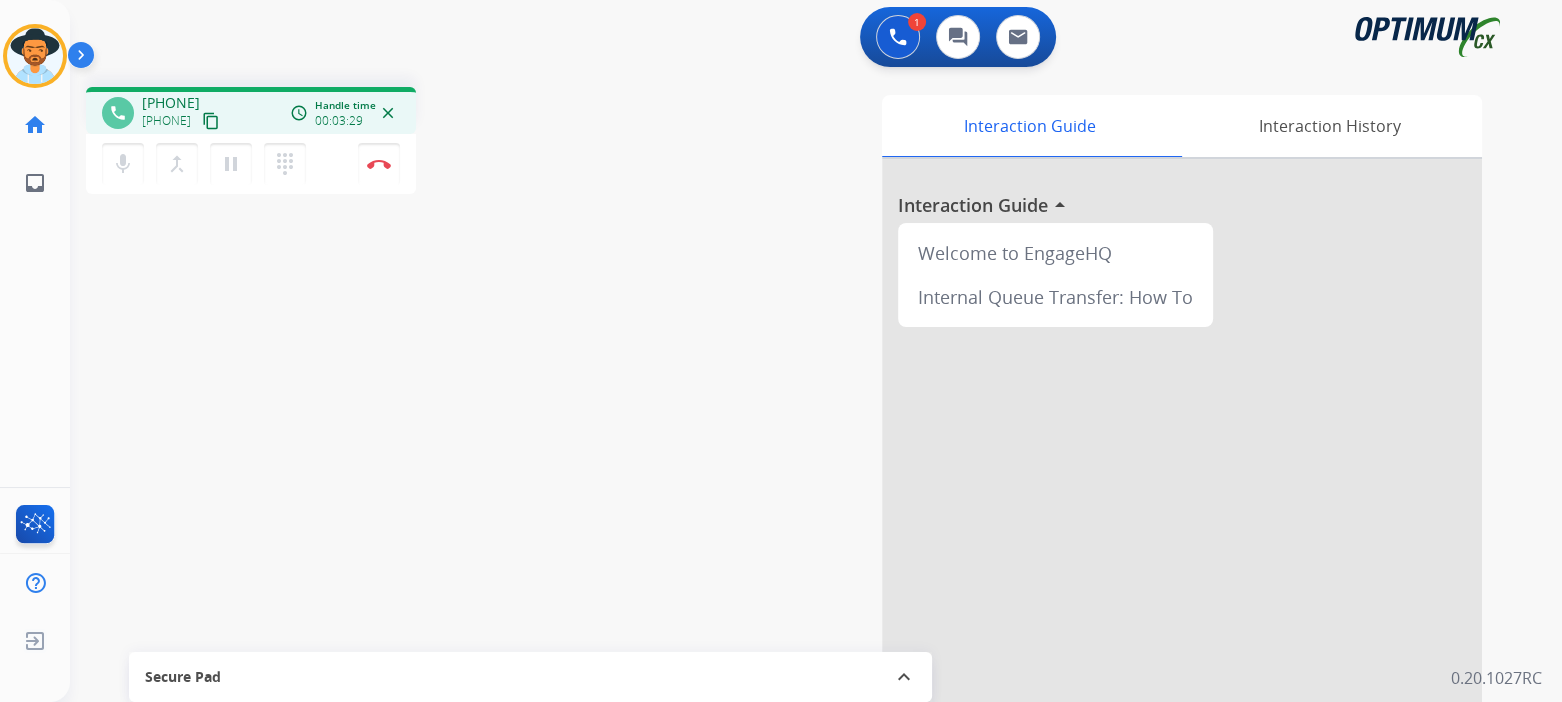 drag, startPoint x: 381, startPoint y: 168, endPoint x: 509, endPoint y: 203, distance: 132.69891 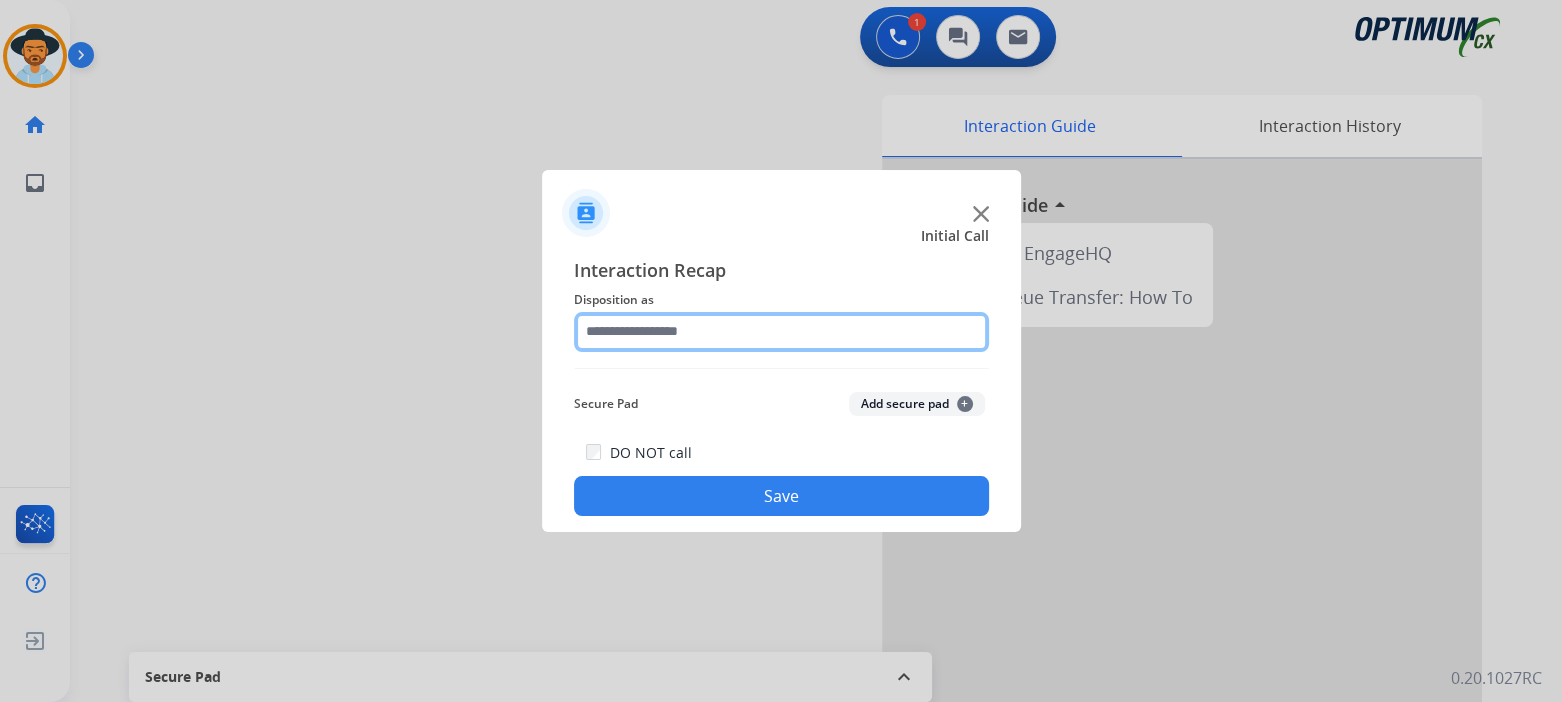 click 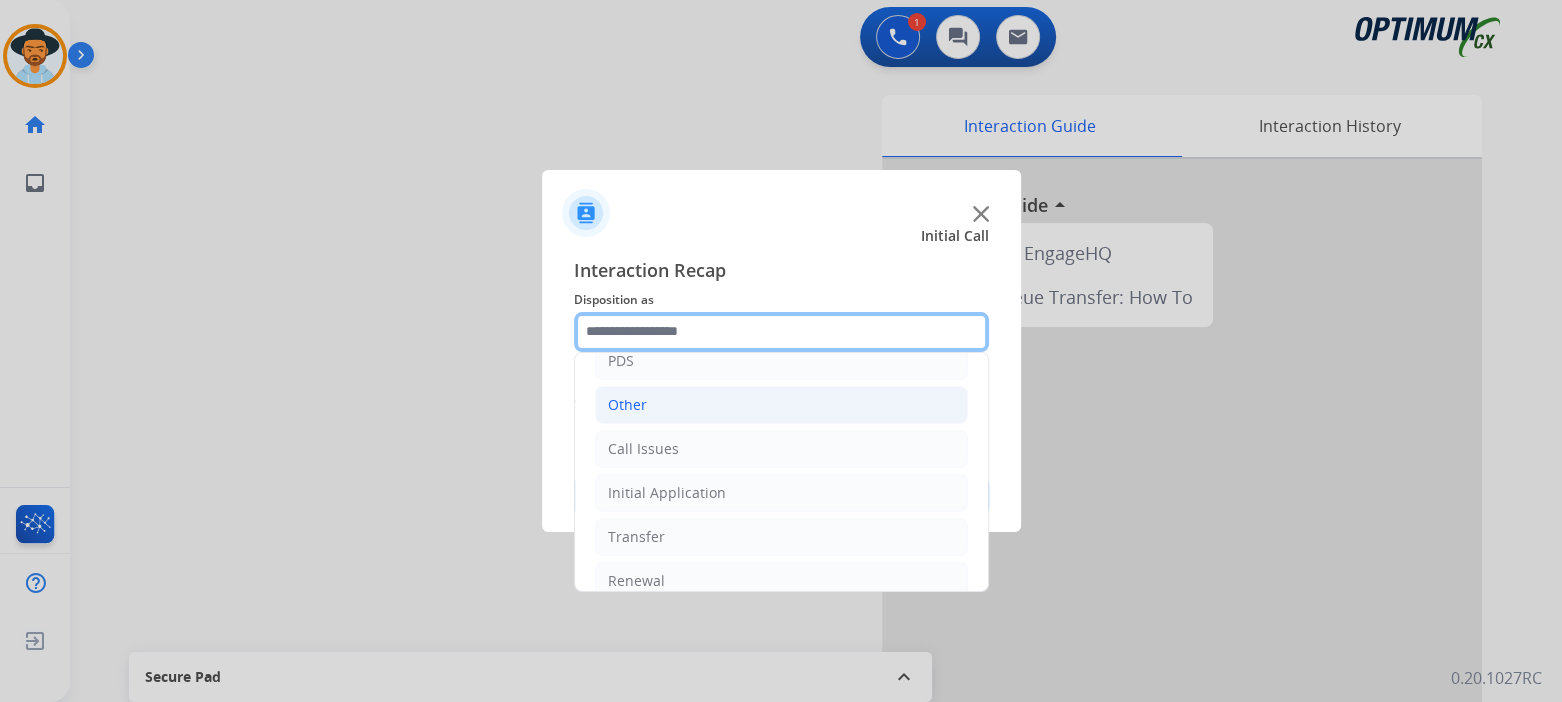 scroll, scrollTop: 132, scrollLeft: 0, axis: vertical 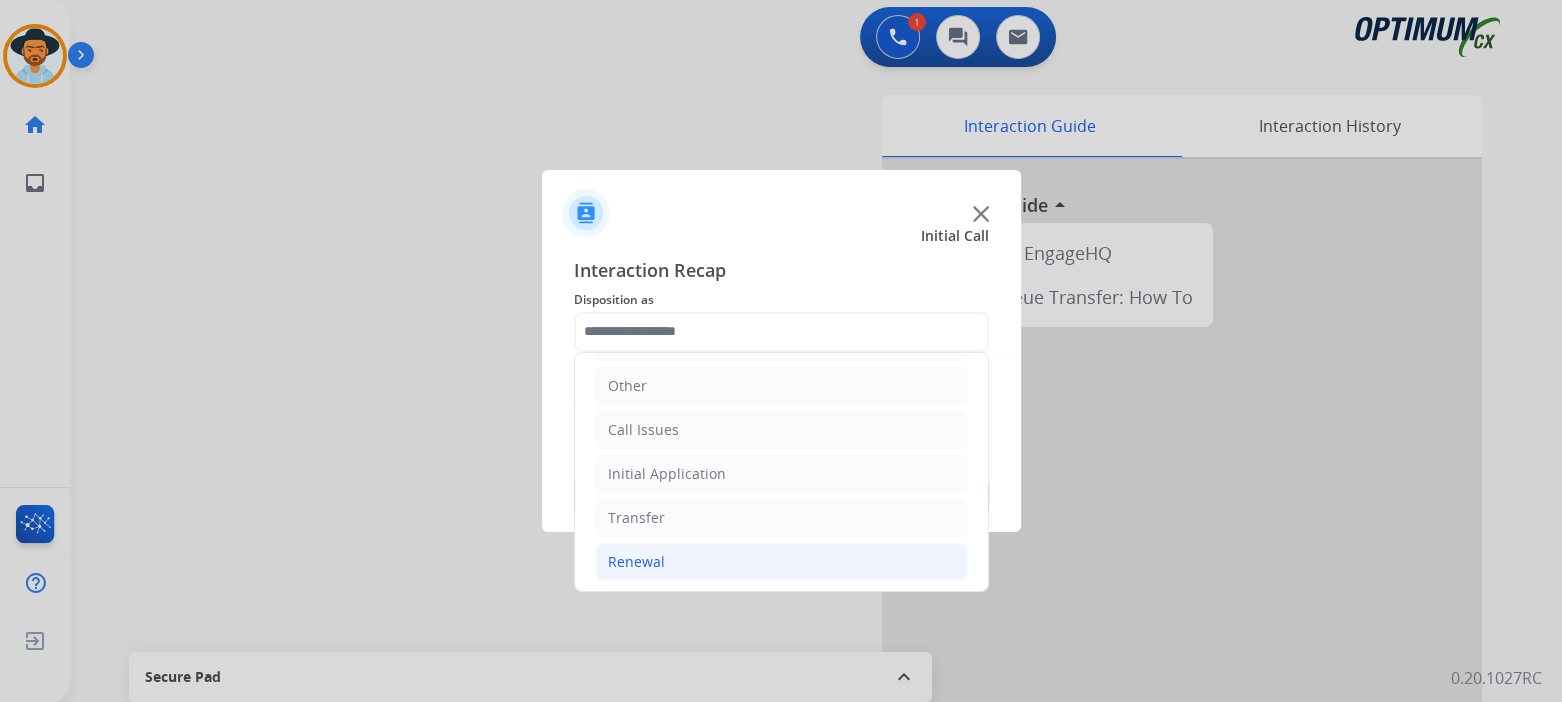 click on "Renewal" 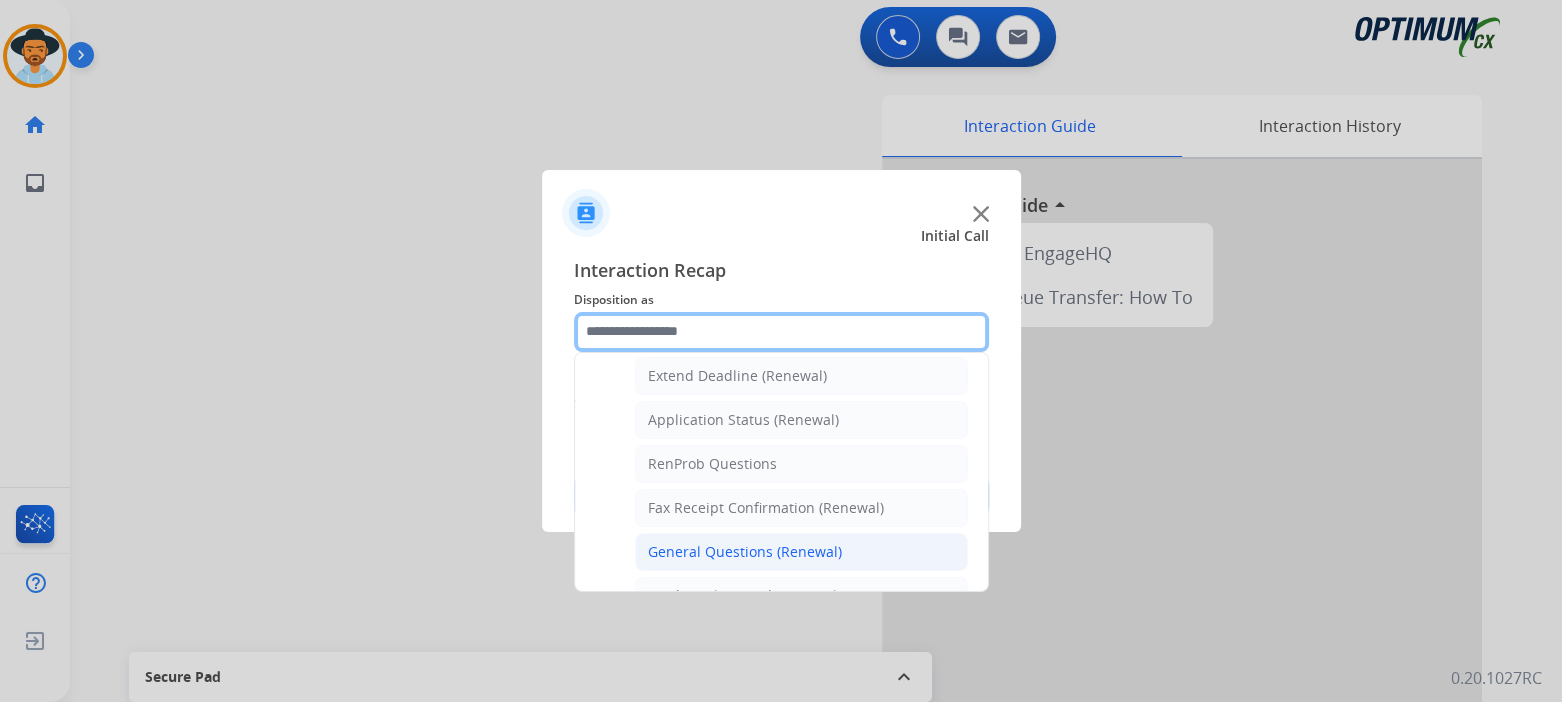 scroll, scrollTop: 429, scrollLeft: 0, axis: vertical 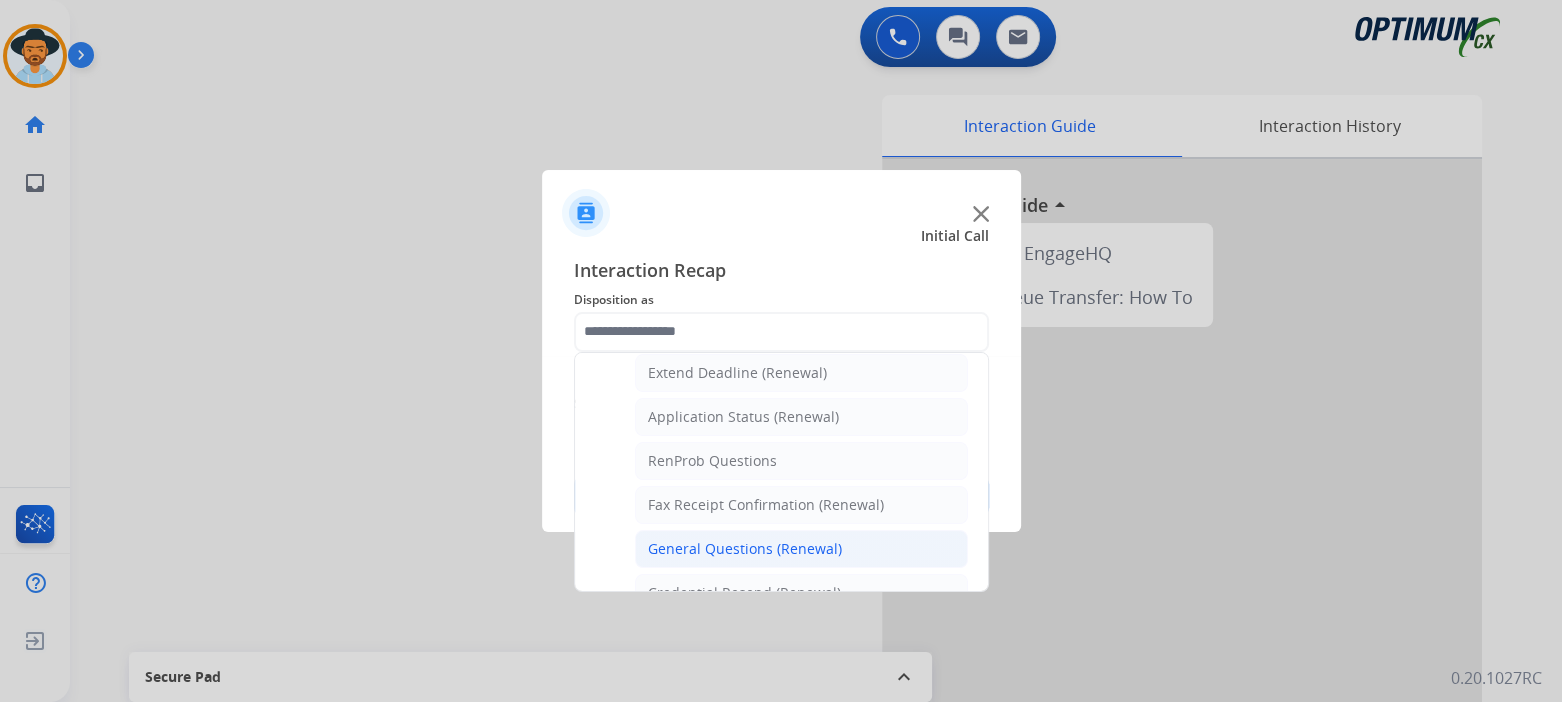 click on "General Questions (Renewal)" 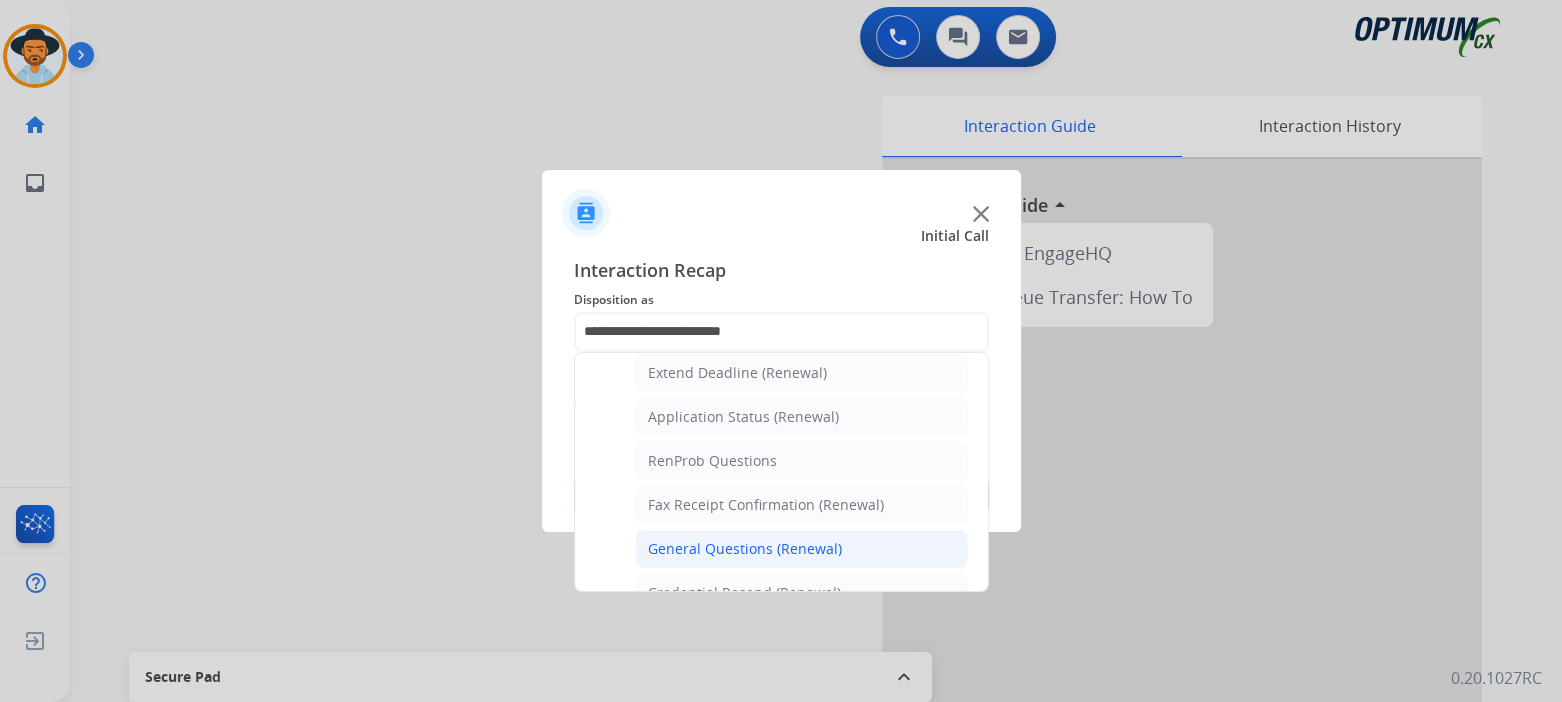 scroll, scrollTop: 0, scrollLeft: 0, axis: both 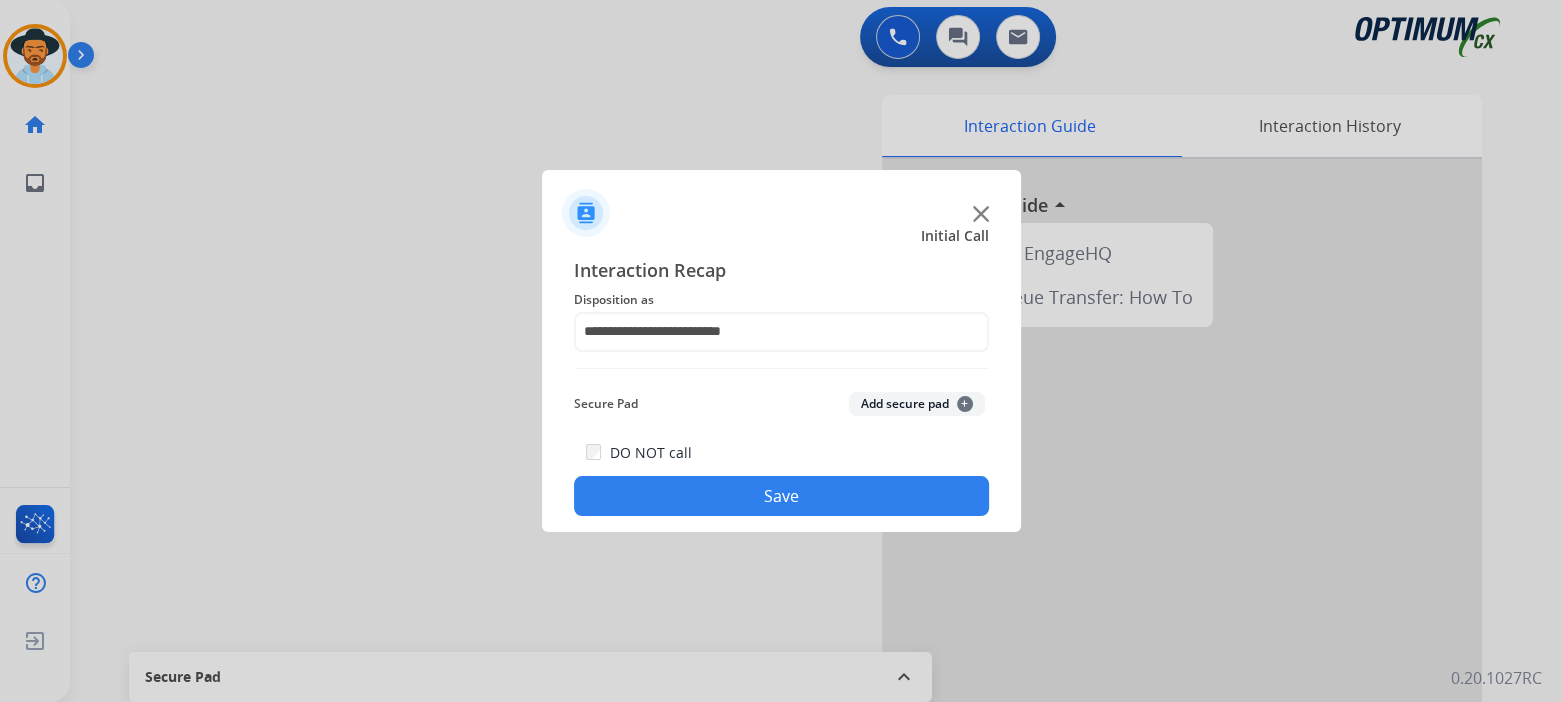 click on "Save" 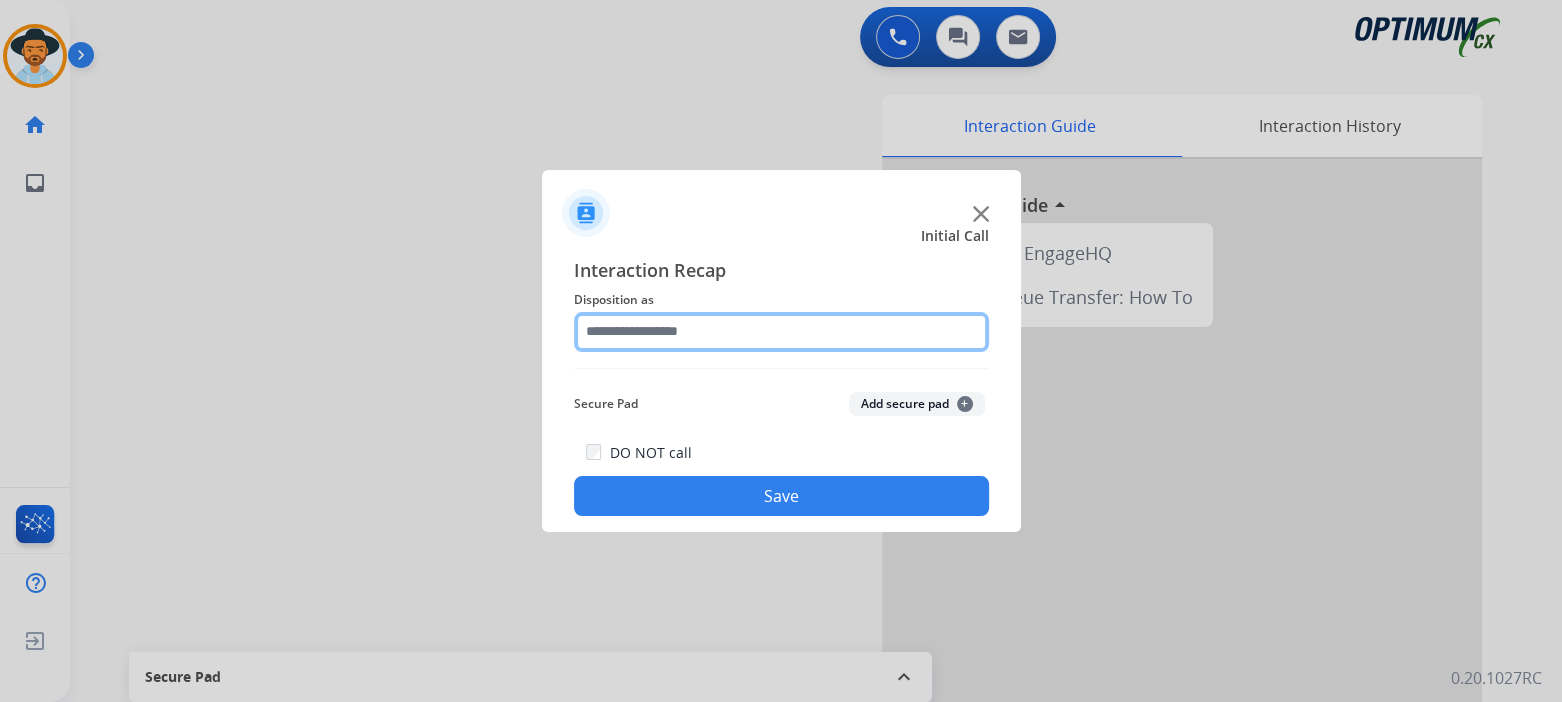 click 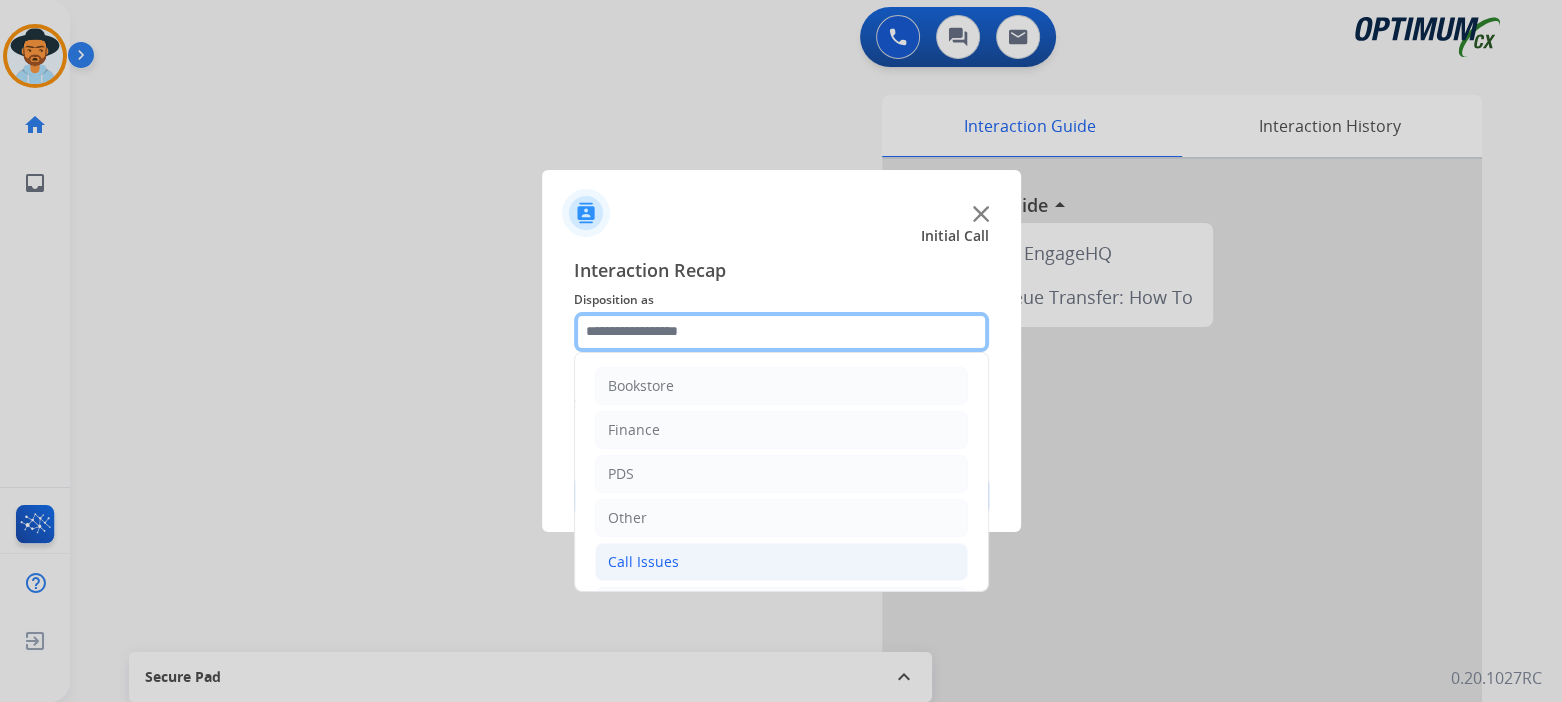 scroll, scrollTop: 132, scrollLeft: 0, axis: vertical 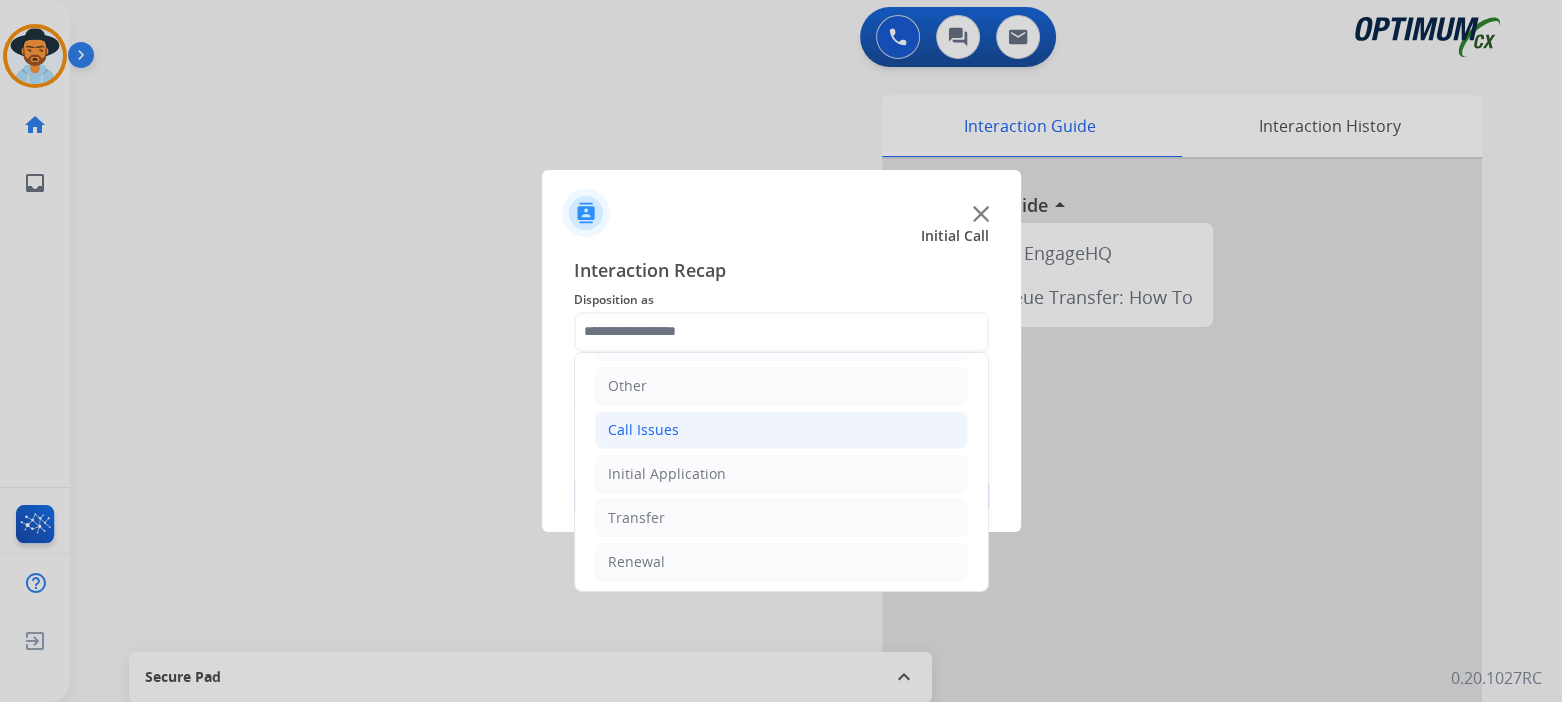 click on "Call Issues" 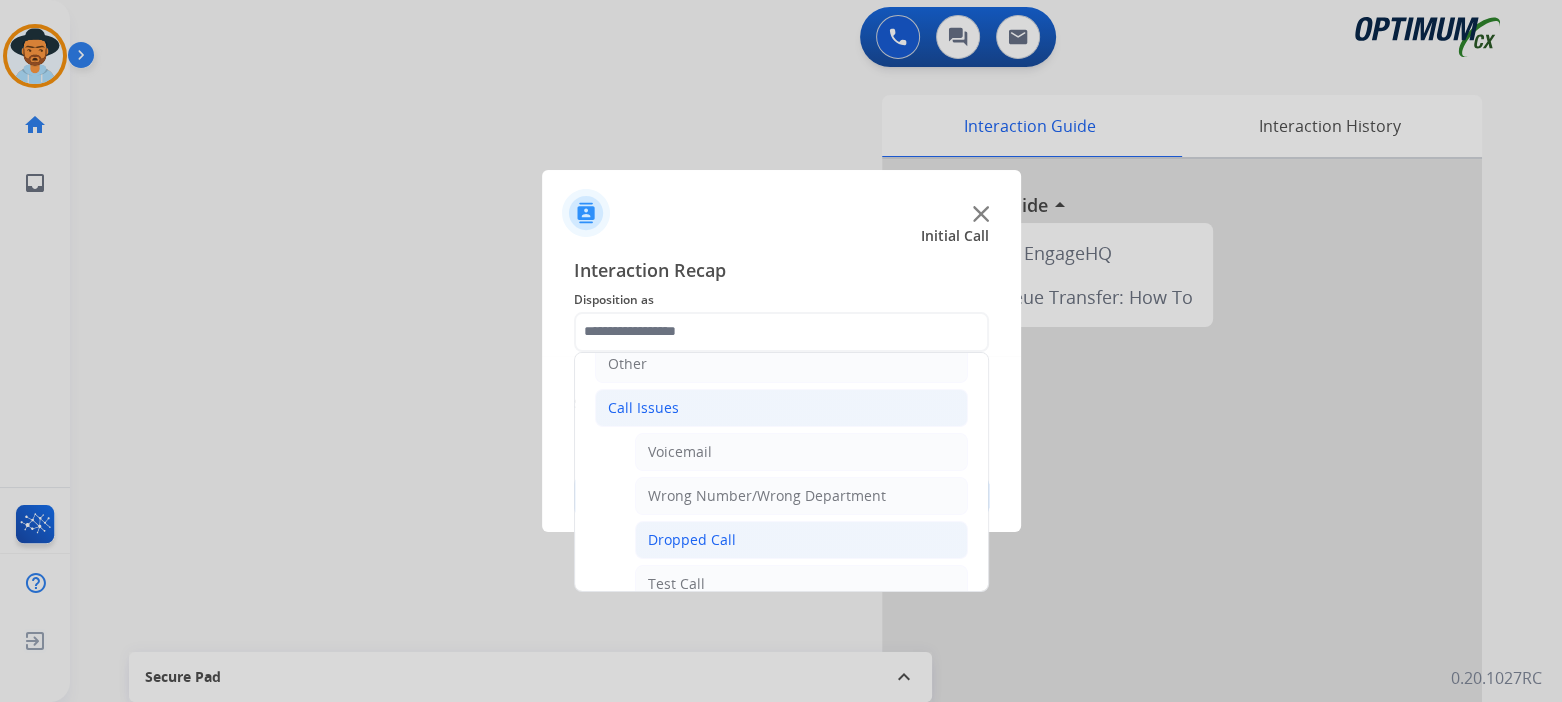scroll, scrollTop: 153, scrollLeft: 0, axis: vertical 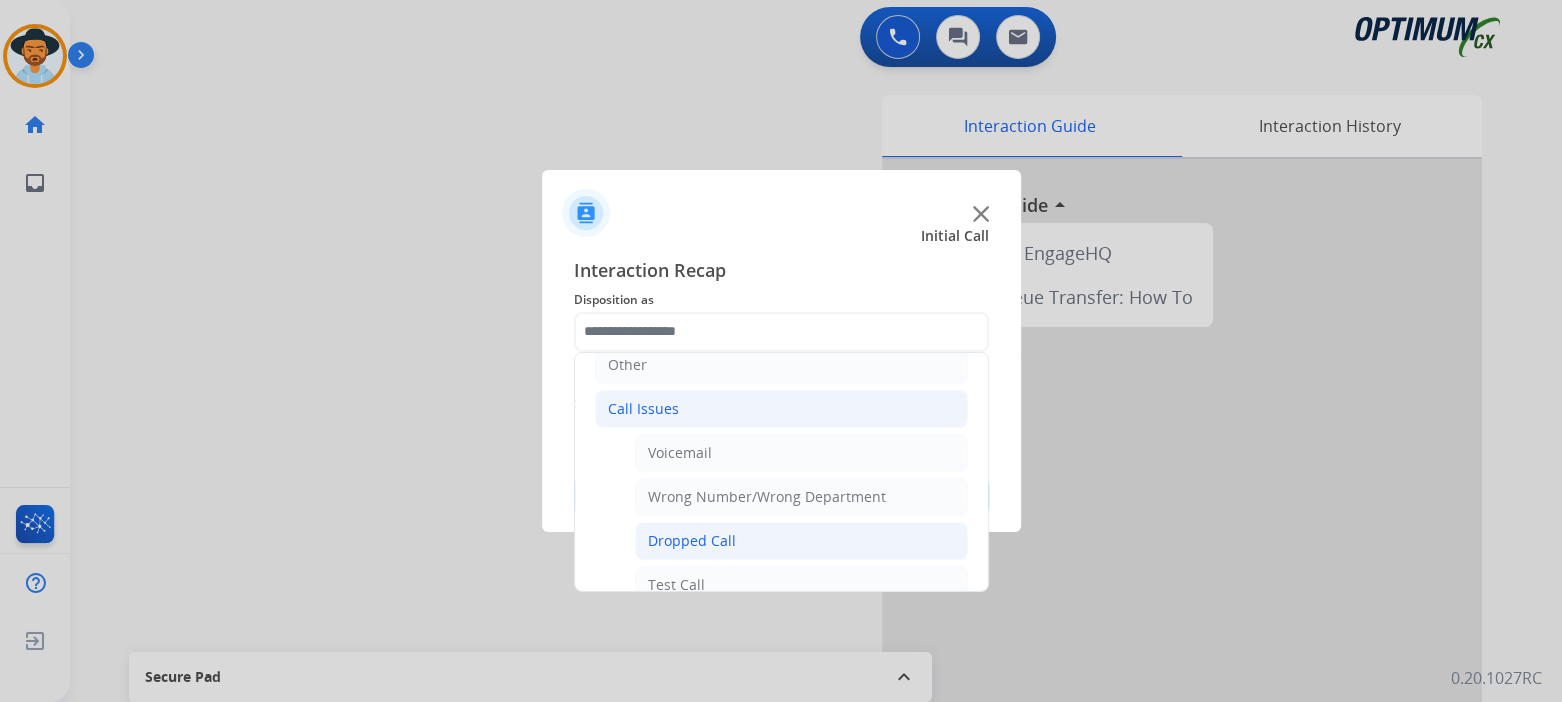 click on "Dropped Call" 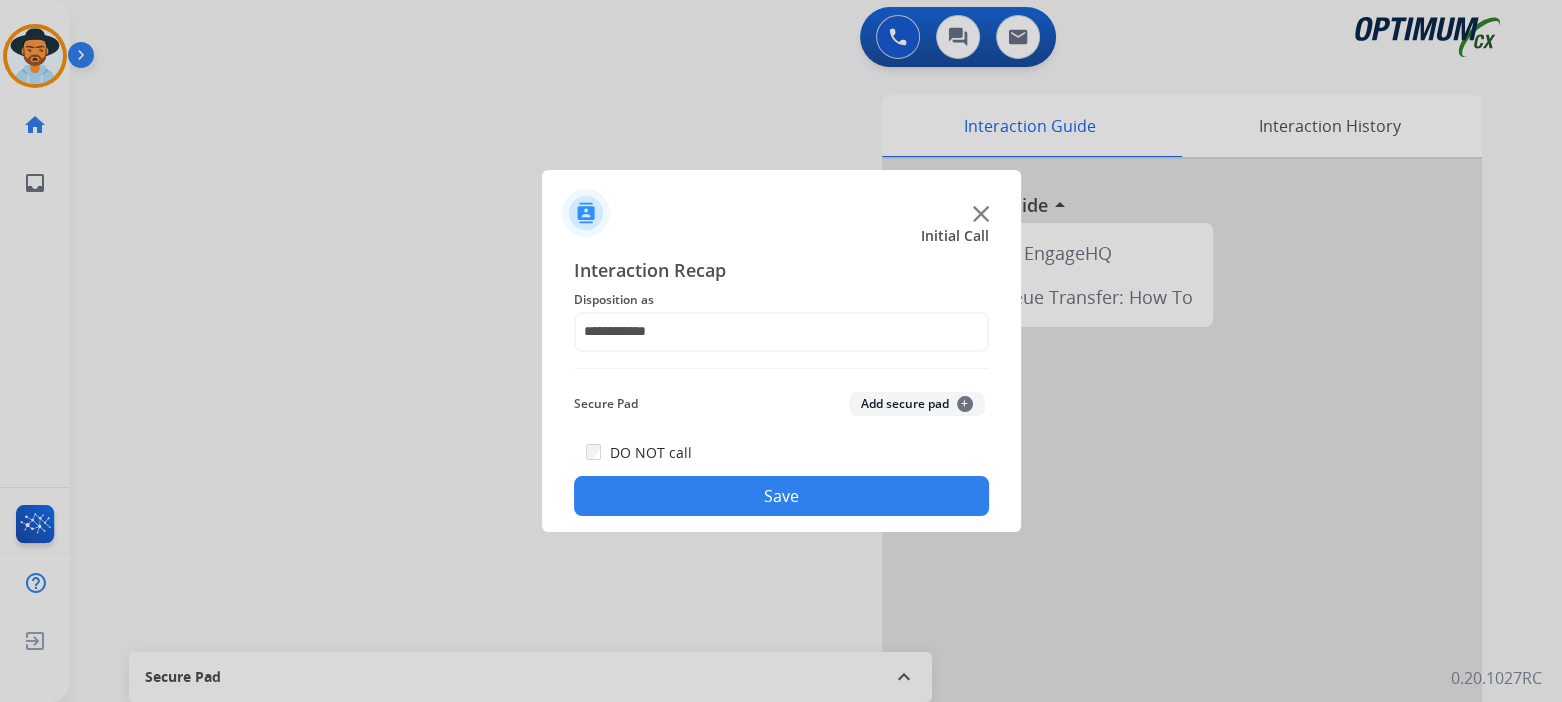 click on "Save" 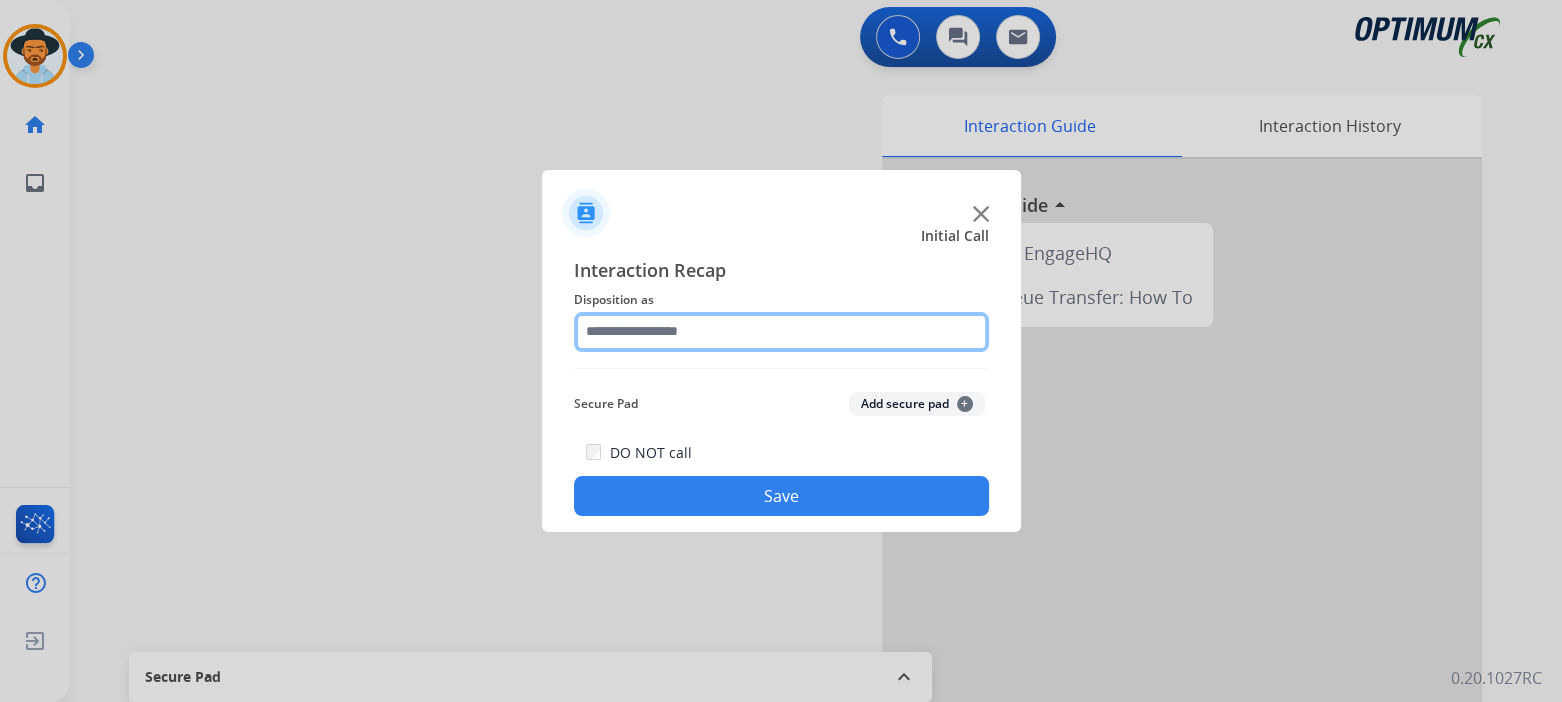 click 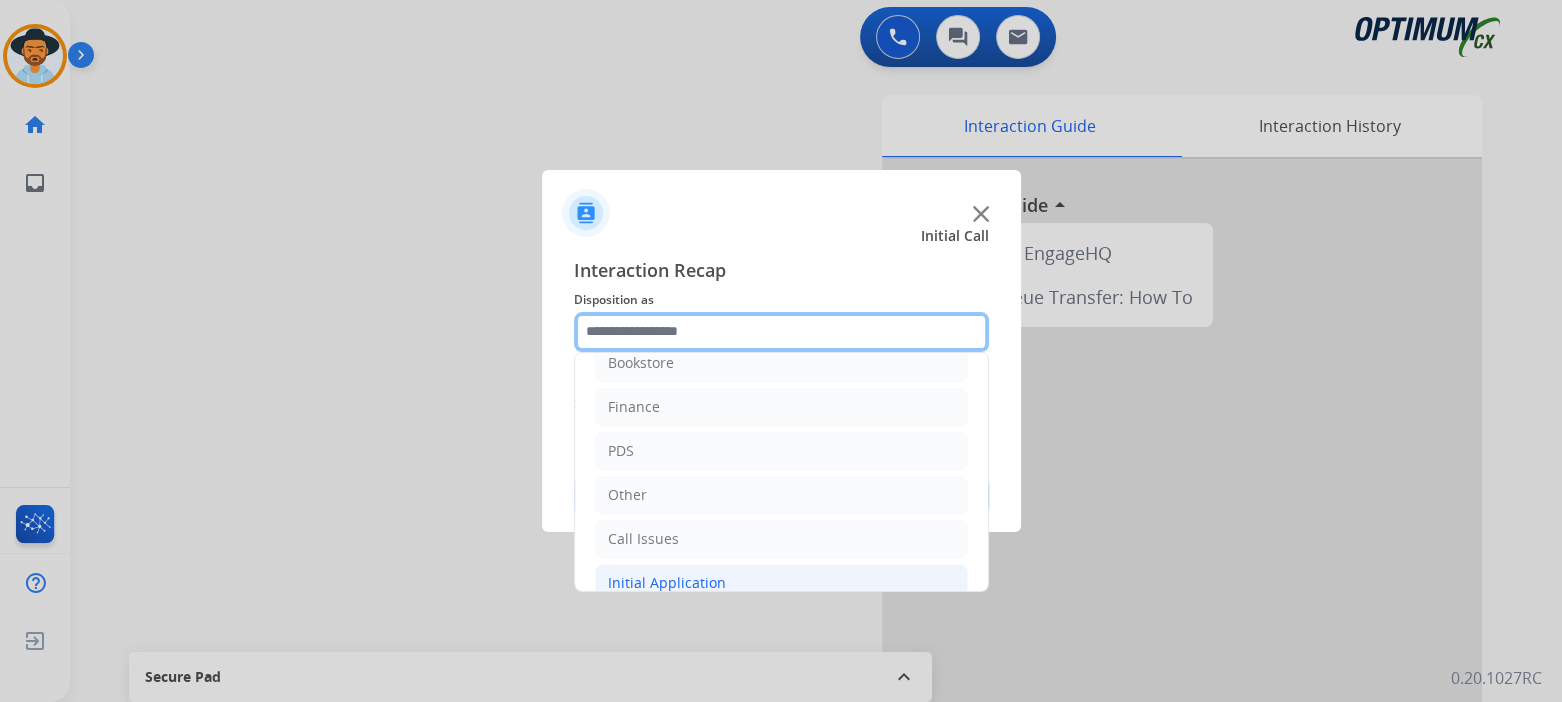 scroll, scrollTop: 132, scrollLeft: 0, axis: vertical 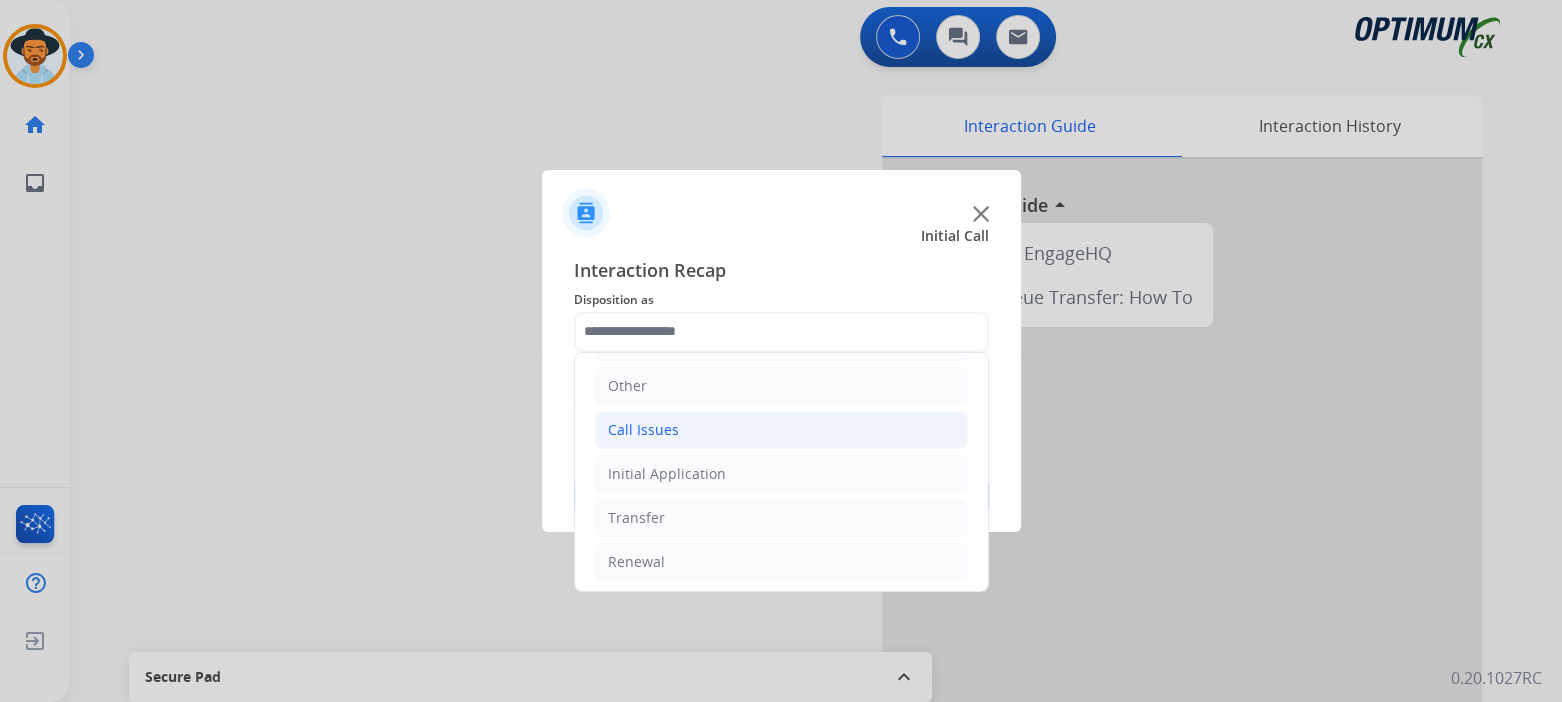 click on "Call Issues" 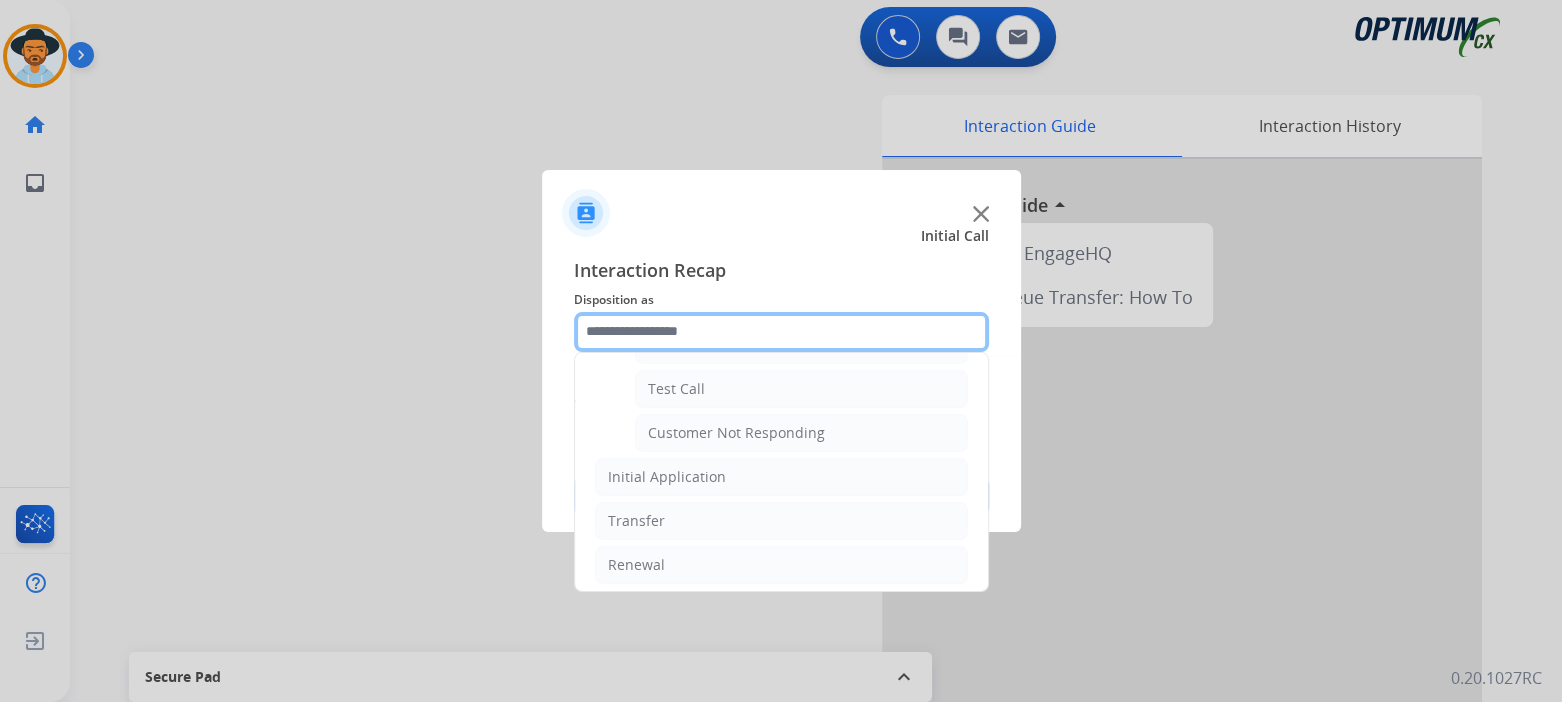 scroll, scrollTop: 350, scrollLeft: 0, axis: vertical 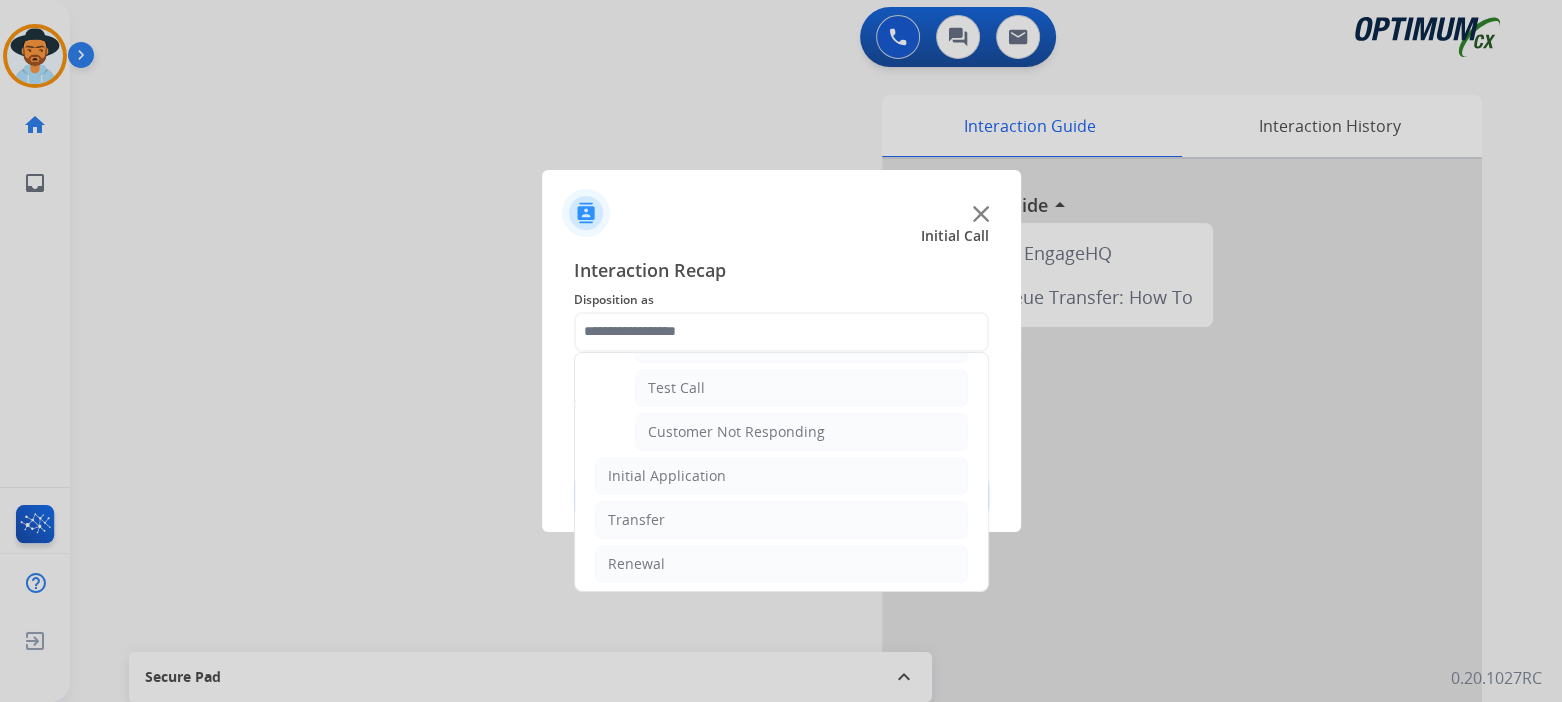 drag, startPoint x: 726, startPoint y: 429, endPoint x: 876, endPoint y: 435, distance: 150.11995 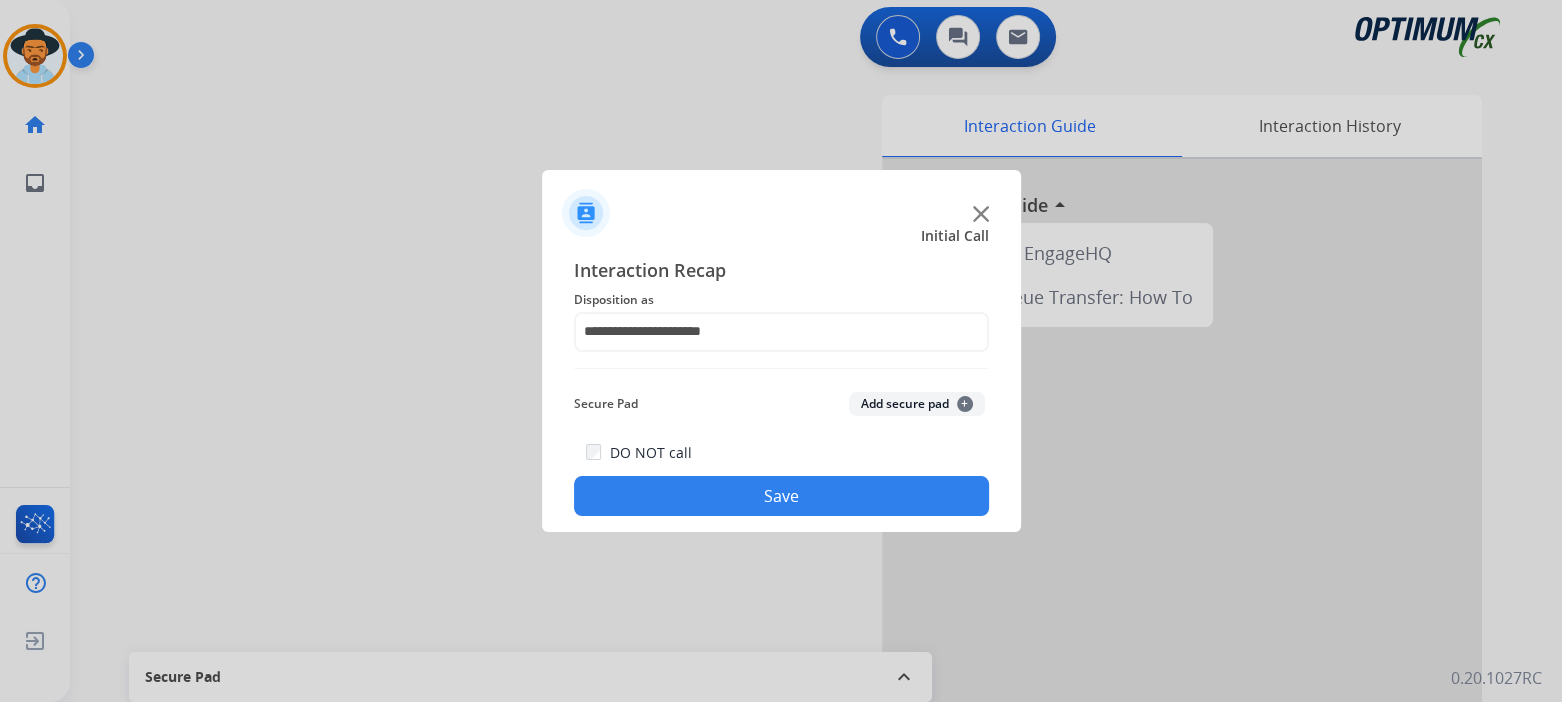 click on "Save" 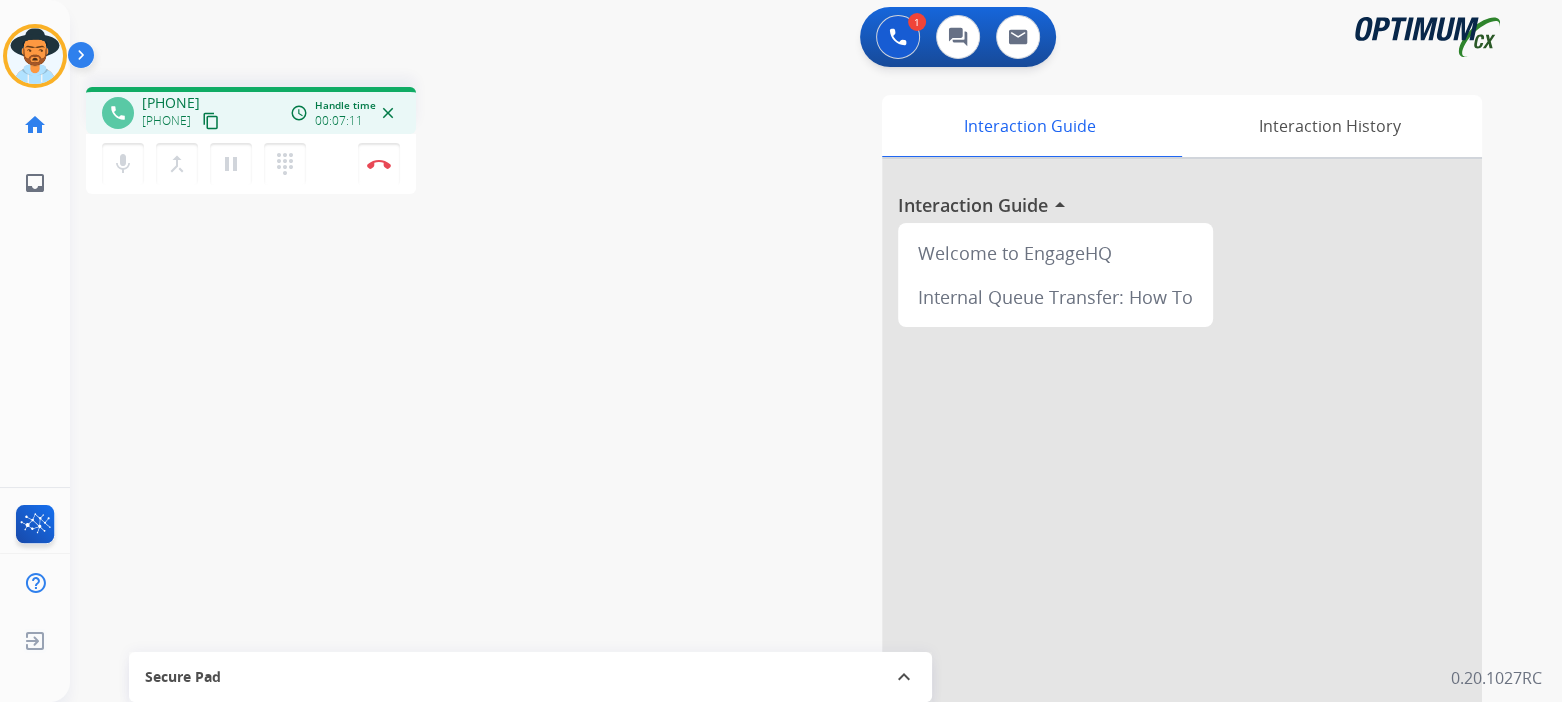 drag, startPoint x: 385, startPoint y: 164, endPoint x: 423, endPoint y: 204, distance: 55.17246 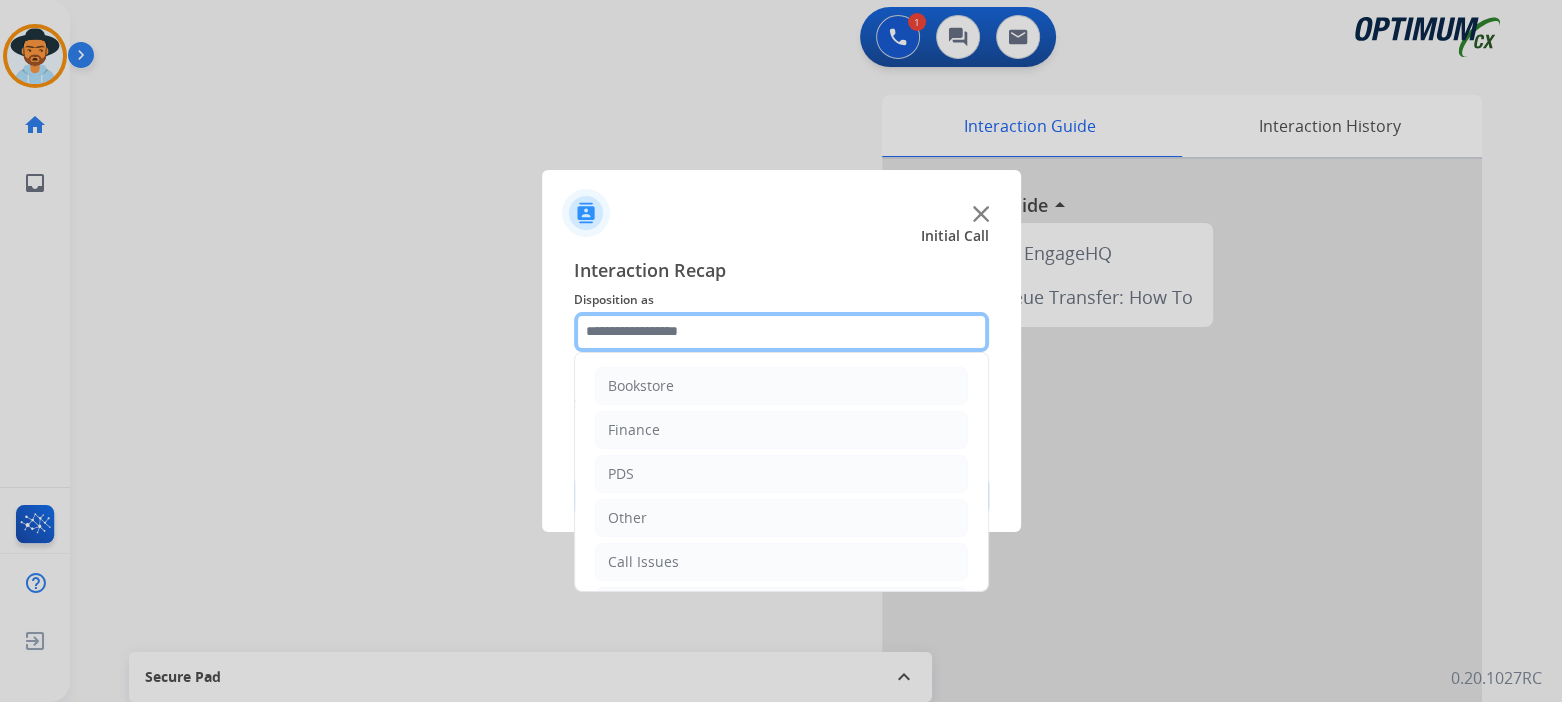 click 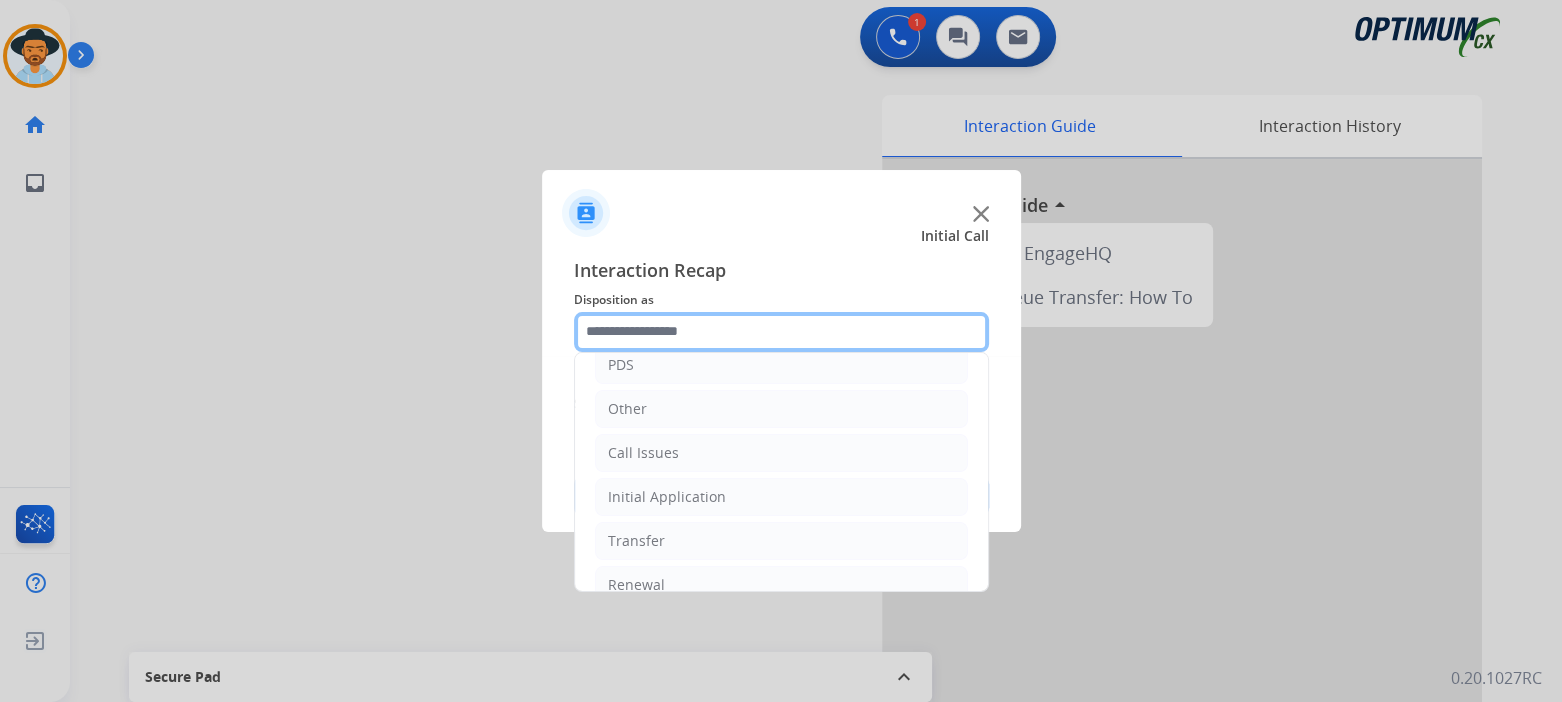 scroll, scrollTop: 132, scrollLeft: 0, axis: vertical 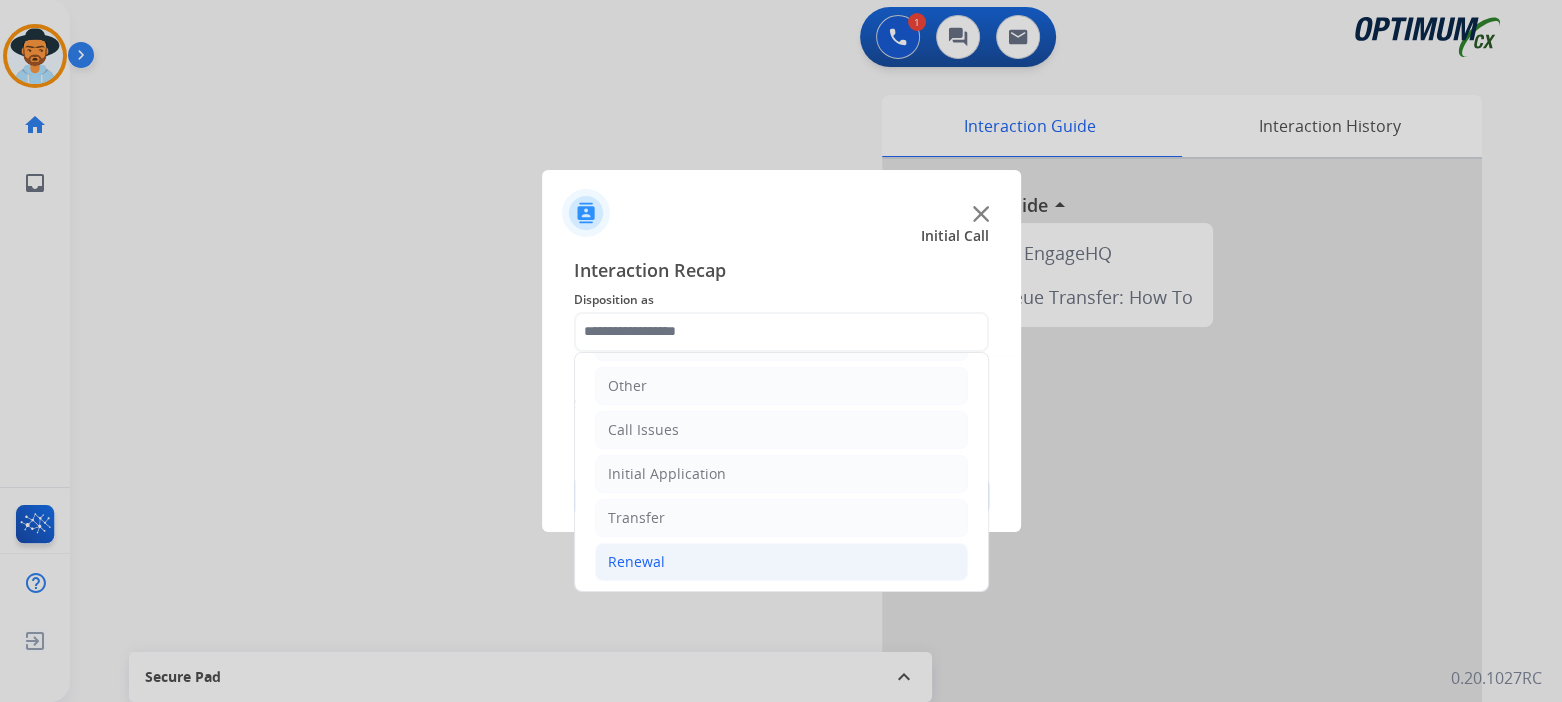 click on "Renewal" 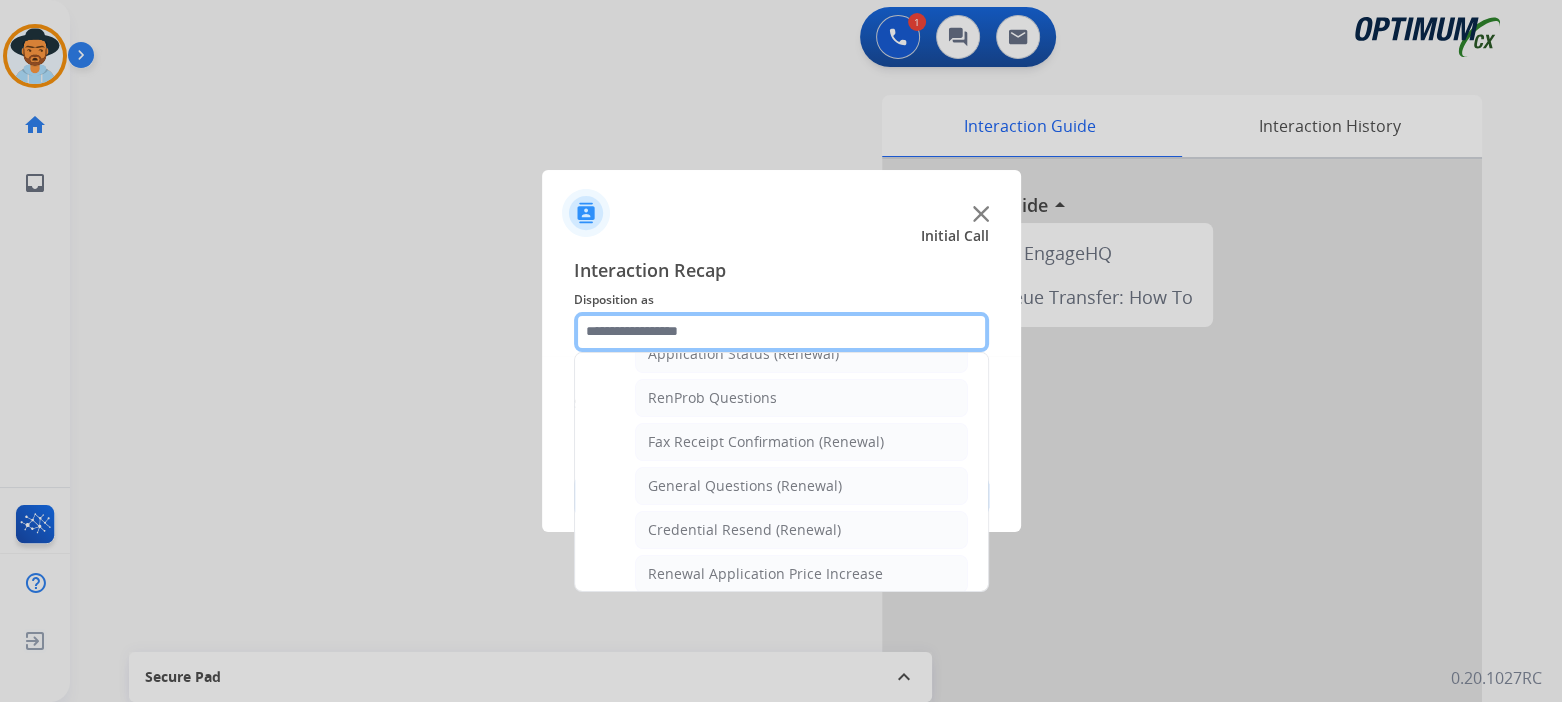 scroll, scrollTop: 762, scrollLeft: 0, axis: vertical 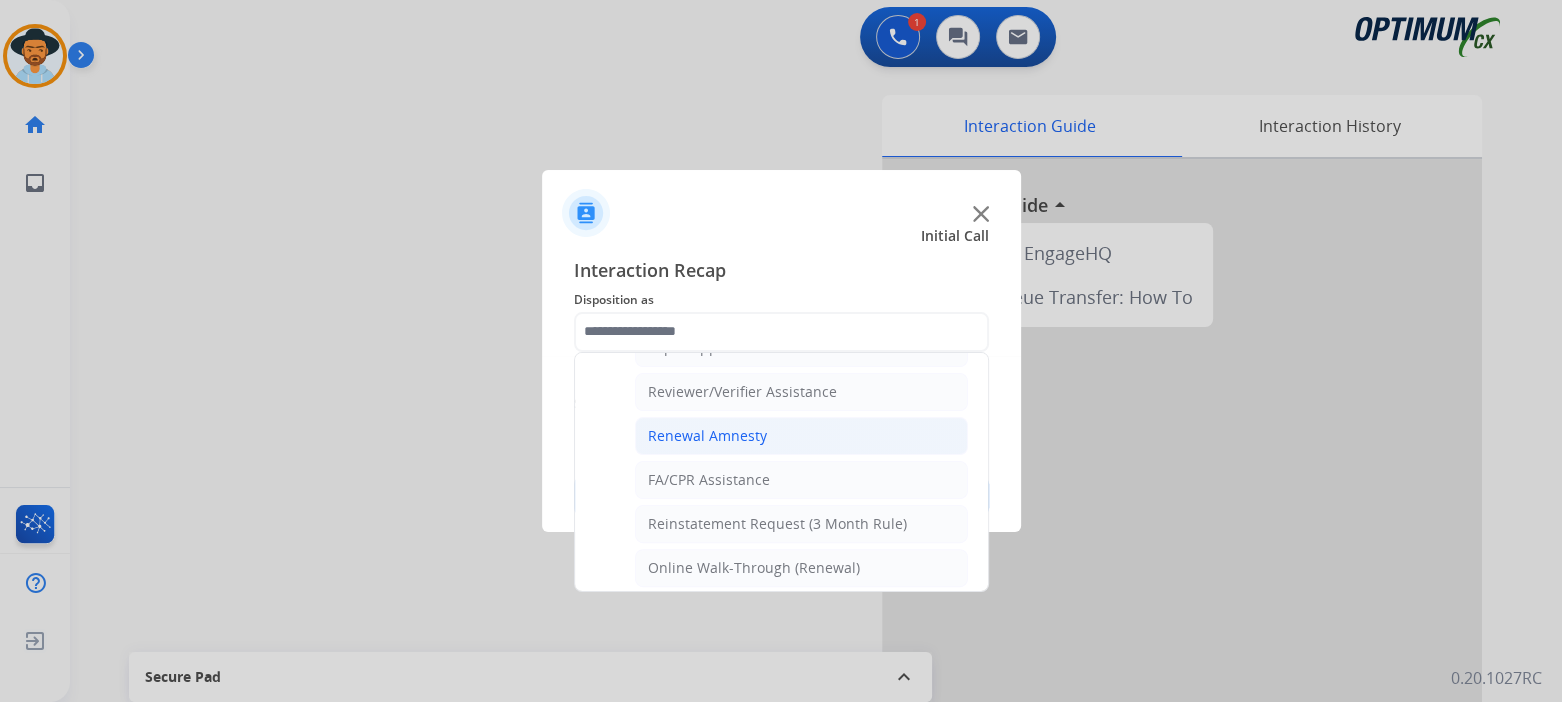 click on "Renewal Amnesty" 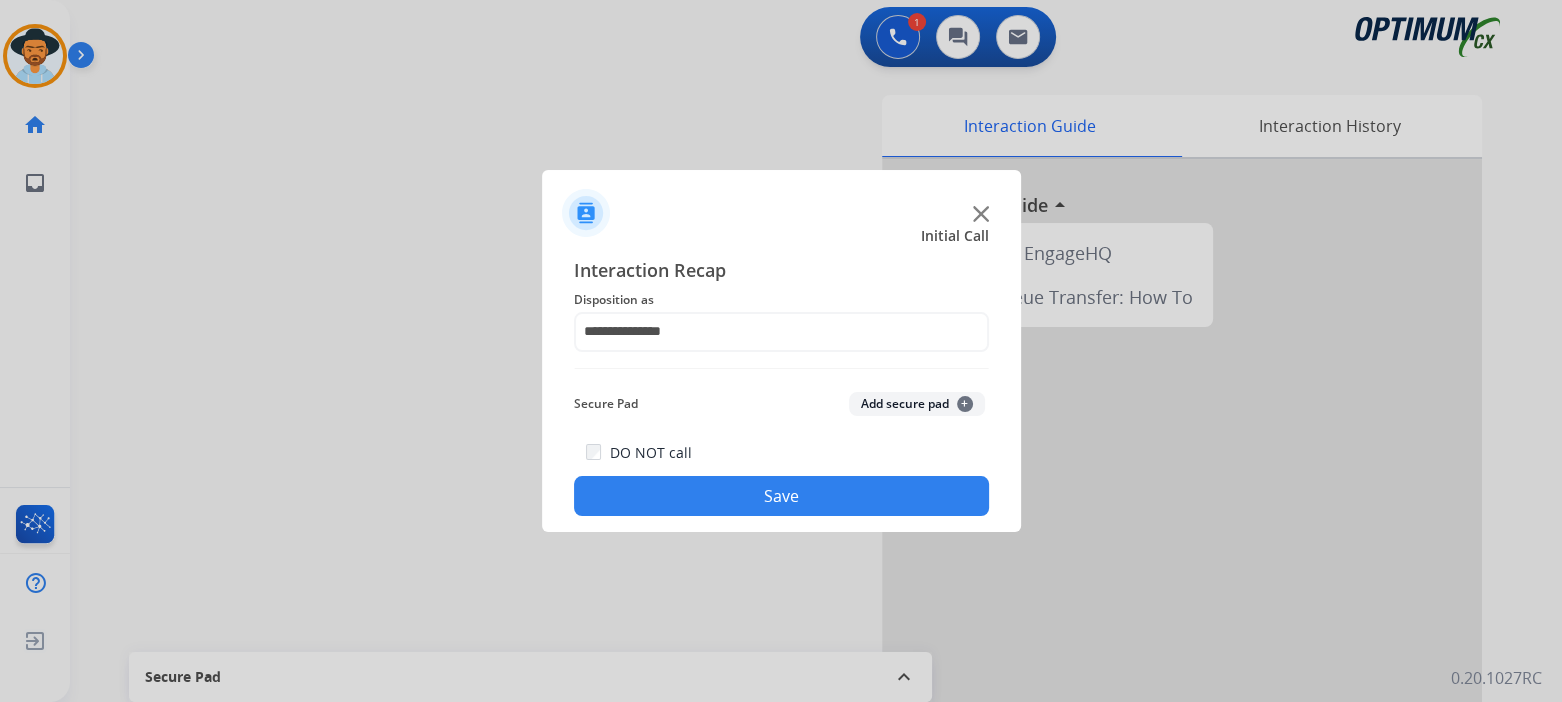 click on "Save" 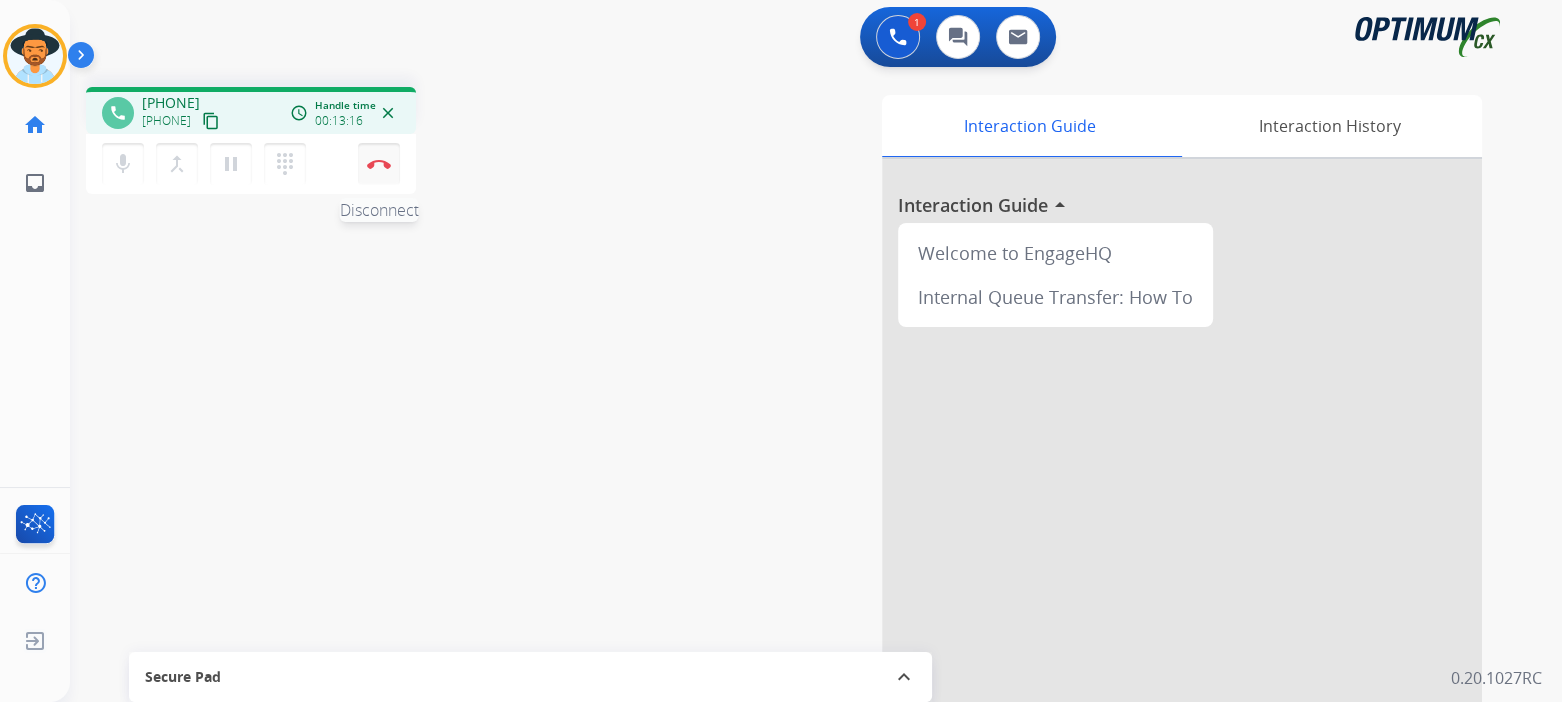 click at bounding box center (379, 164) 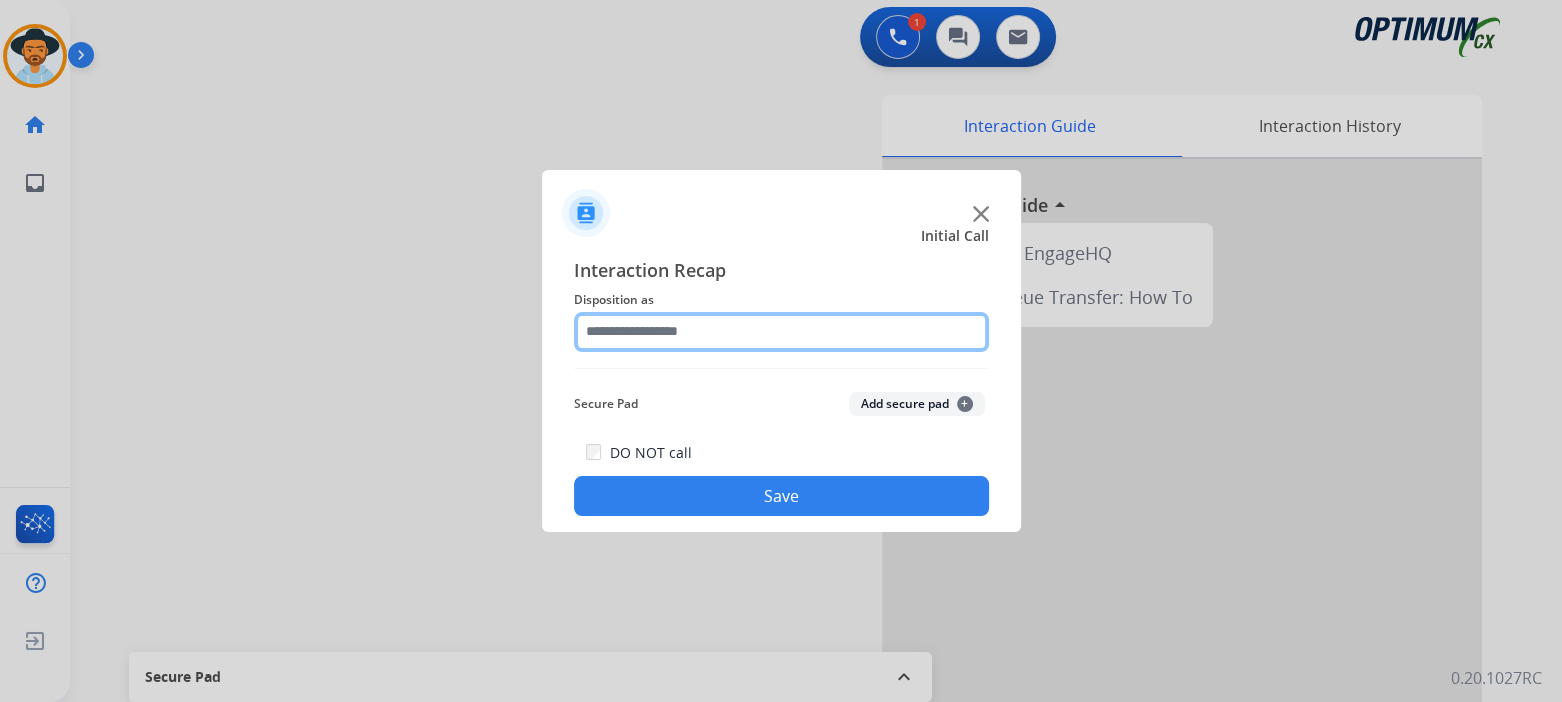 click 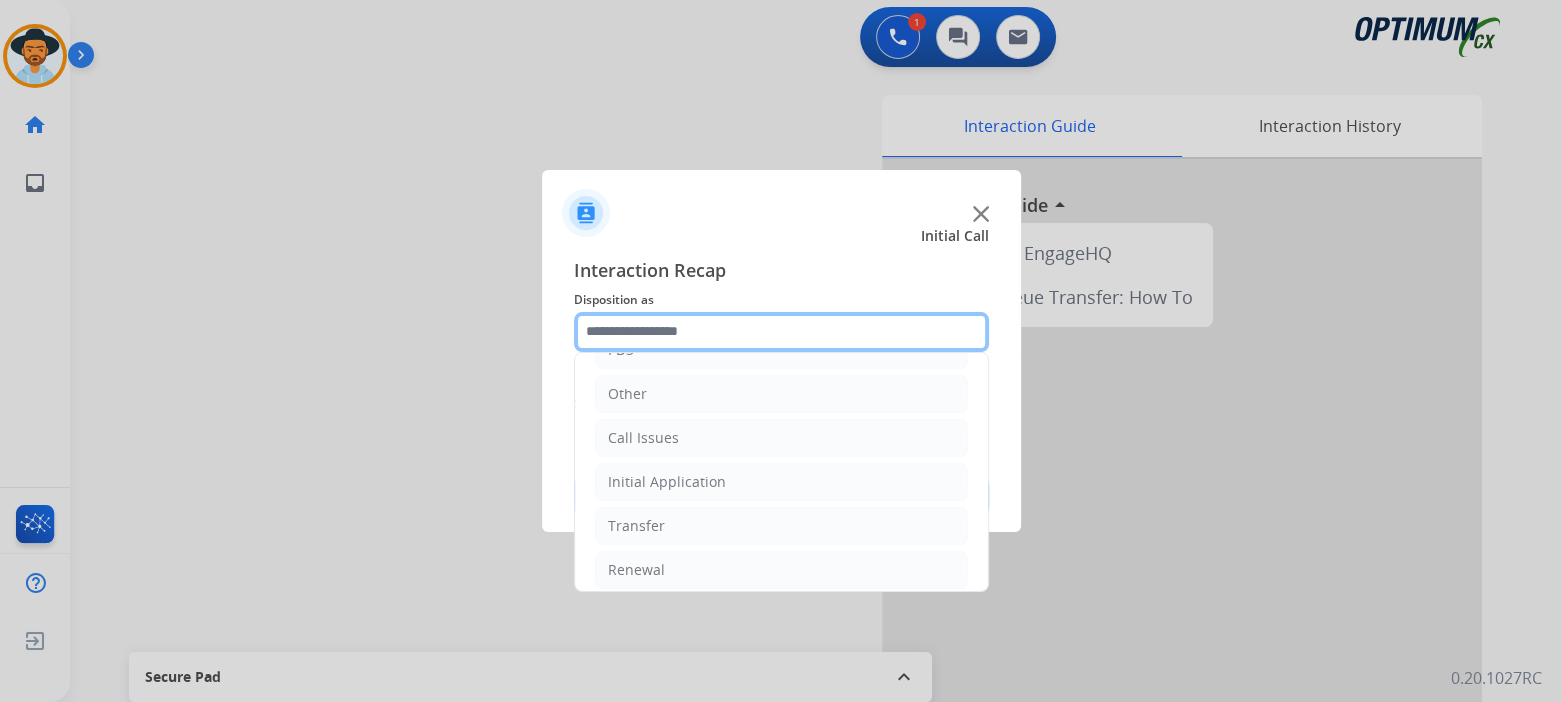 scroll, scrollTop: 132, scrollLeft: 0, axis: vertical 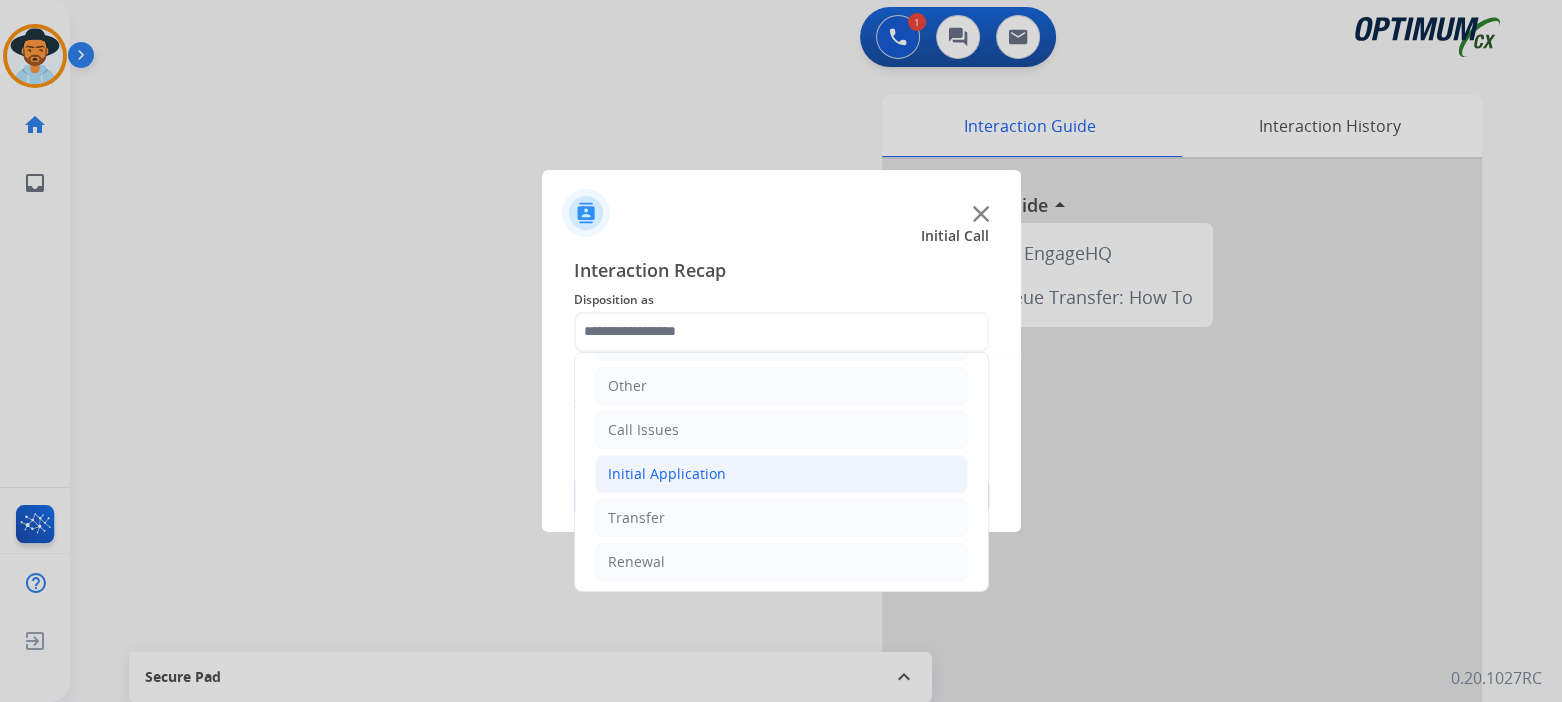 click on "Initial Application" 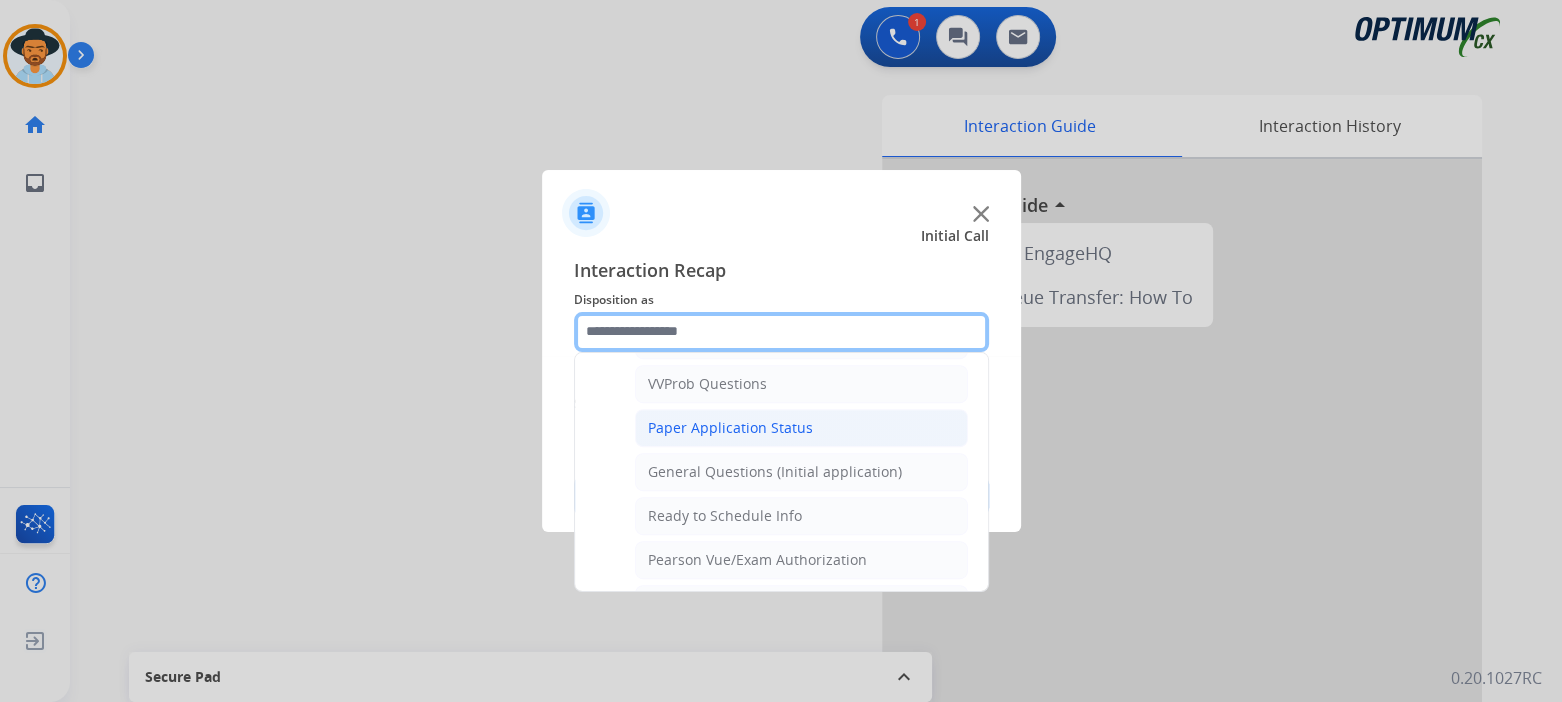 scroll, scrollTop: 1080, scrollLeft: 0, axis: vertical 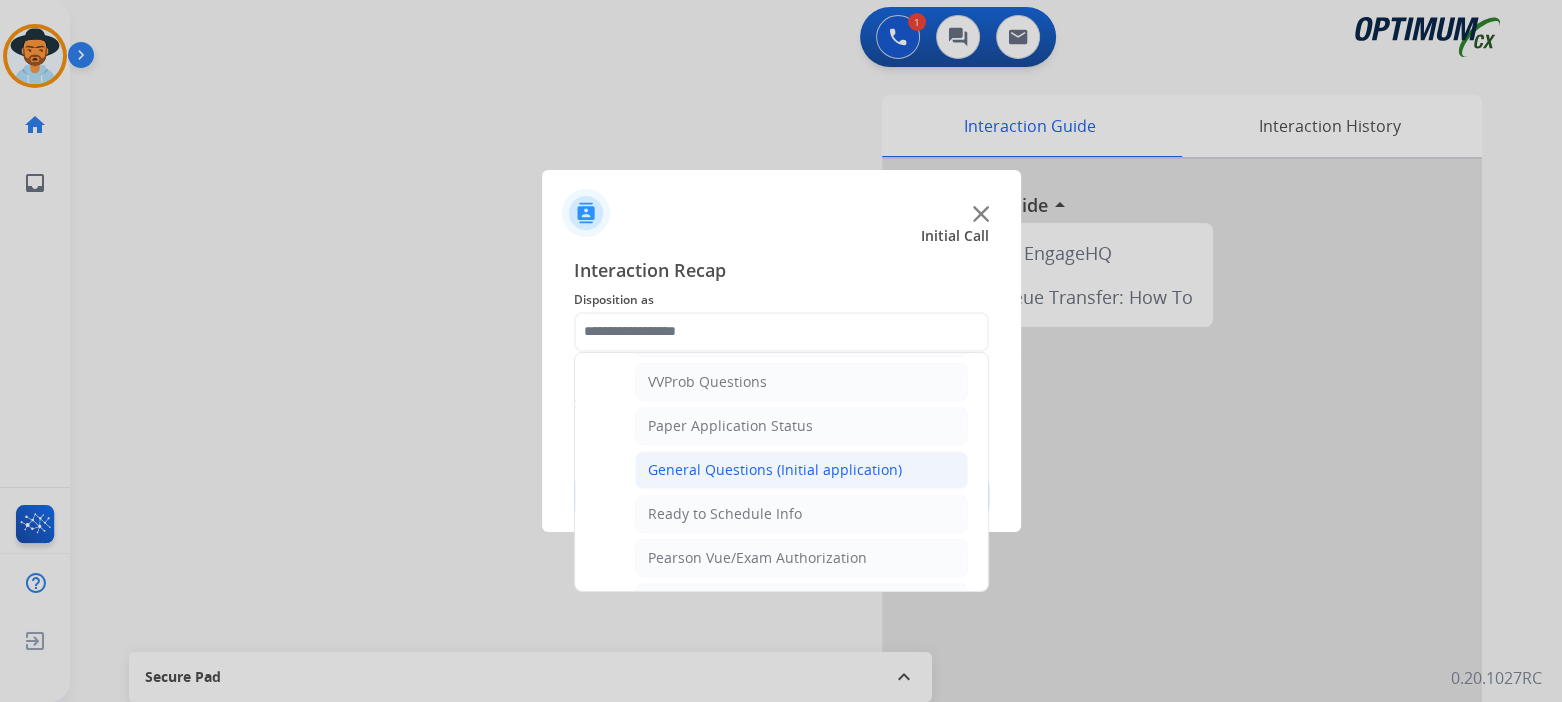 click on "General Questions (Initial application)" 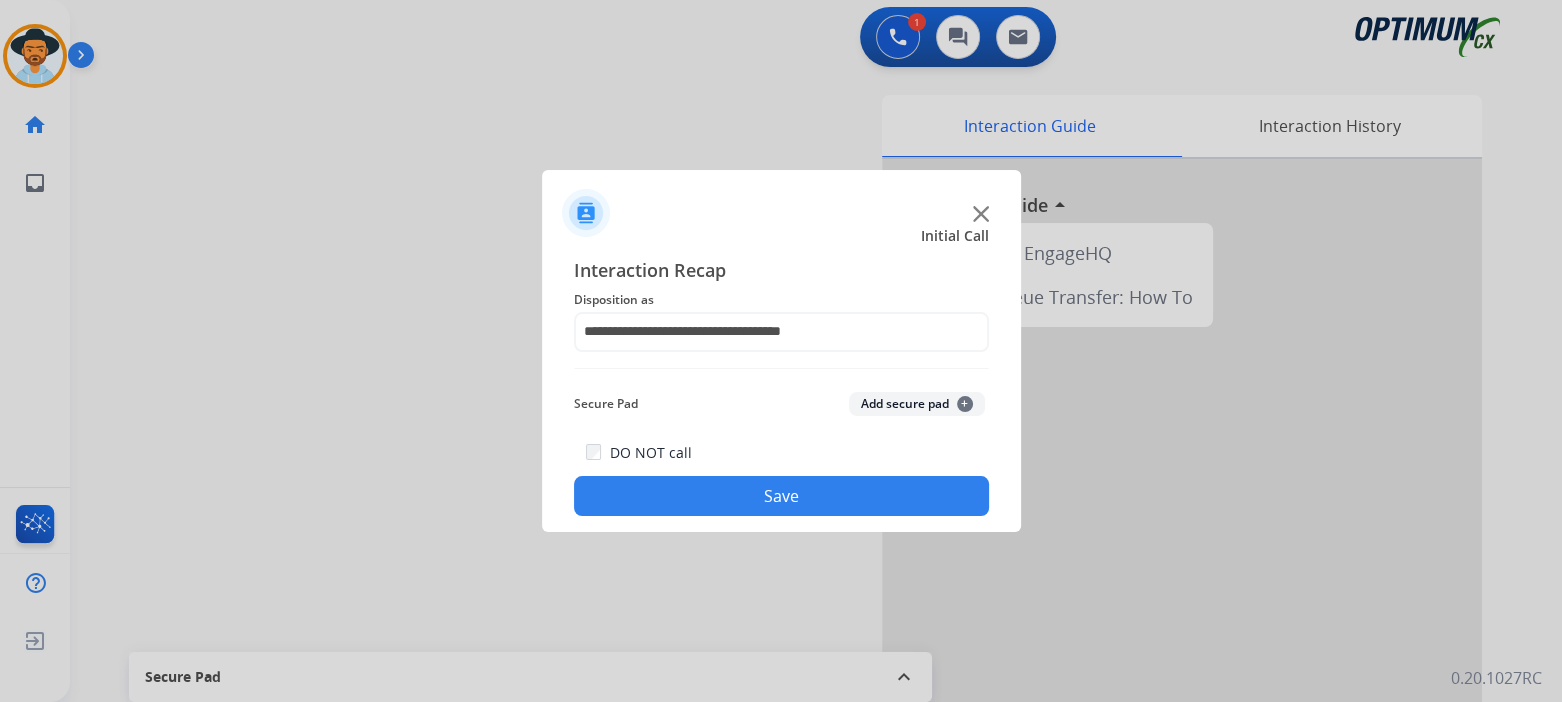 click on "Save" 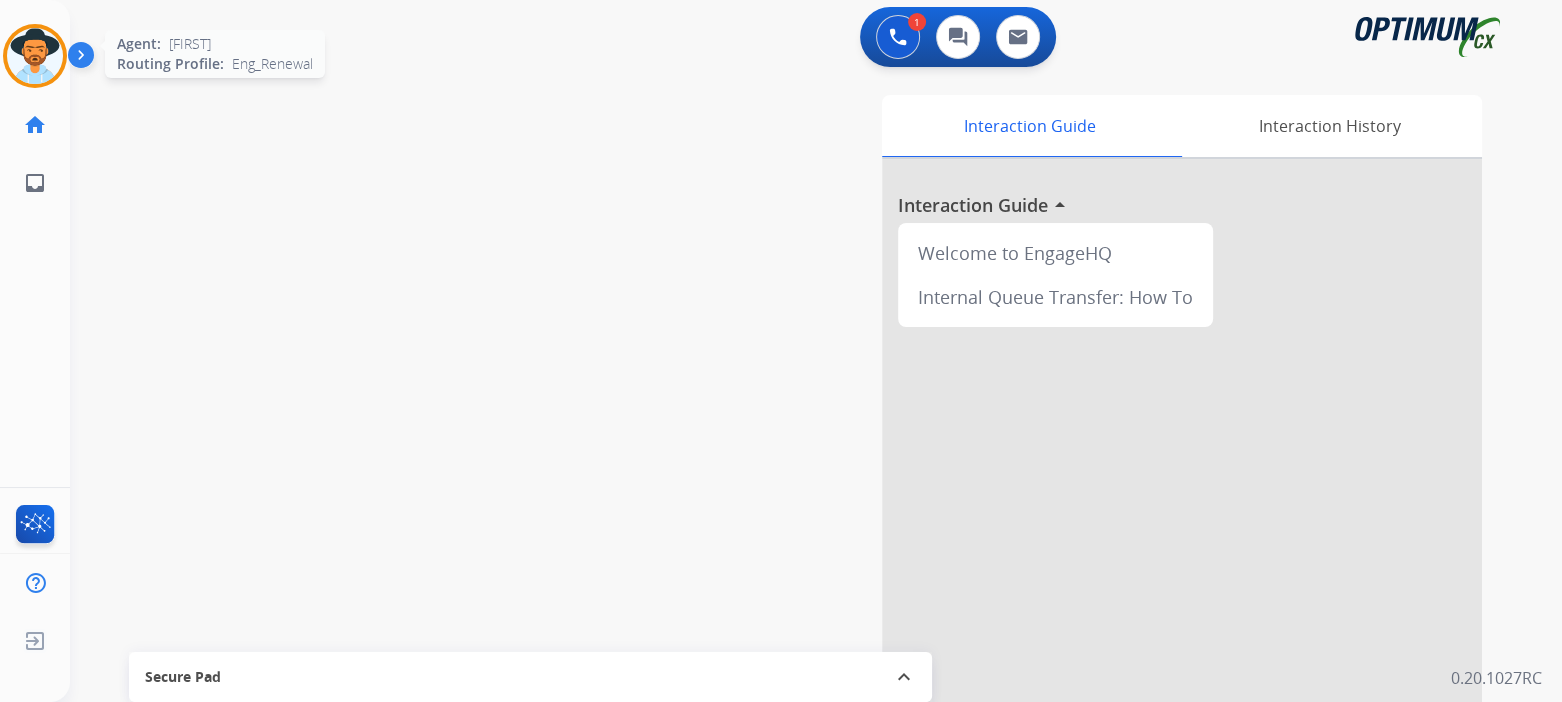 click at bounding box center (35, 56) 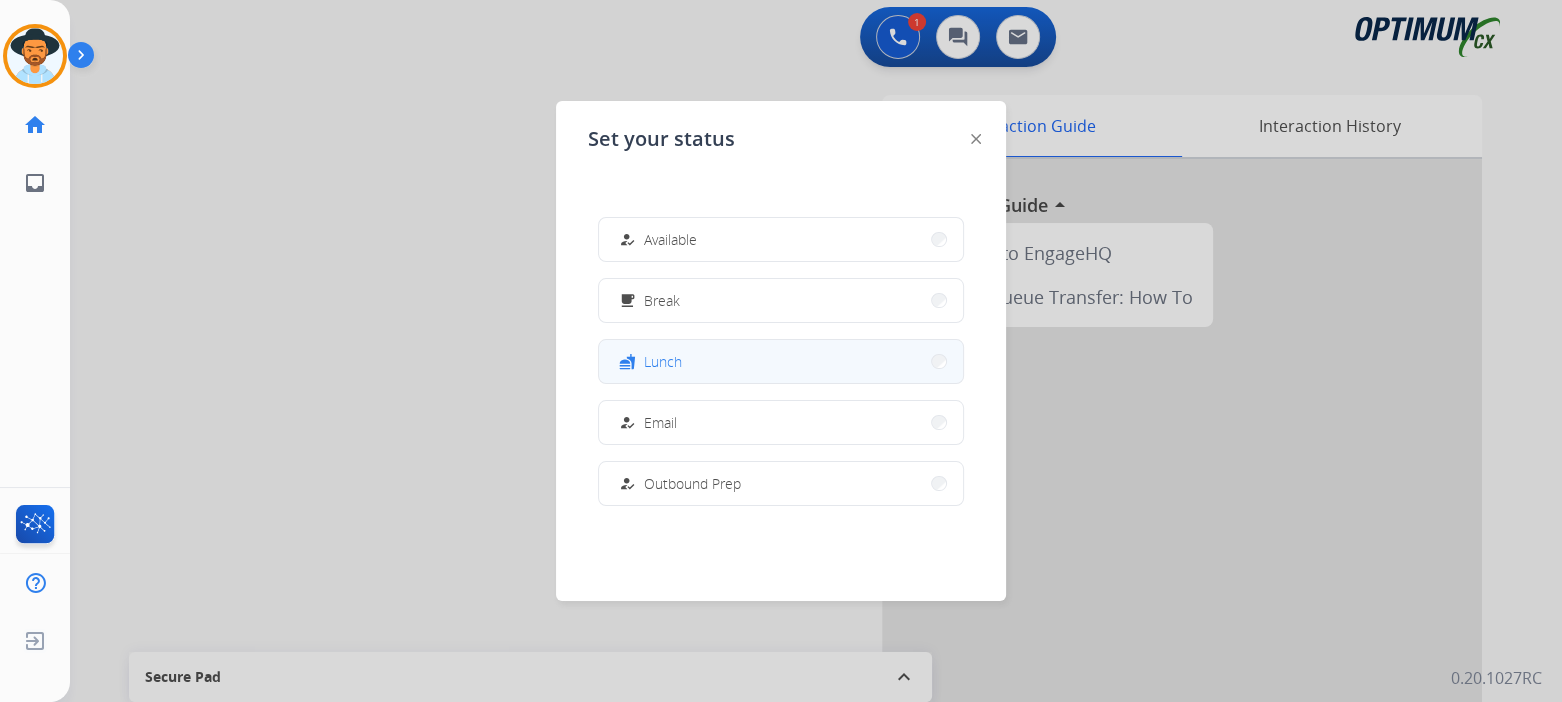 click on "fastfood Lunch" at bounding box center [781, 361] 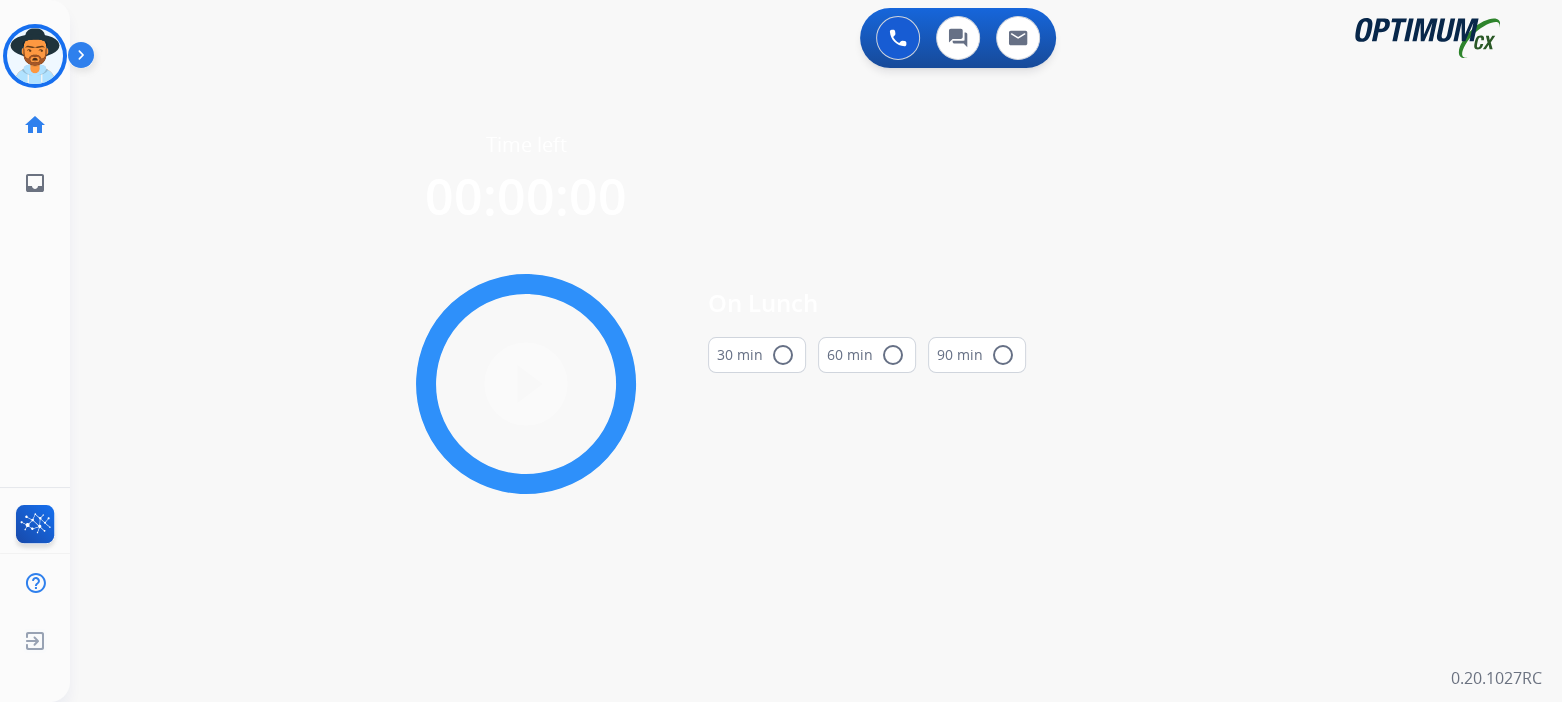 scroll, scrollTop: 0, scrollLeft: 0, axis: both 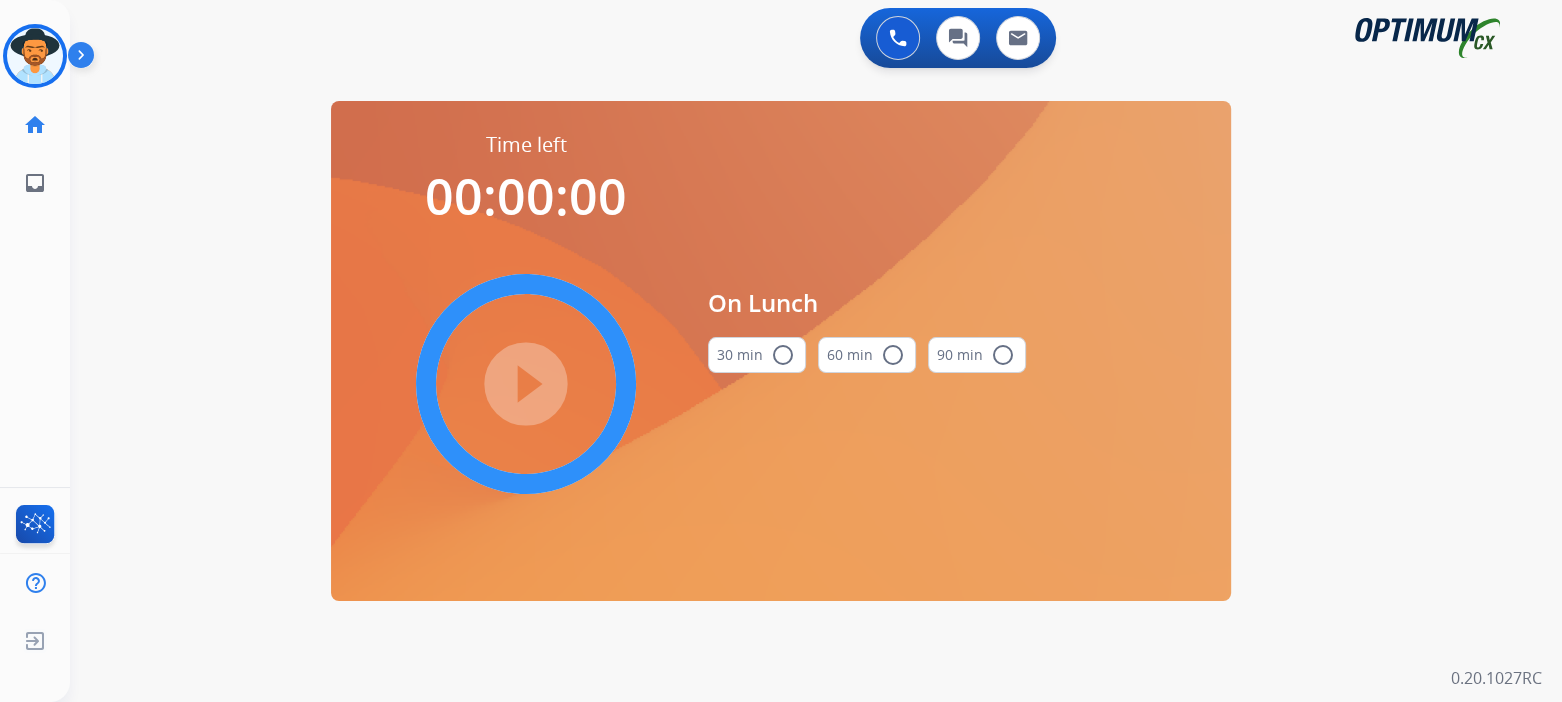 click on "radio_button_unchecked" at bounding box center (783, 355) 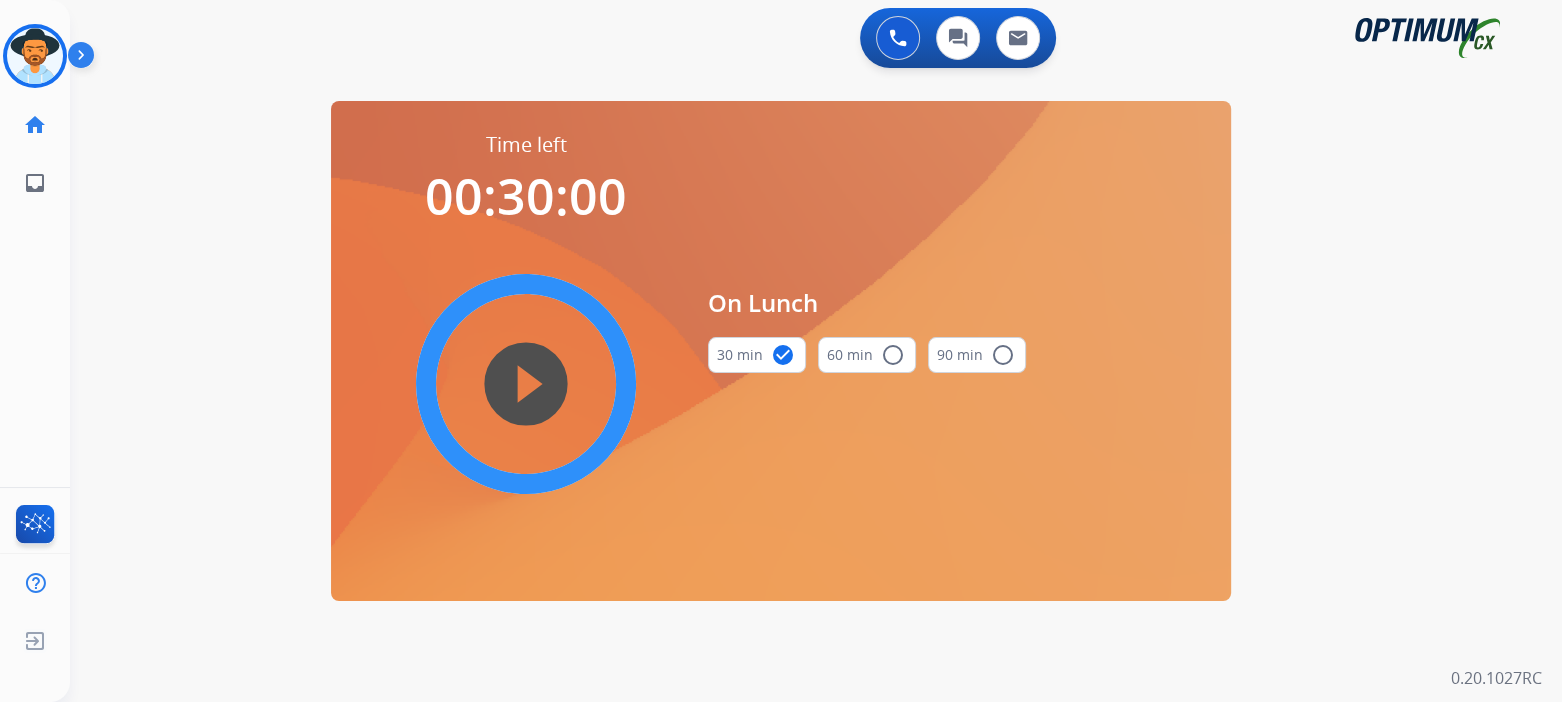 click on "play_circle_filled" at bounding box center (526, 384) 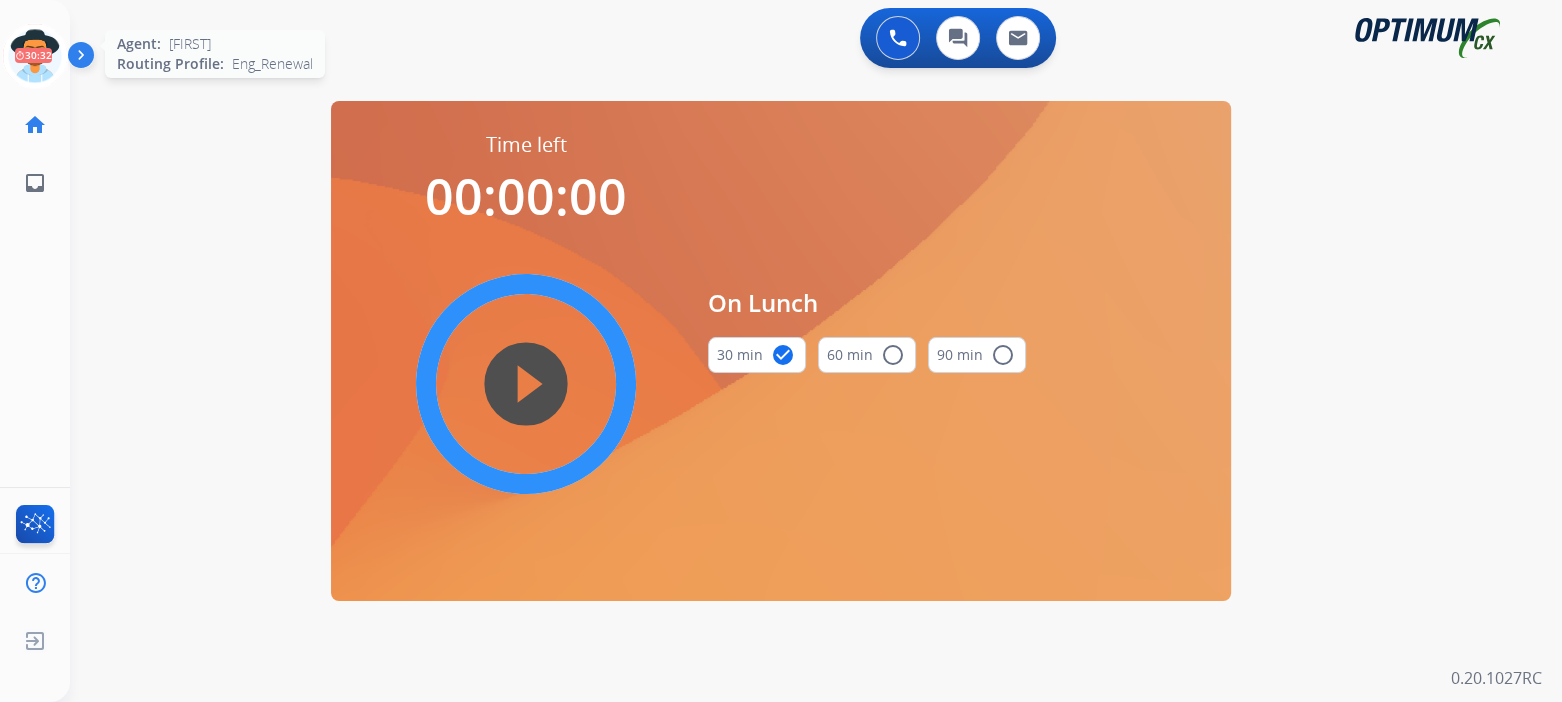 drag, startPoint x: 26, startPoint y: 46, endPoint x: 36, endPoint y: 47, distance: 10.049875 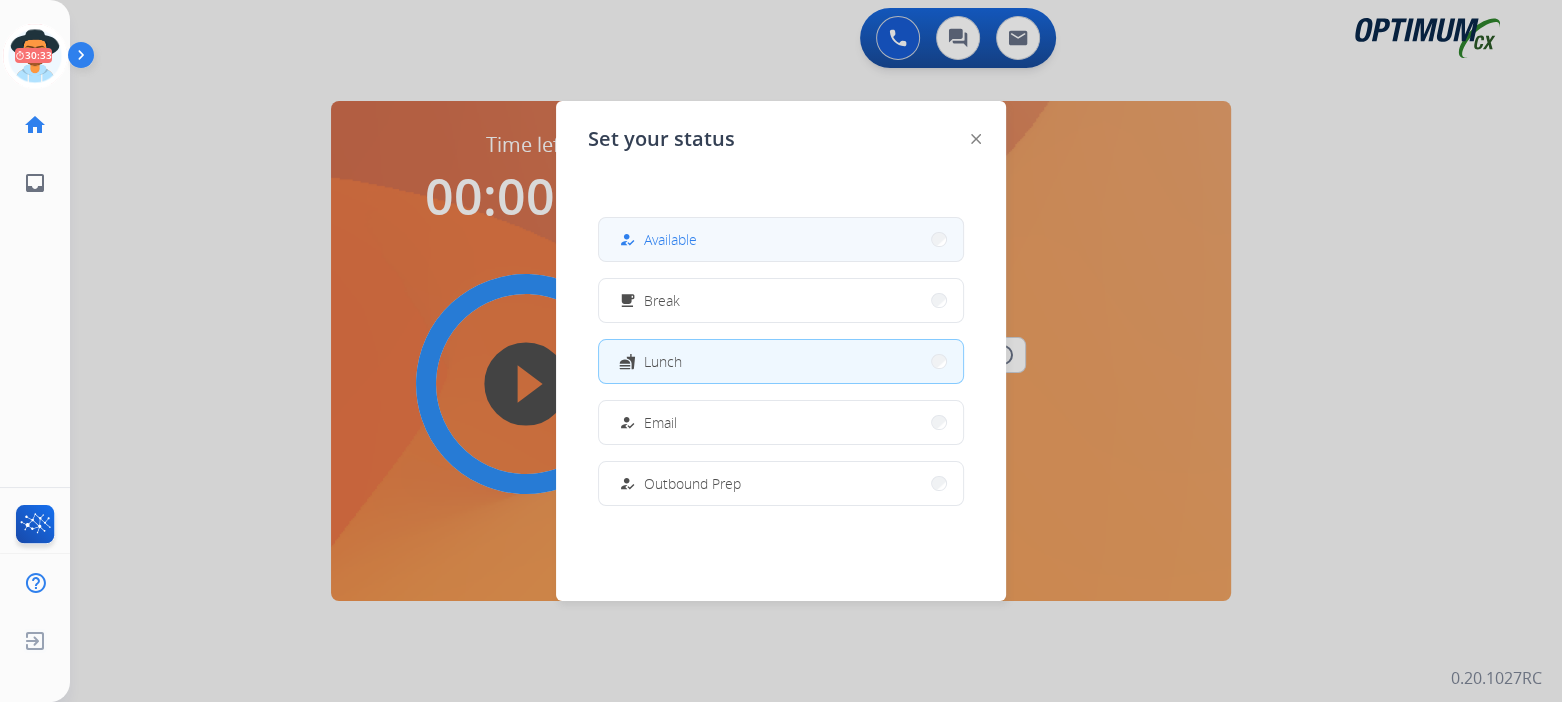 click on "Available" at bounding box center [670, 239] 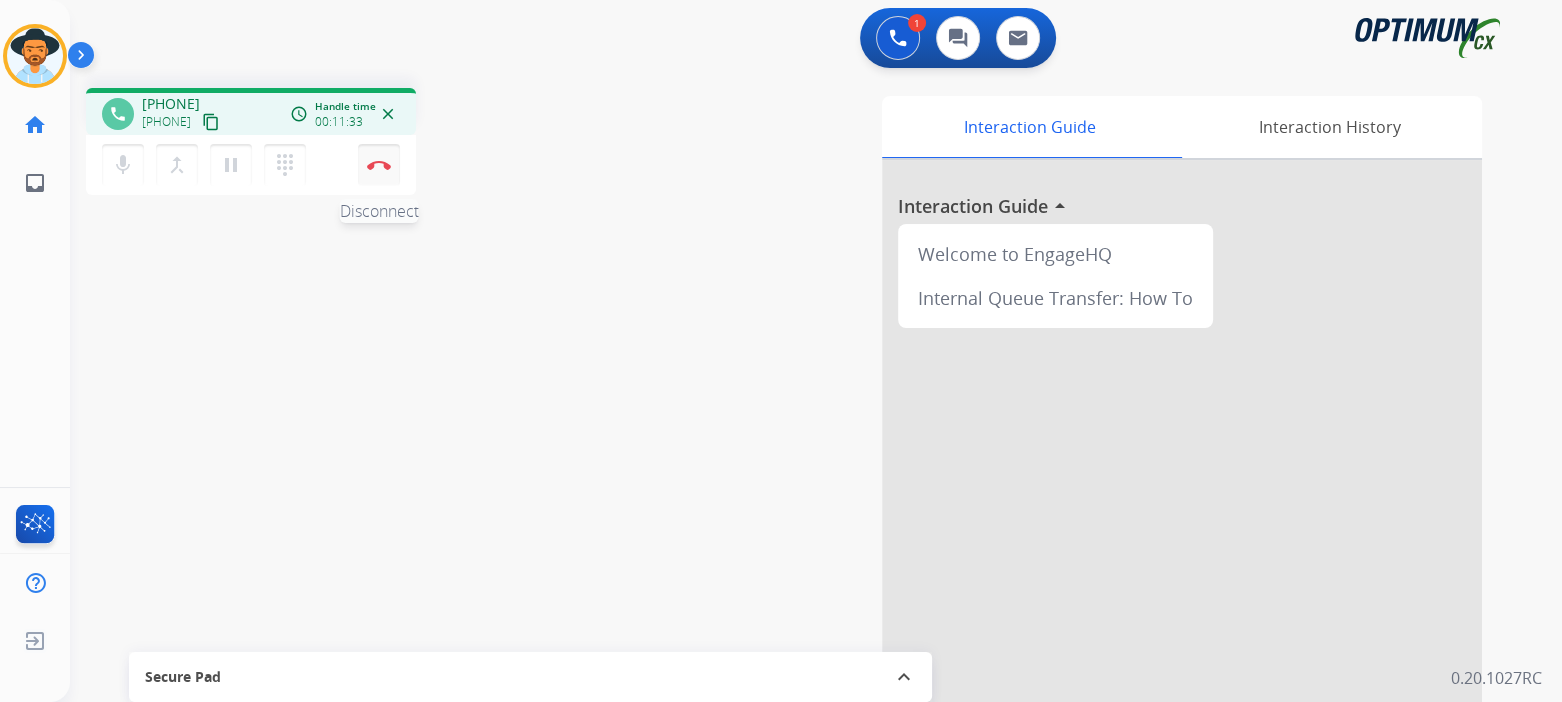 drag, startPoint x: 376, startPoint y: 161, endPoint x: 398, endPoint y: 156, distance: 22.561028 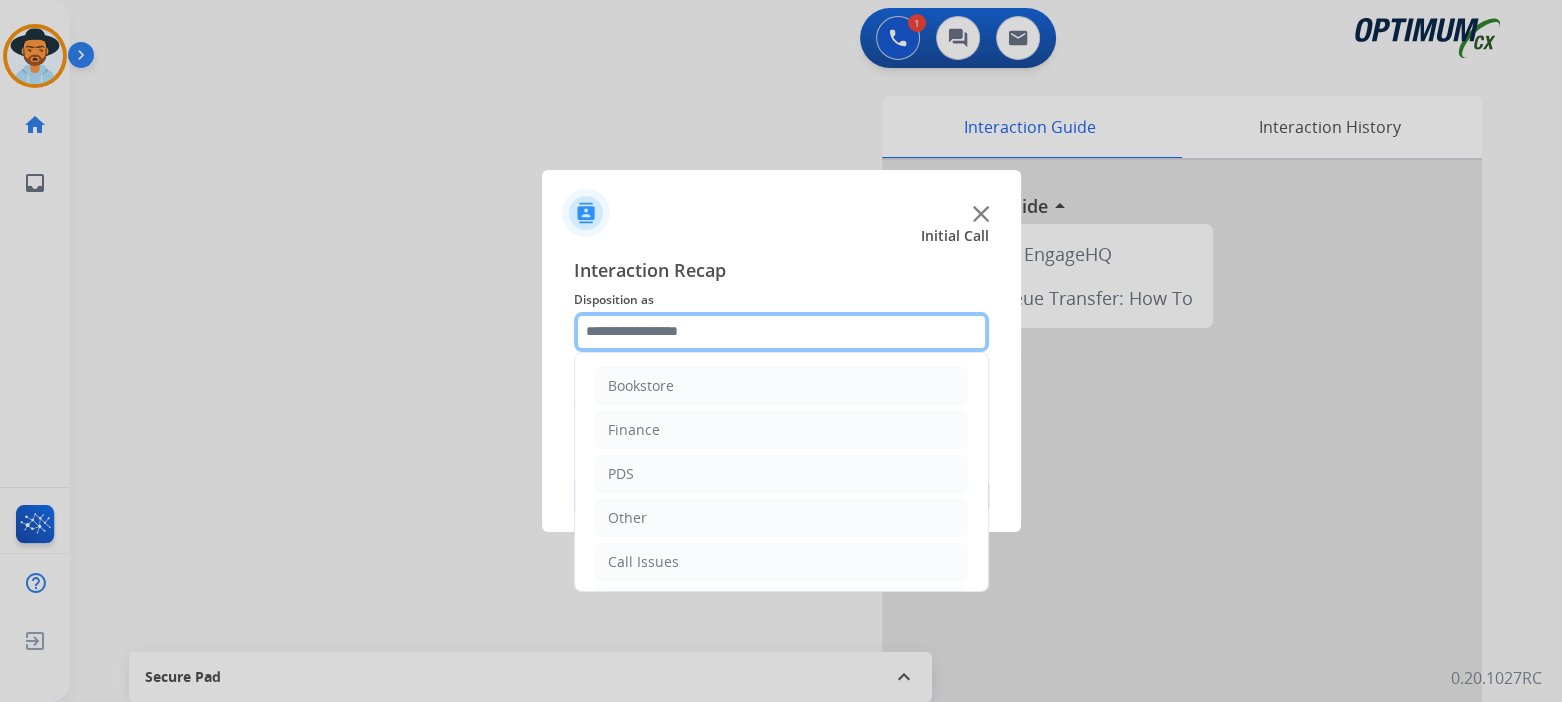click 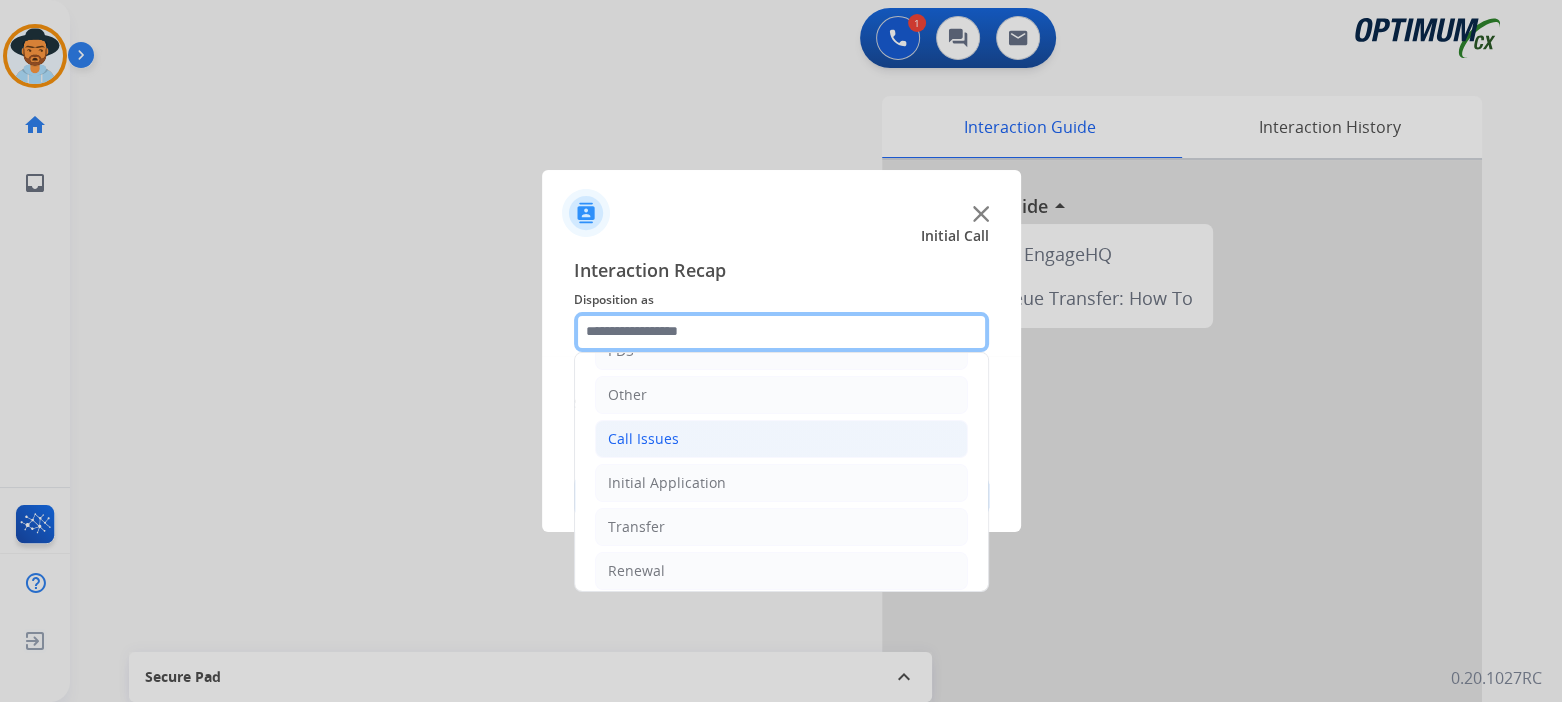 scroll, scrollTop: 132, scrollLeft: 0, axis: vertical 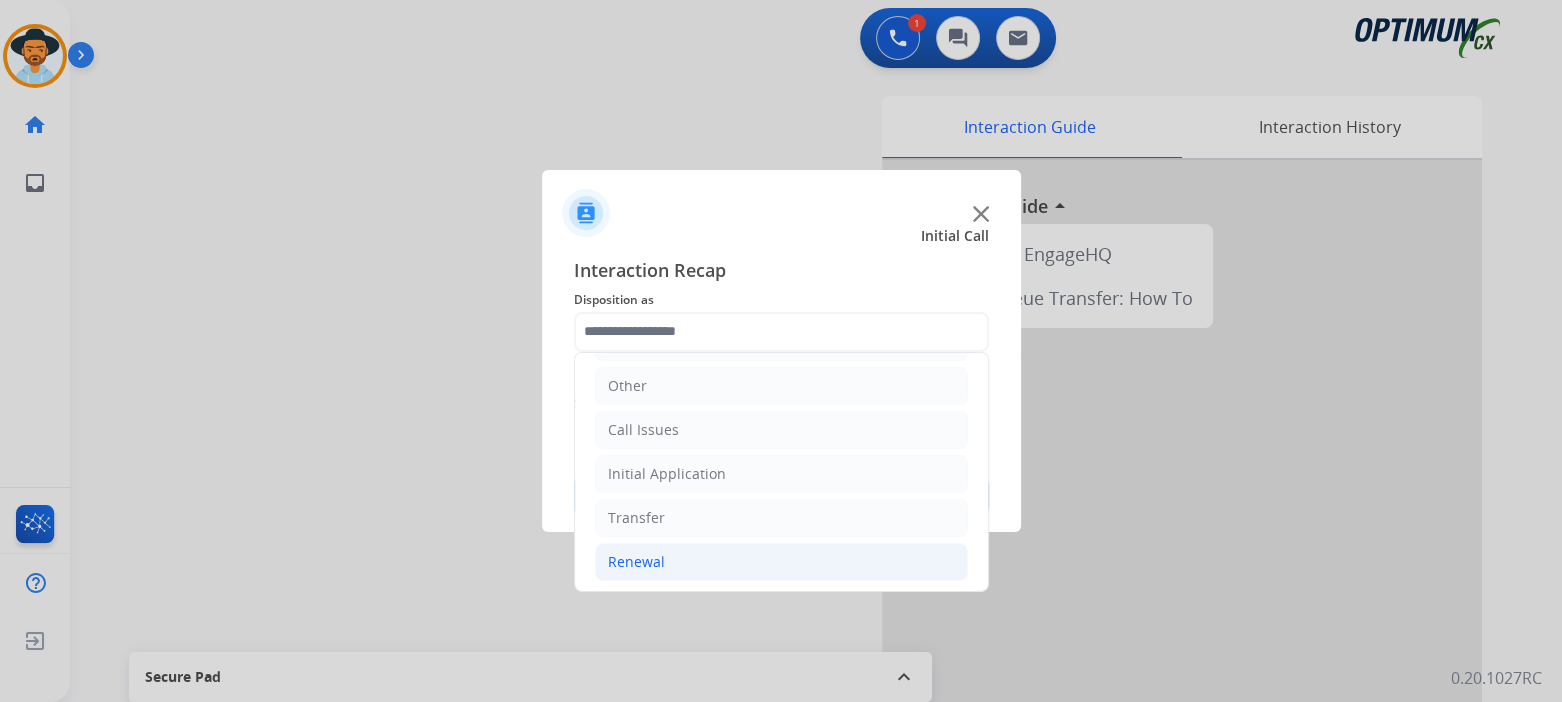 click on "Renewal" 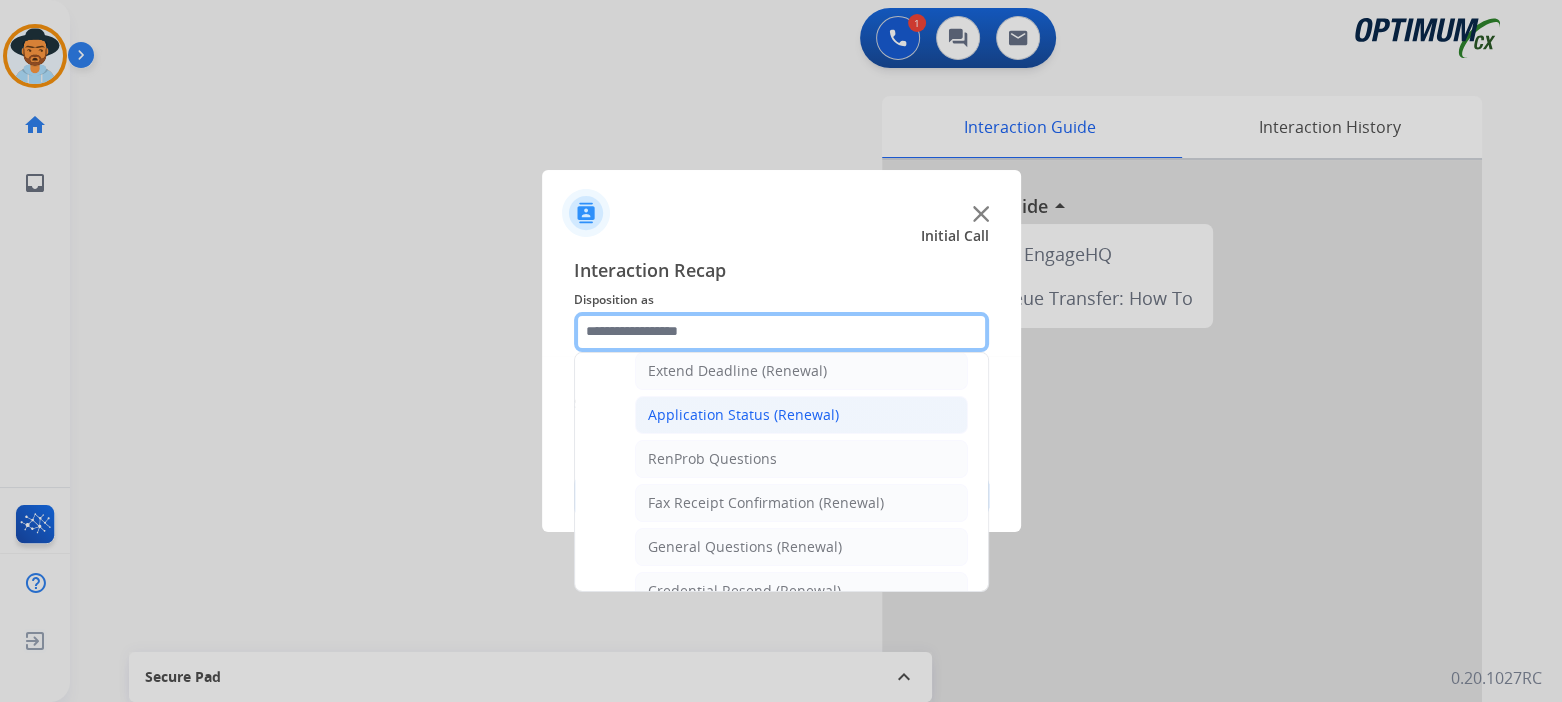 scroll, scrollTop: 432, scrollLeft: 0, axis: vertical 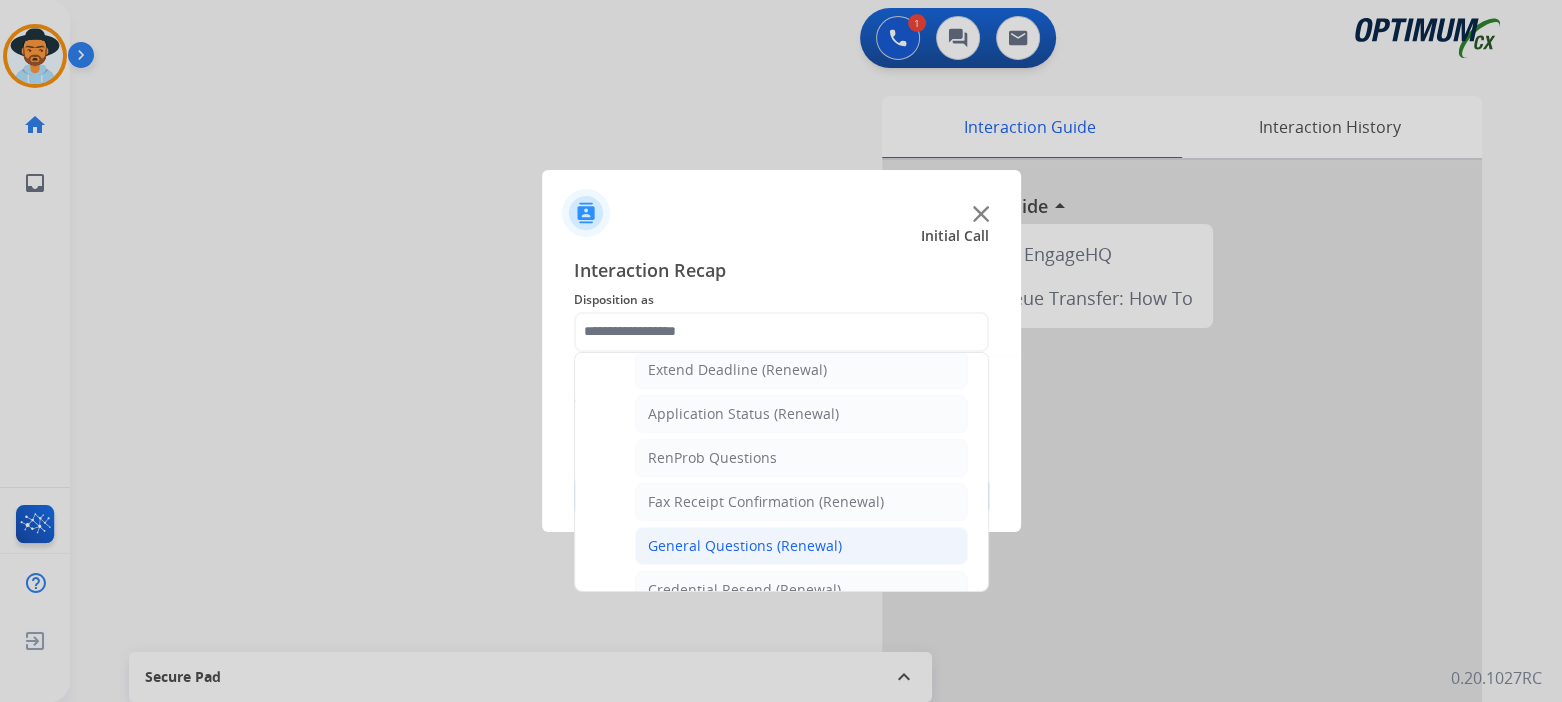 click on "General Questions (Renewal)" 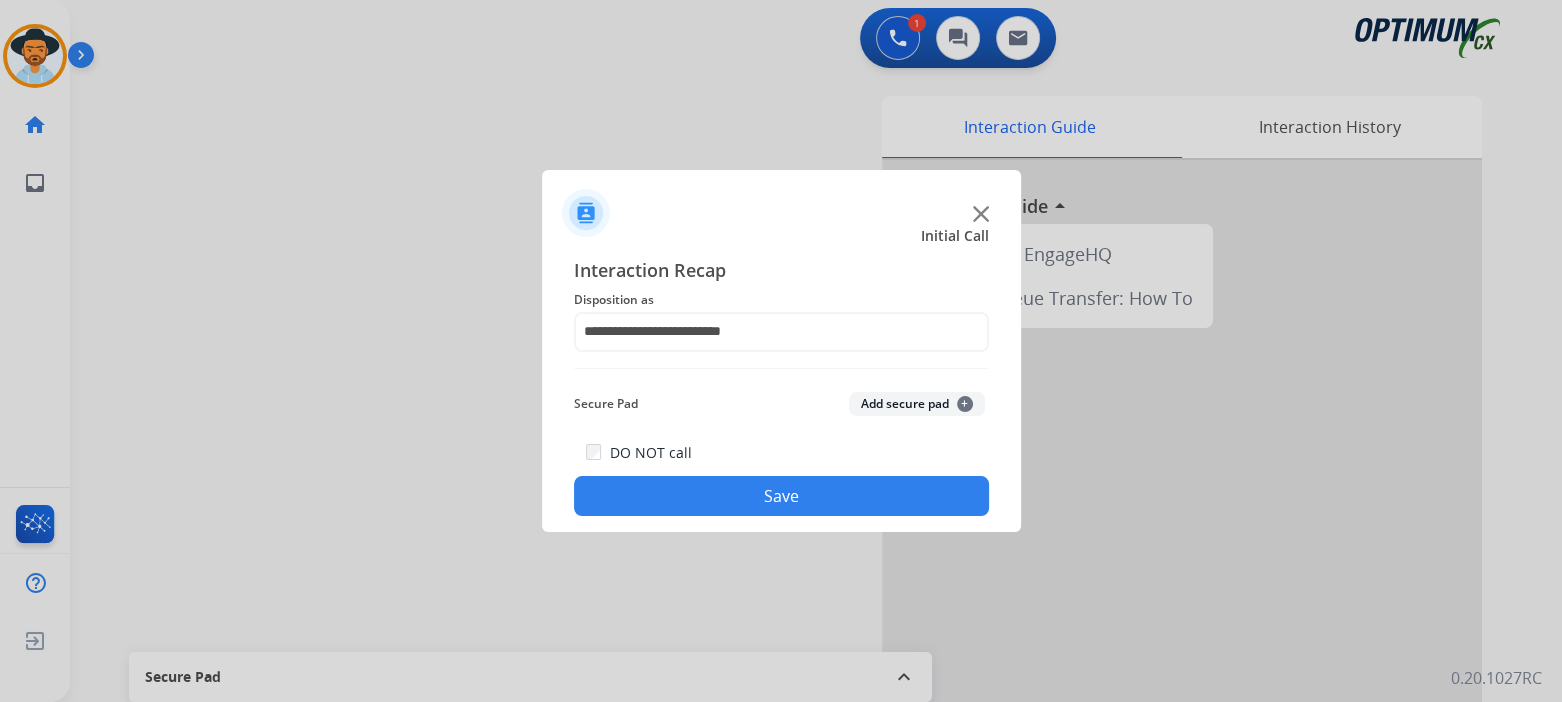 click on "Save" 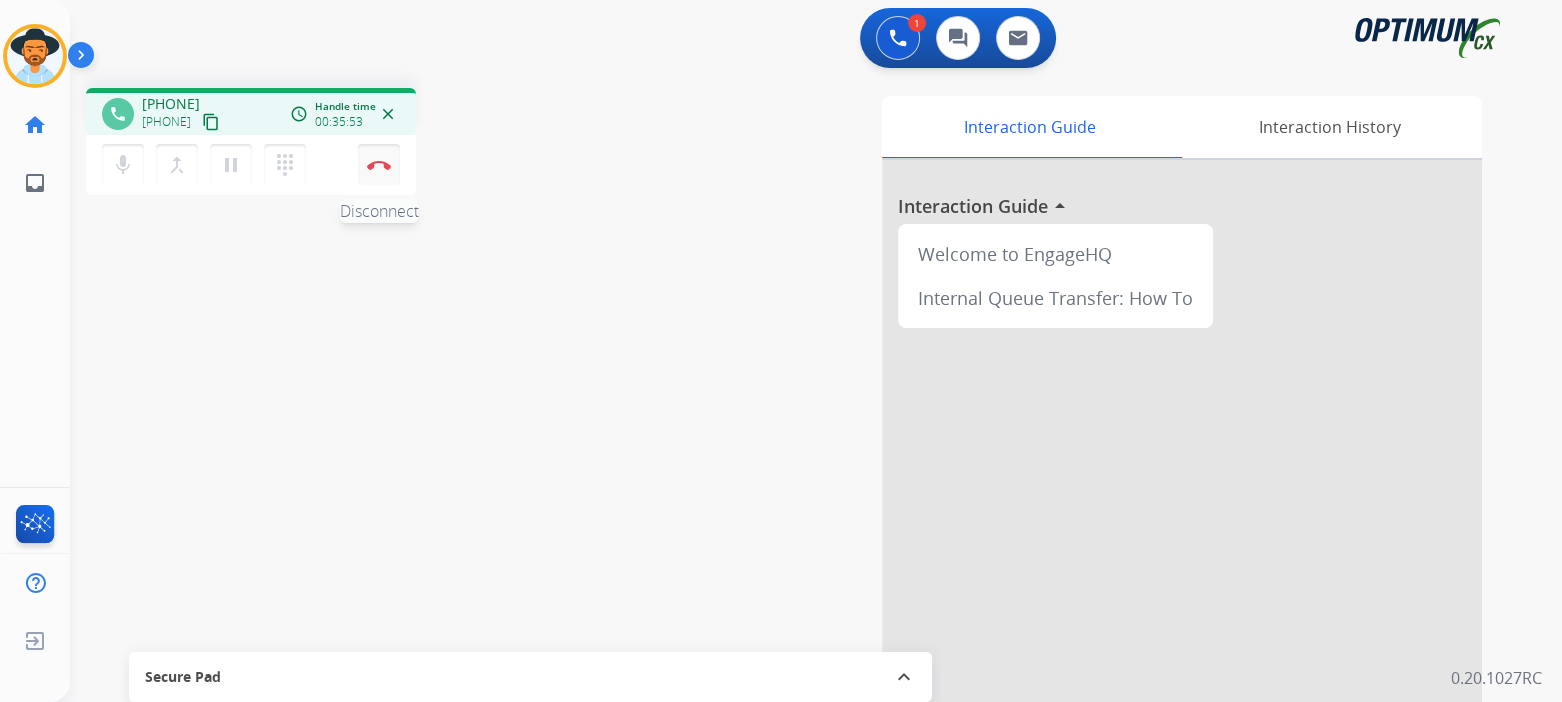 click at bounding box center [379, 165] 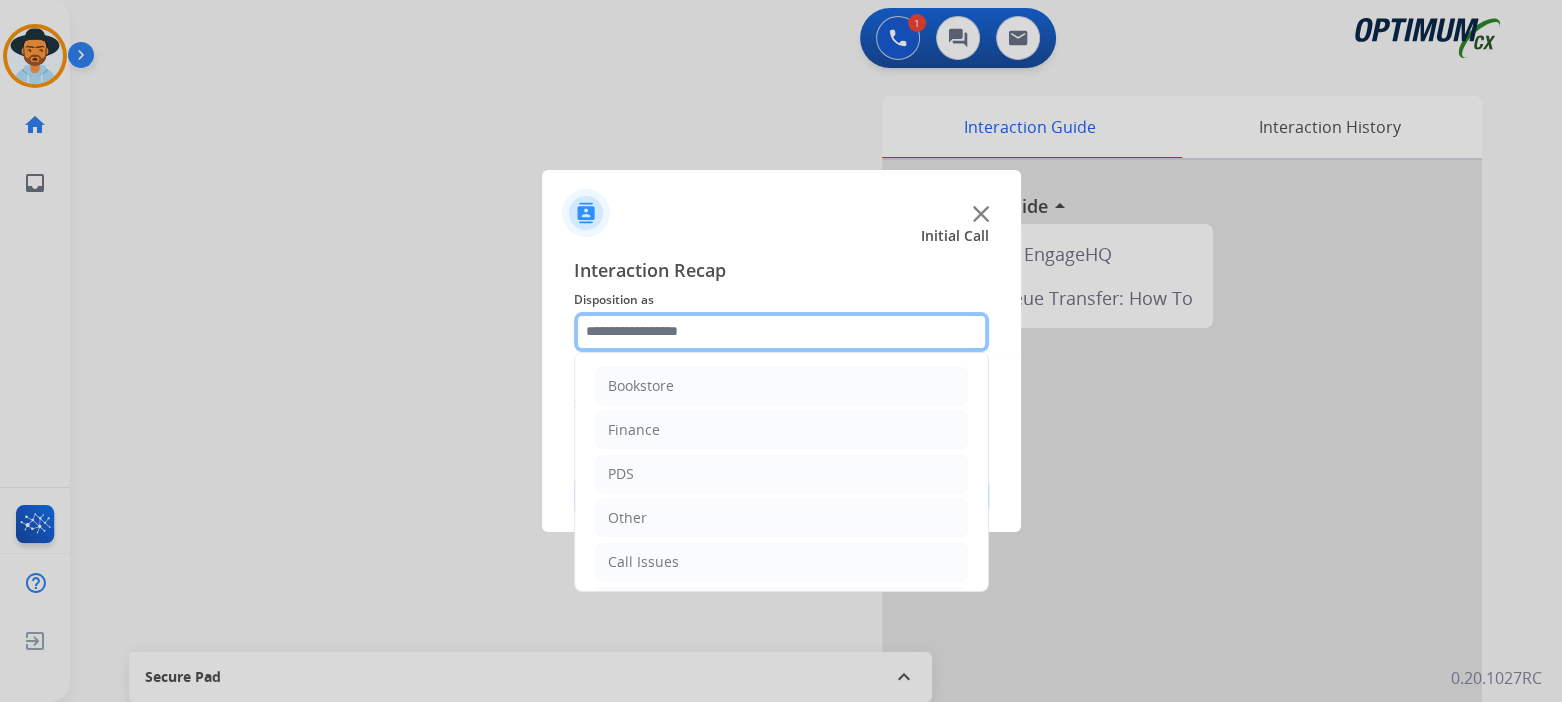 click 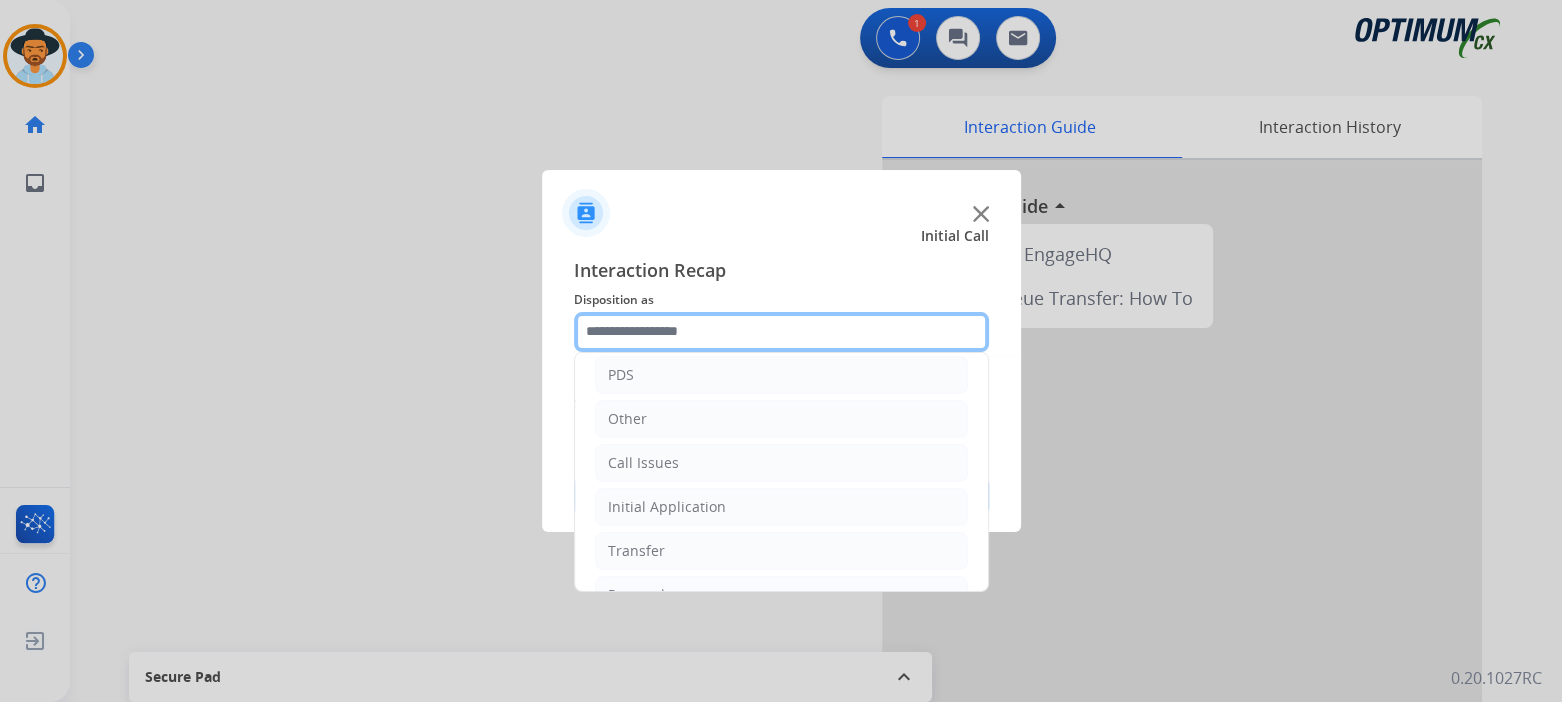 scroll, scrollTop: 132, scrollLeft: 0, axis: vertical 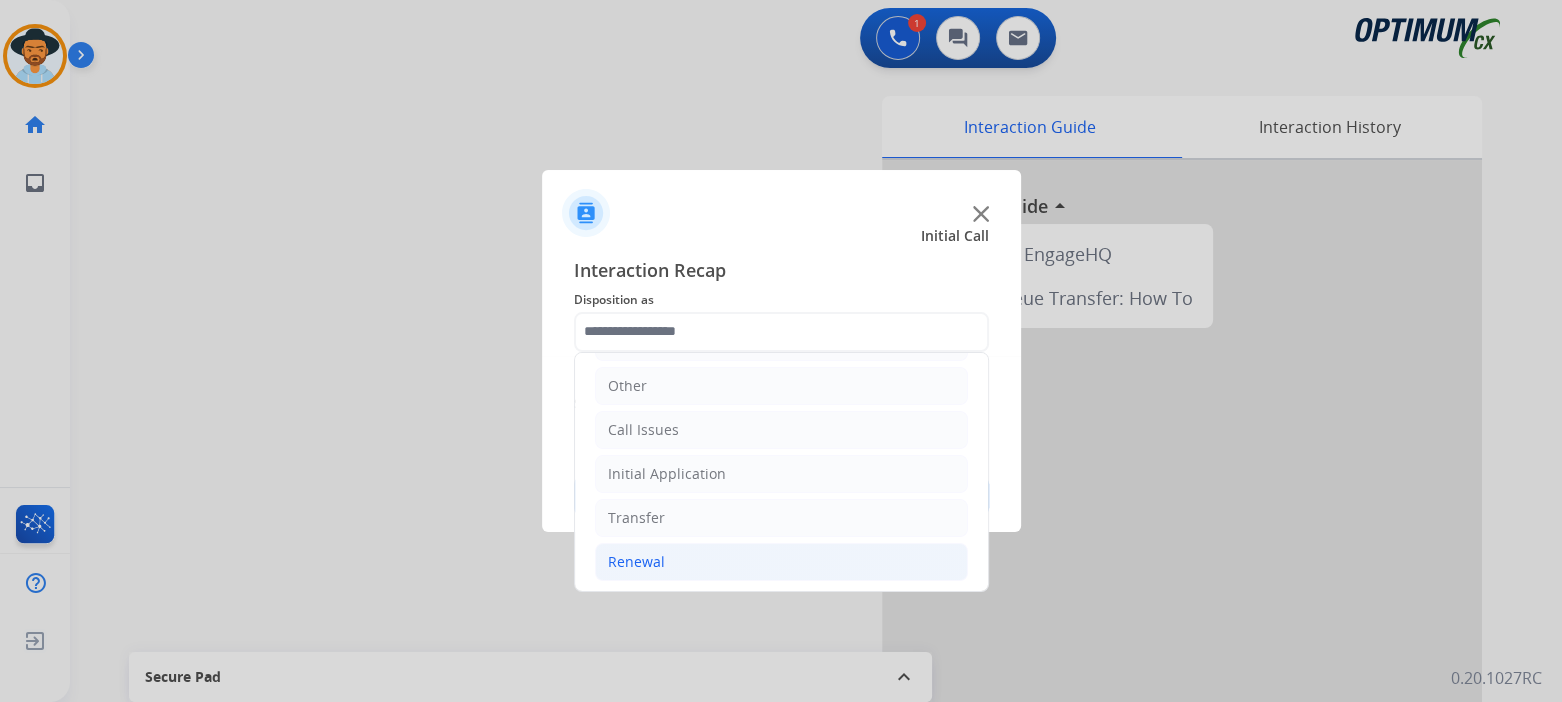 click on "Renewal" 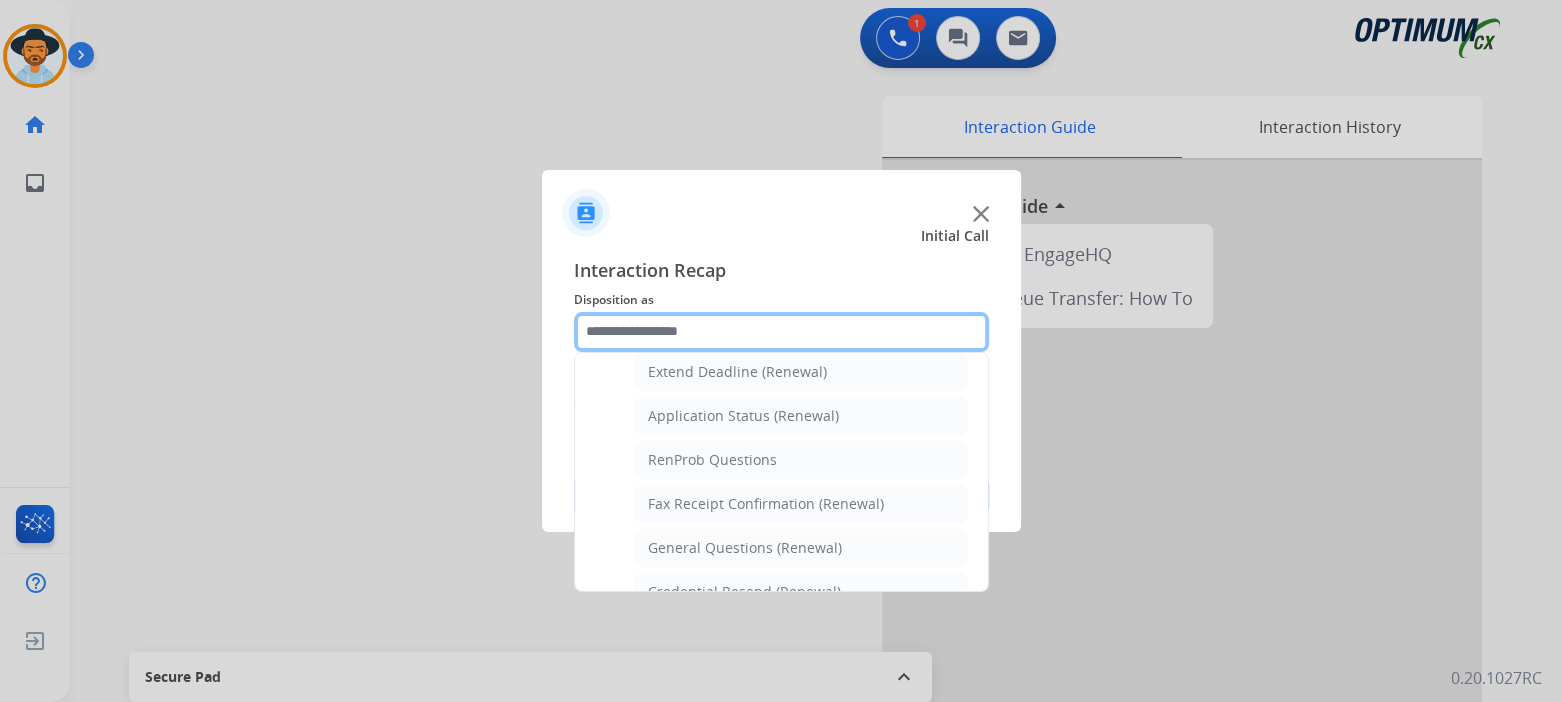 scroll, scrollTop: 431, scrollLeft: 0, axis: vertical 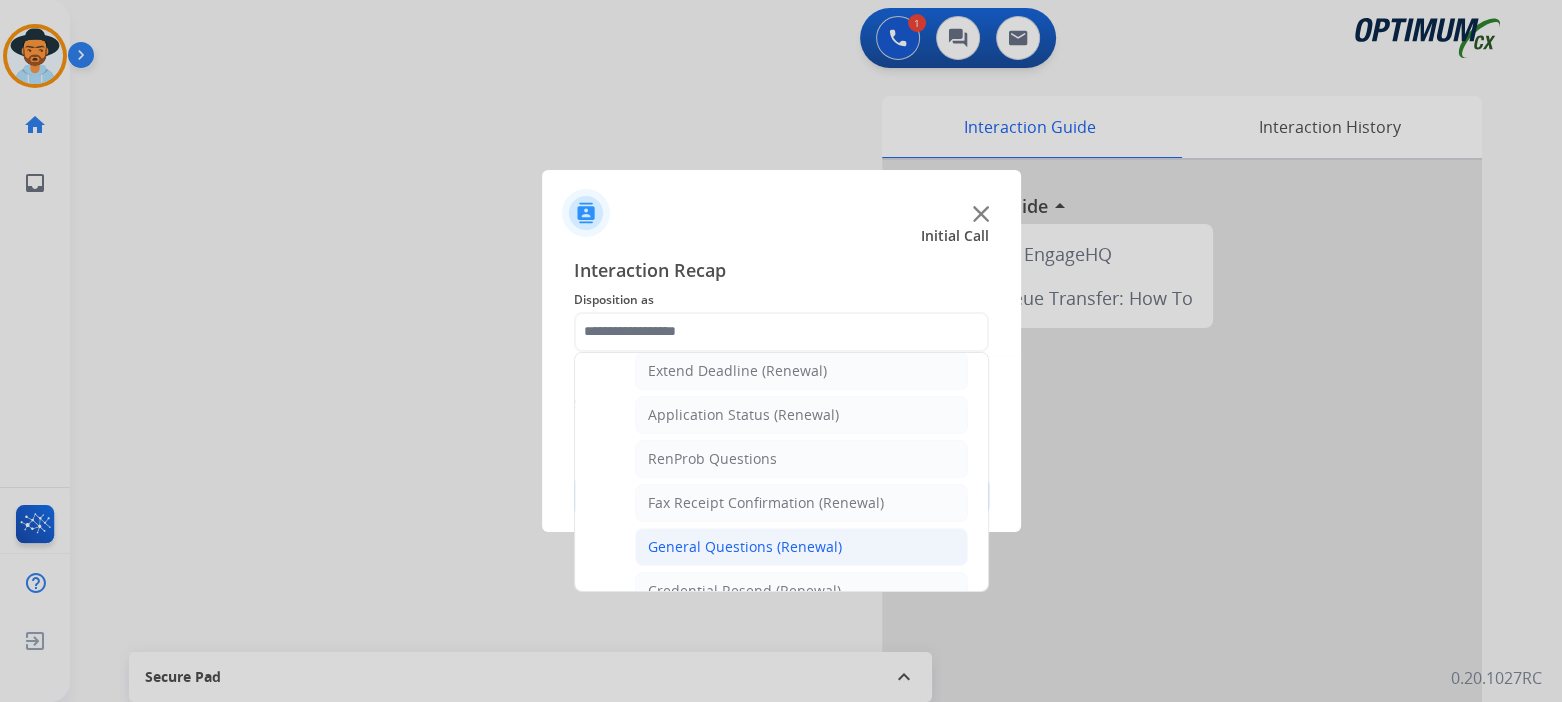 click on "General Questions (Renewal)" 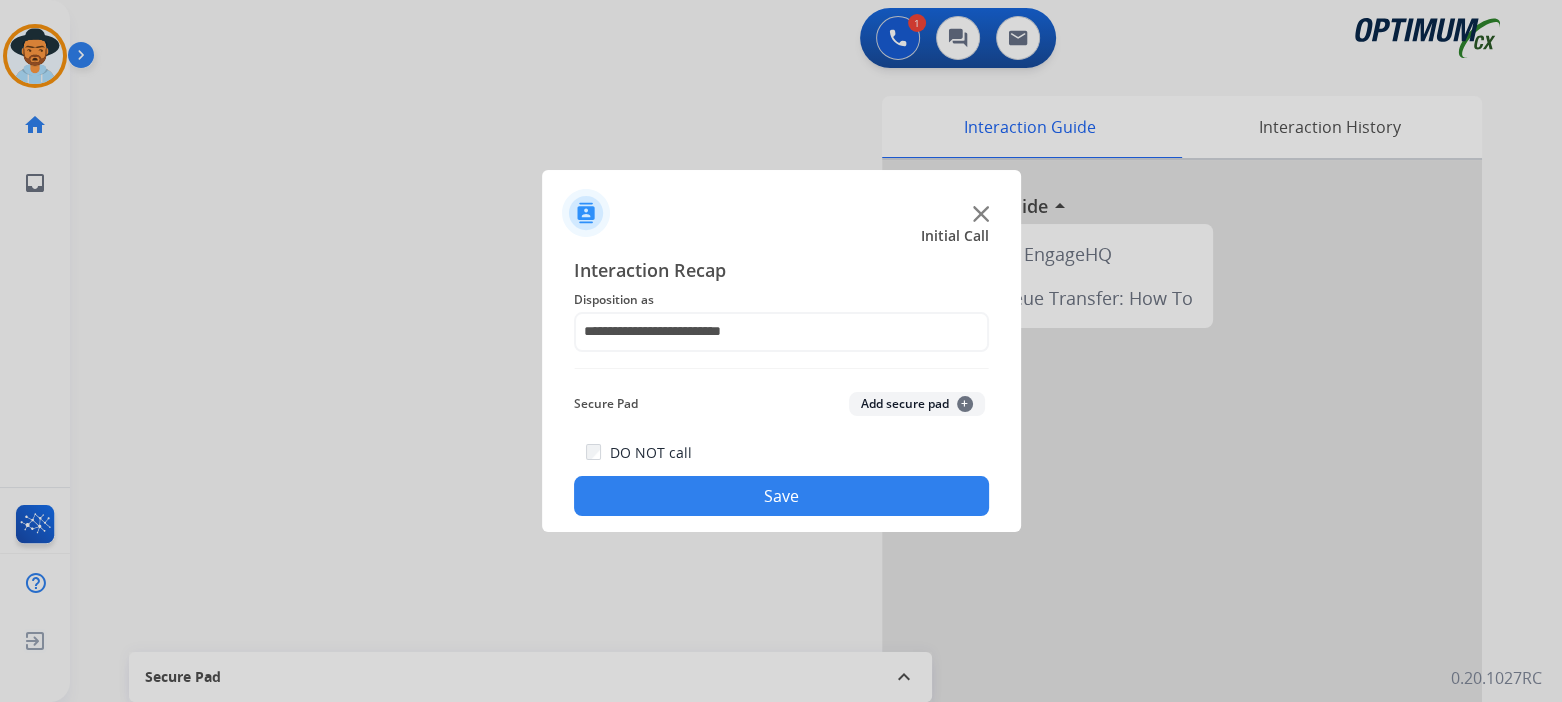 drag, startPoint x: 823, startPoint y: 501, endPoint x: 922, endPoint y: 508, distance: 99.24717 